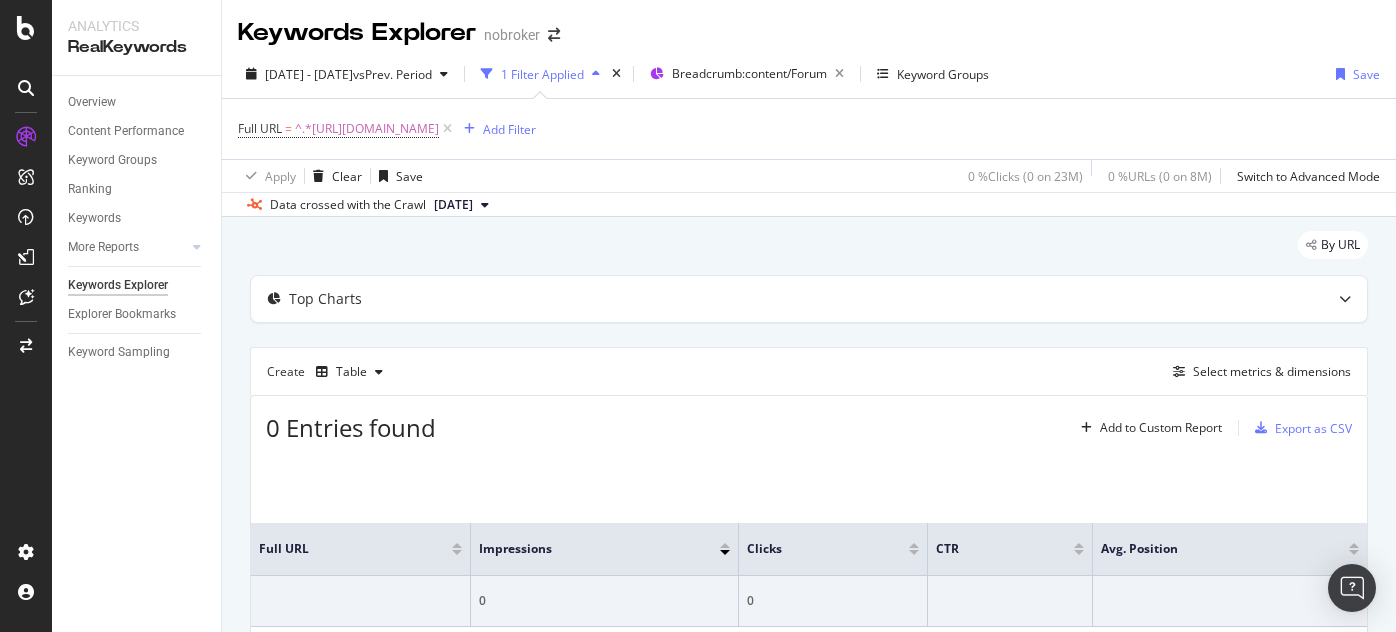 scroll, scrollTop: 0, scrollLeft: 0, axis: both 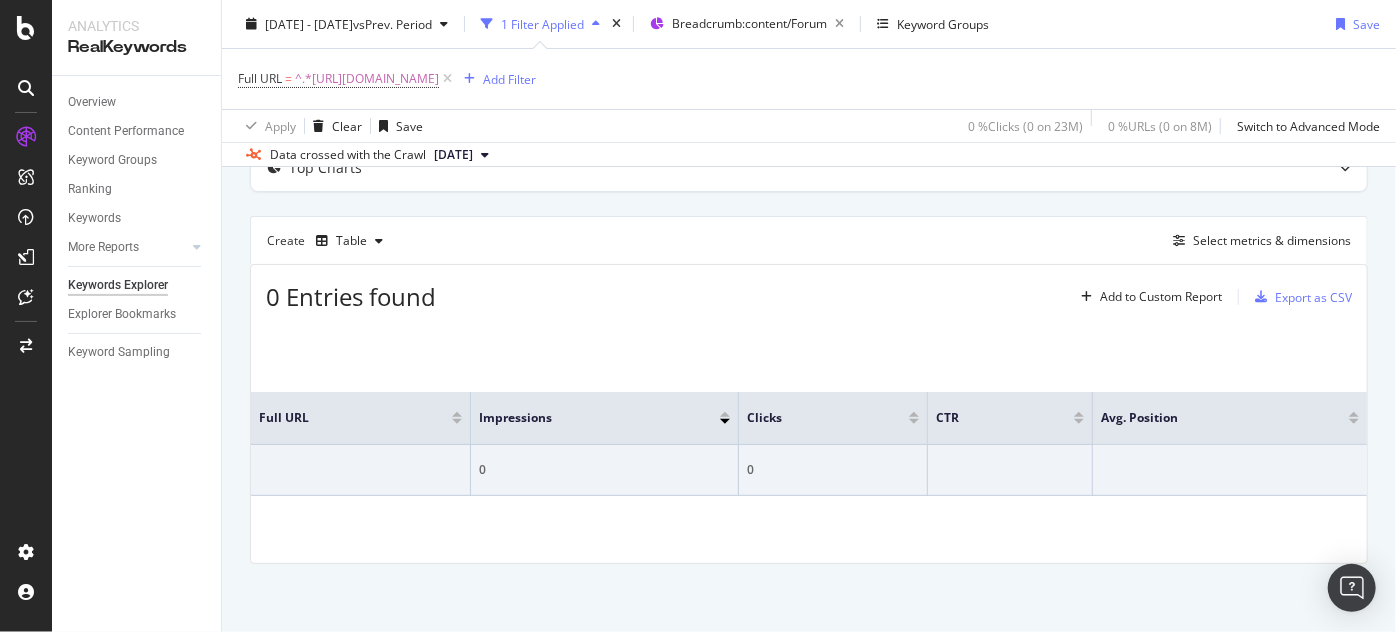 click on "^.*[URL][DOMAIN_NAME]" at bounding box center (367, 79) 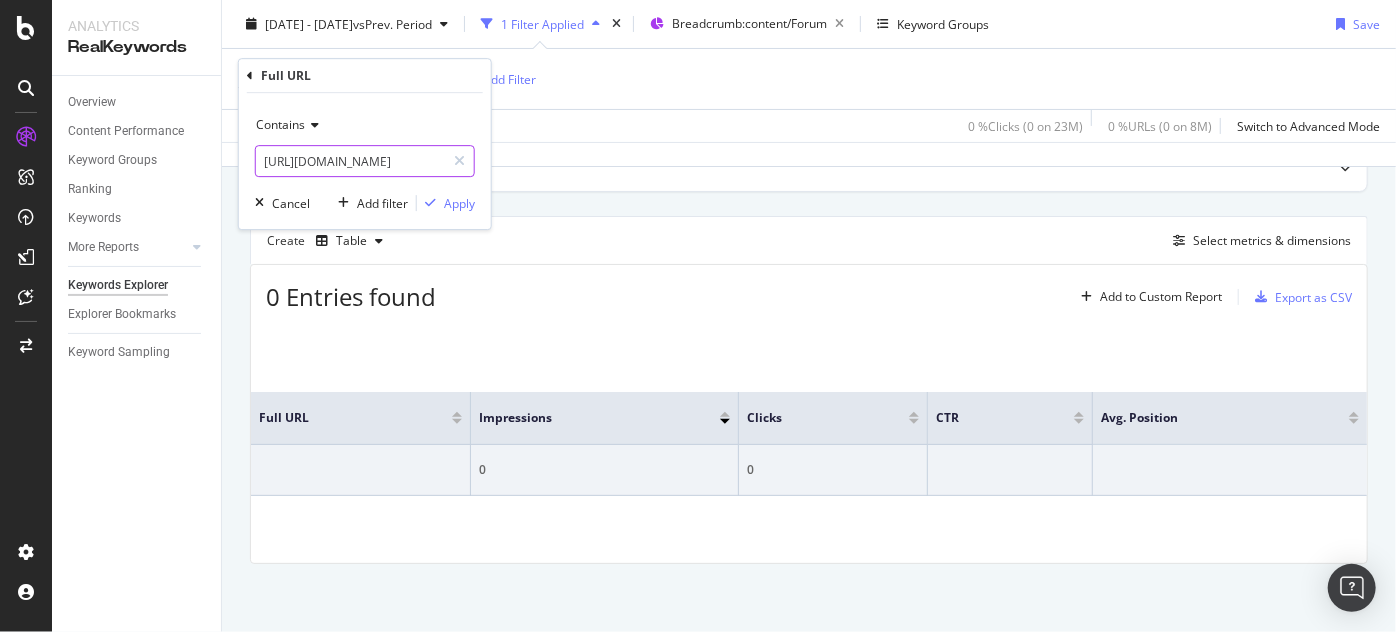 click on "[URL][DOMAIN_NAME]" at bounding box center [350, 161] 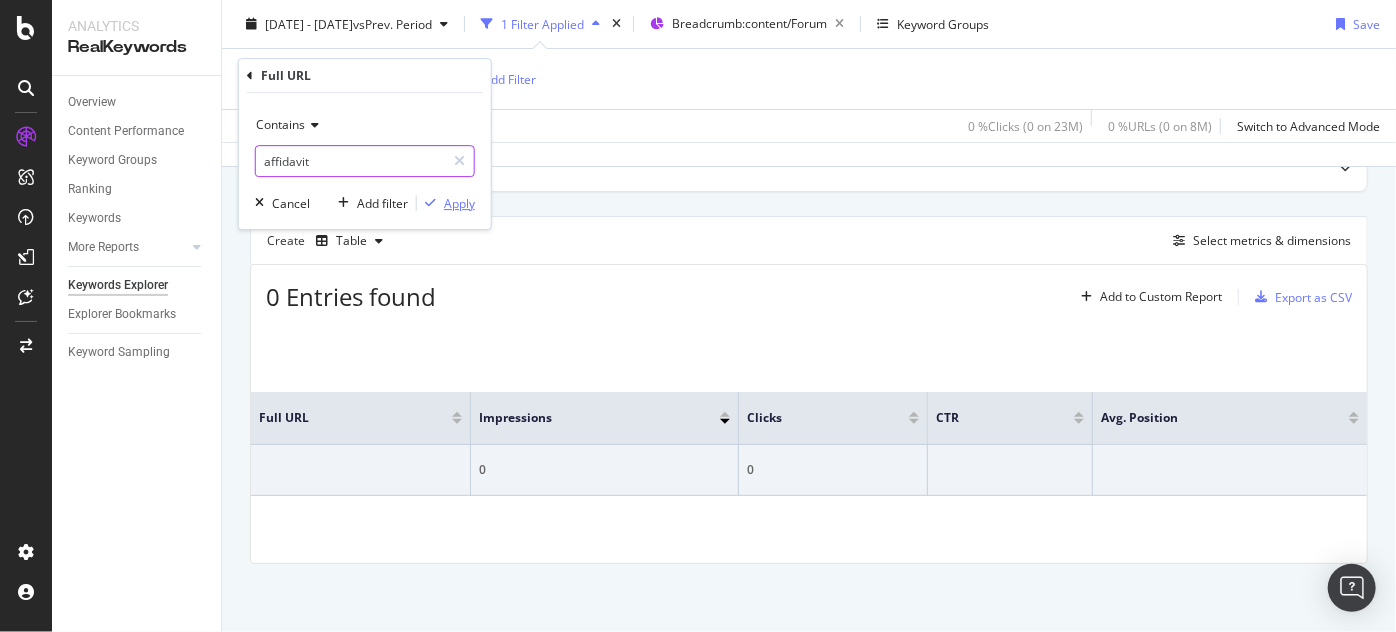 type on "affidavit" 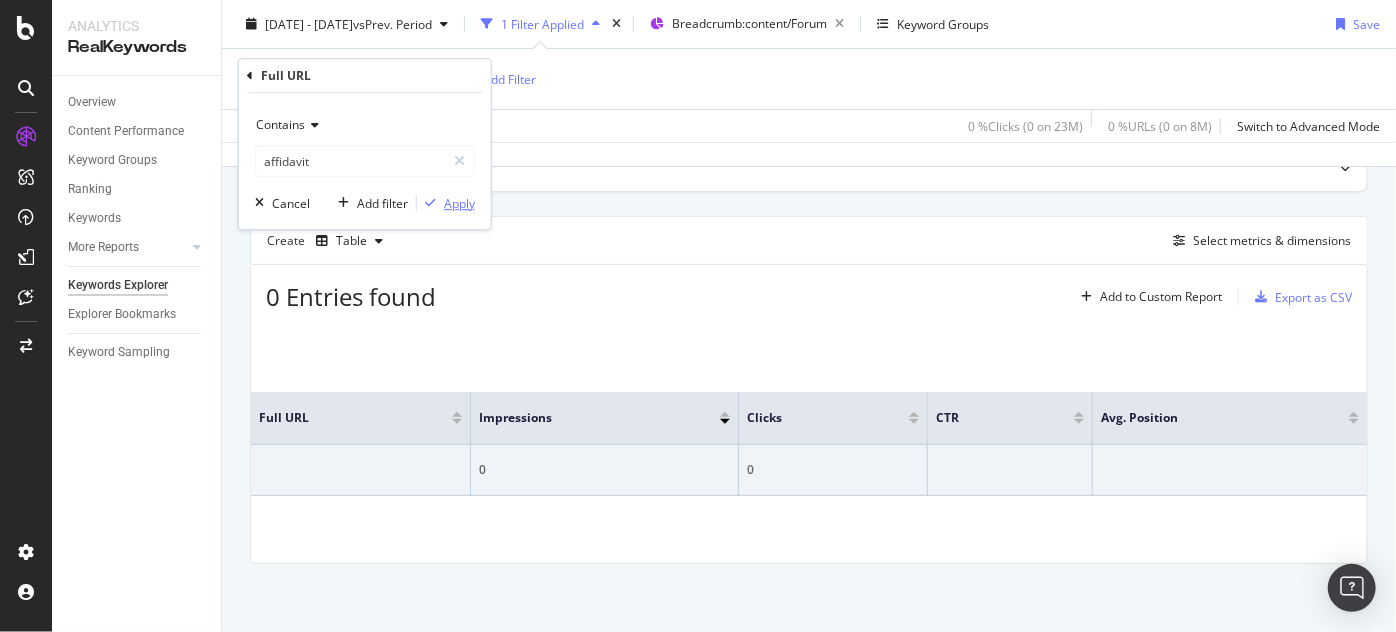 click on "Apply" at bounding box center (459, 203) 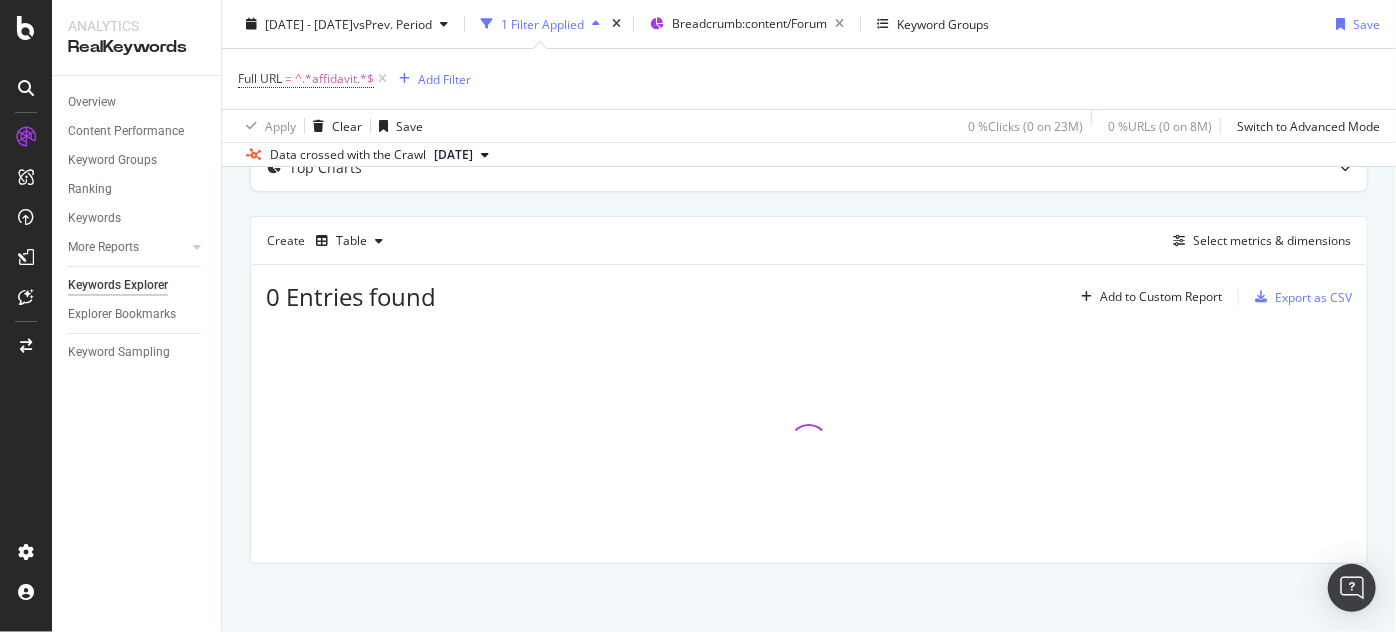 click on "[DATE]" at bounding box center [453, 155] 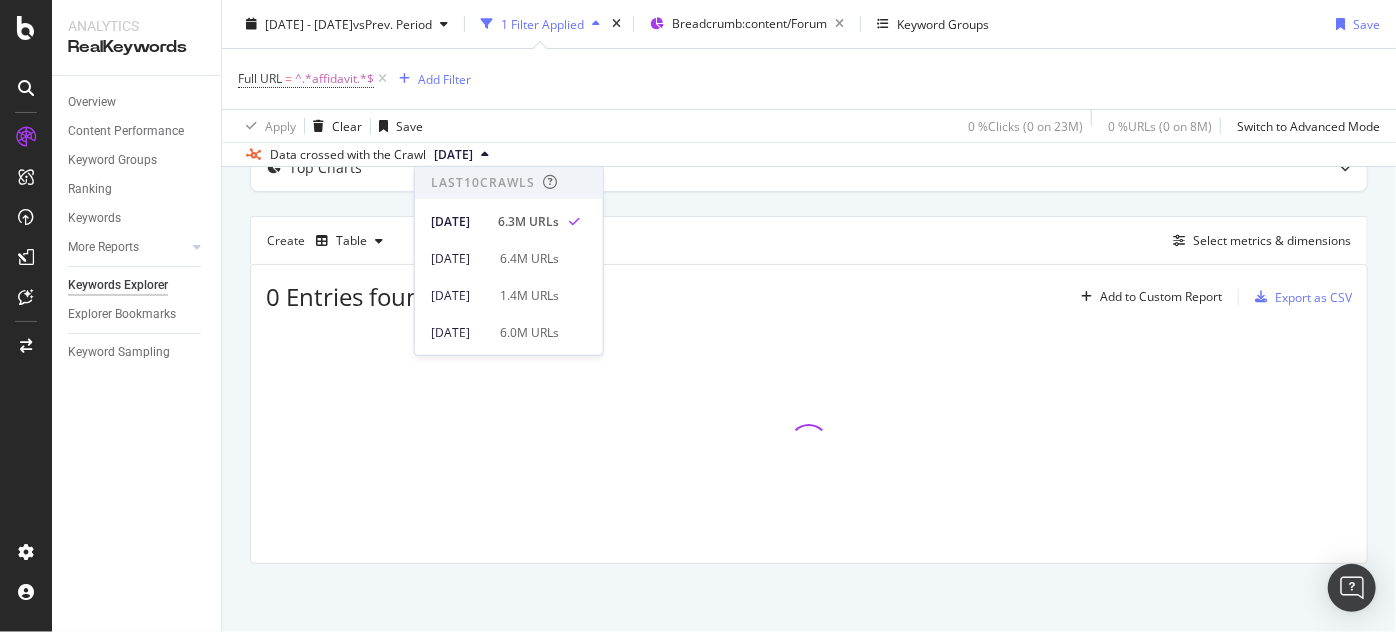 click on "Apply Clear Save 0 %  Clicks ( 0 on 23M ) 0 %  URLs ( 0 on 8M ) Switch to Advanced Mode" at bounding box center [809, 125] 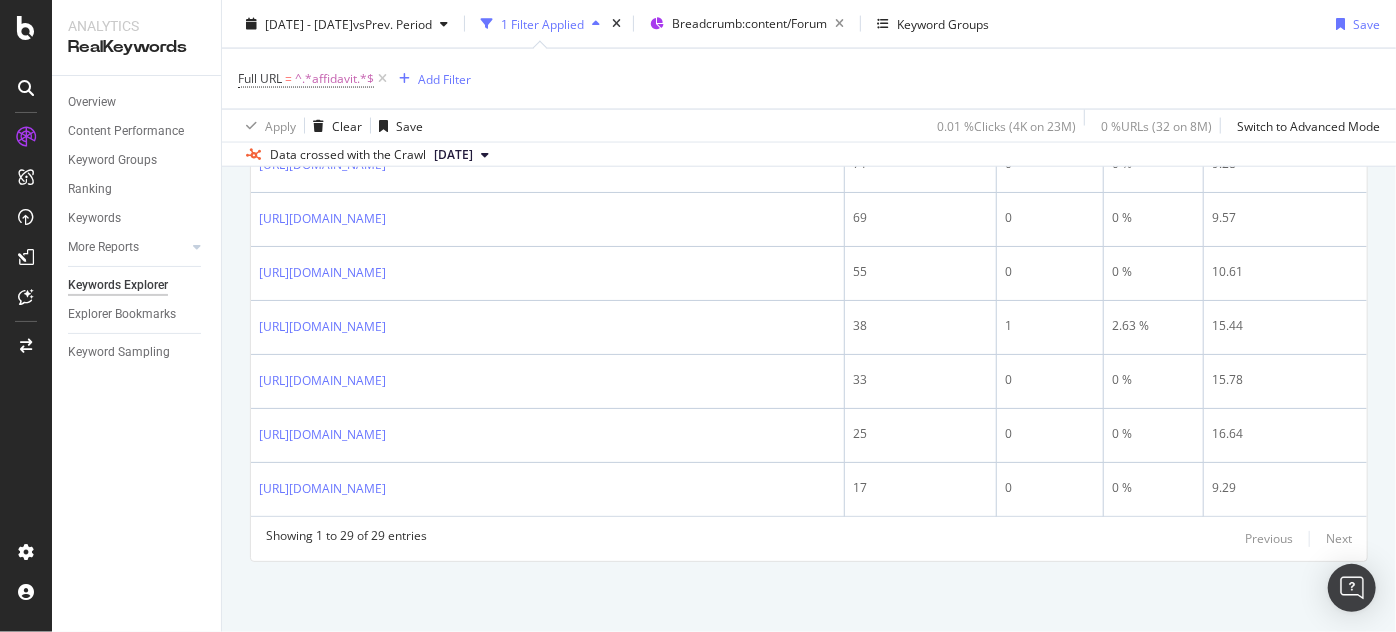 scroll, scrollTop: 2025, scrollLeft: 0, axis: vertical 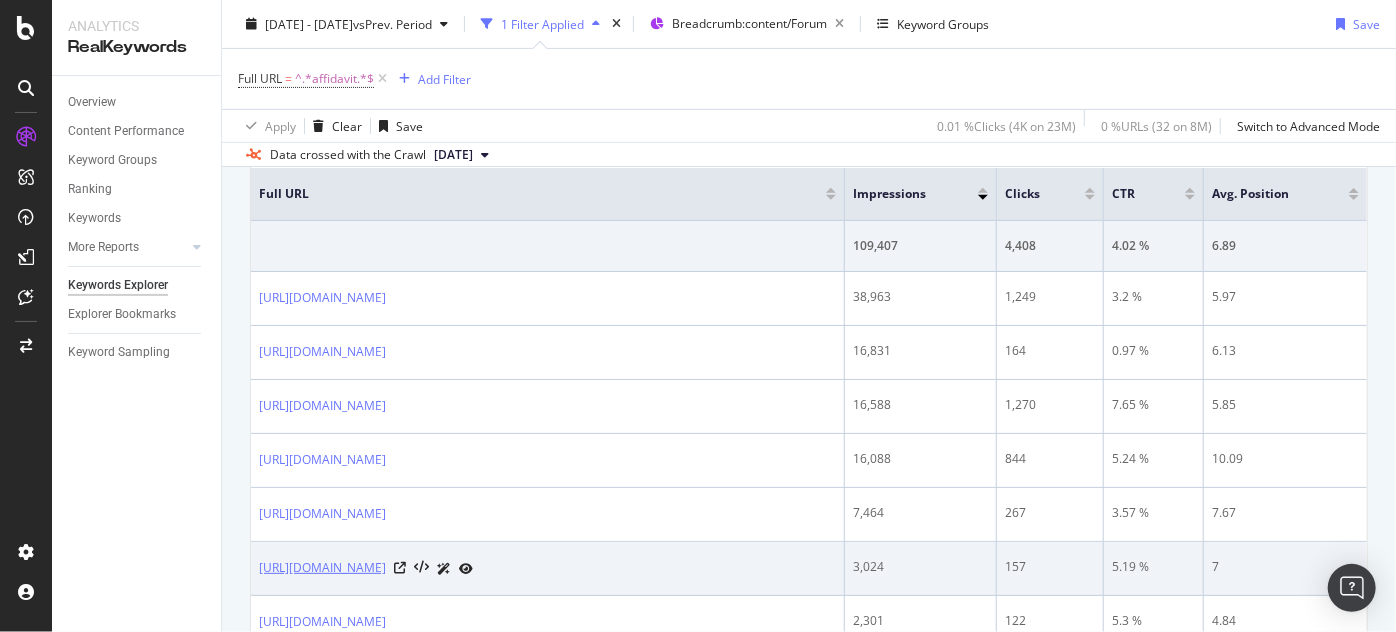 drag, startPoint x: 262, startPoint y: 280, endPoint x: 728, endPoint y: 590, distance: 559.69275 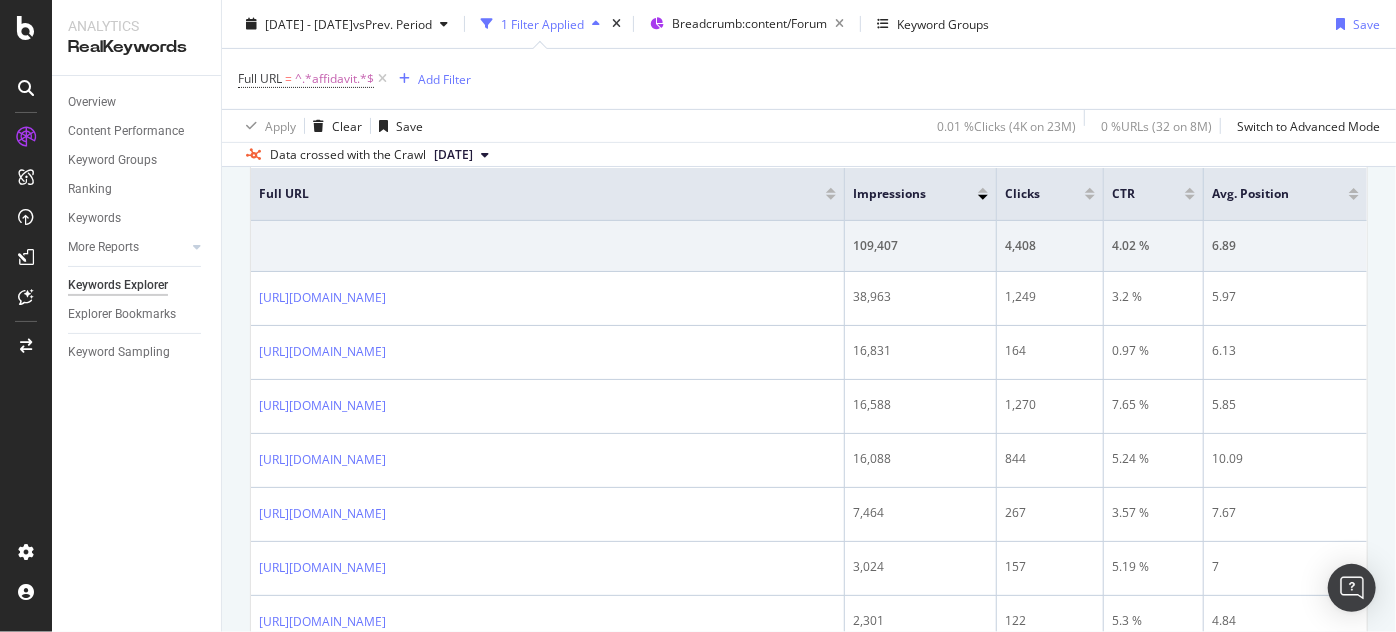 click on "Data crossed with the Crawl [DATE]" at bounding box center [809, 154] 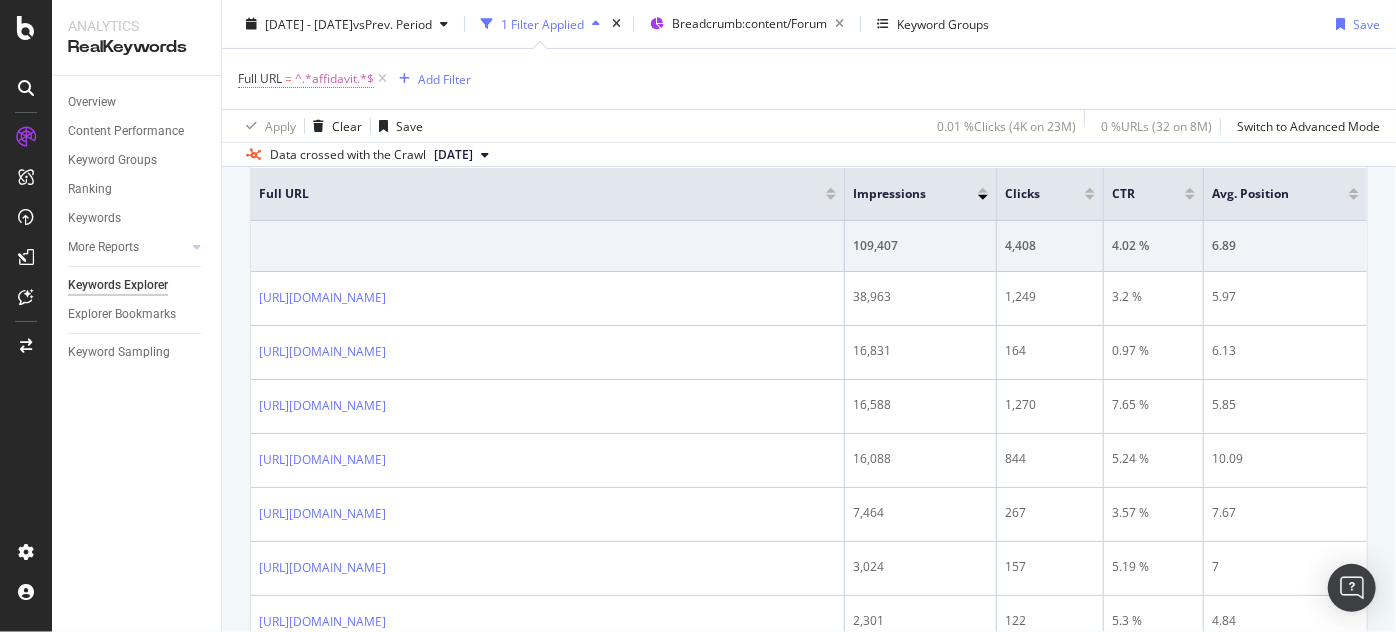 click on "^.*affidavit.*$" at bounding box center [334, 79] 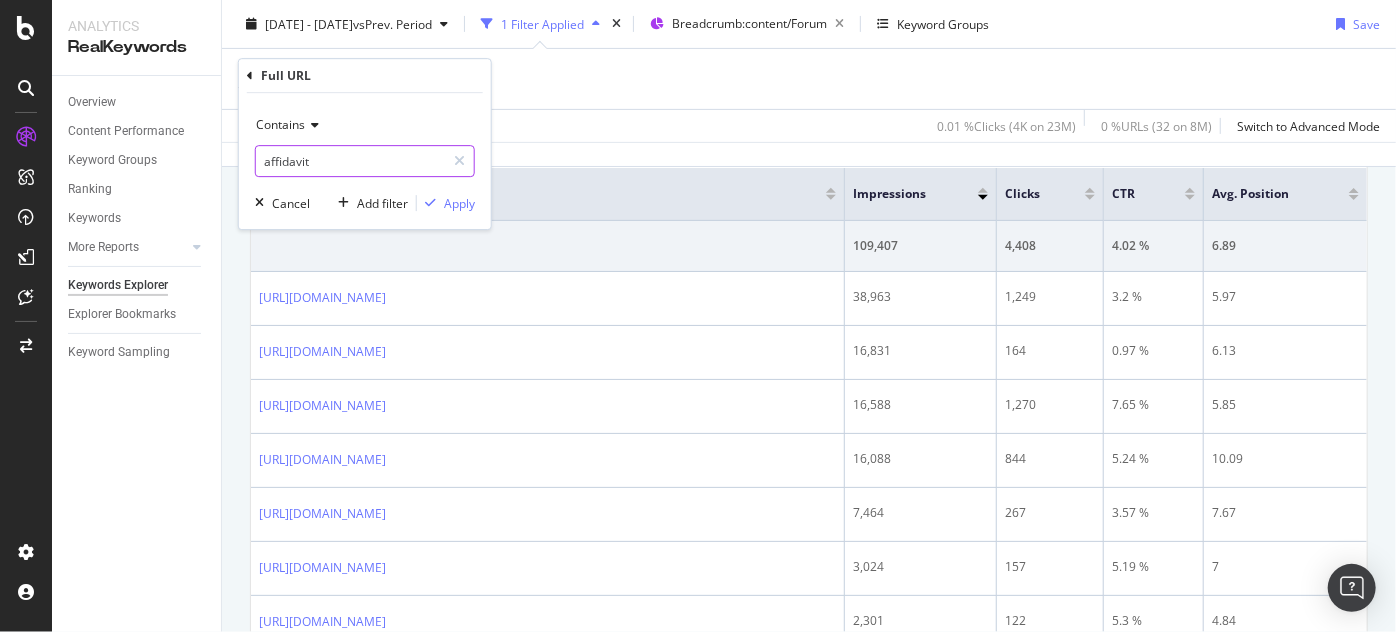 click on "affidavit" at bounding box center [350, 161] 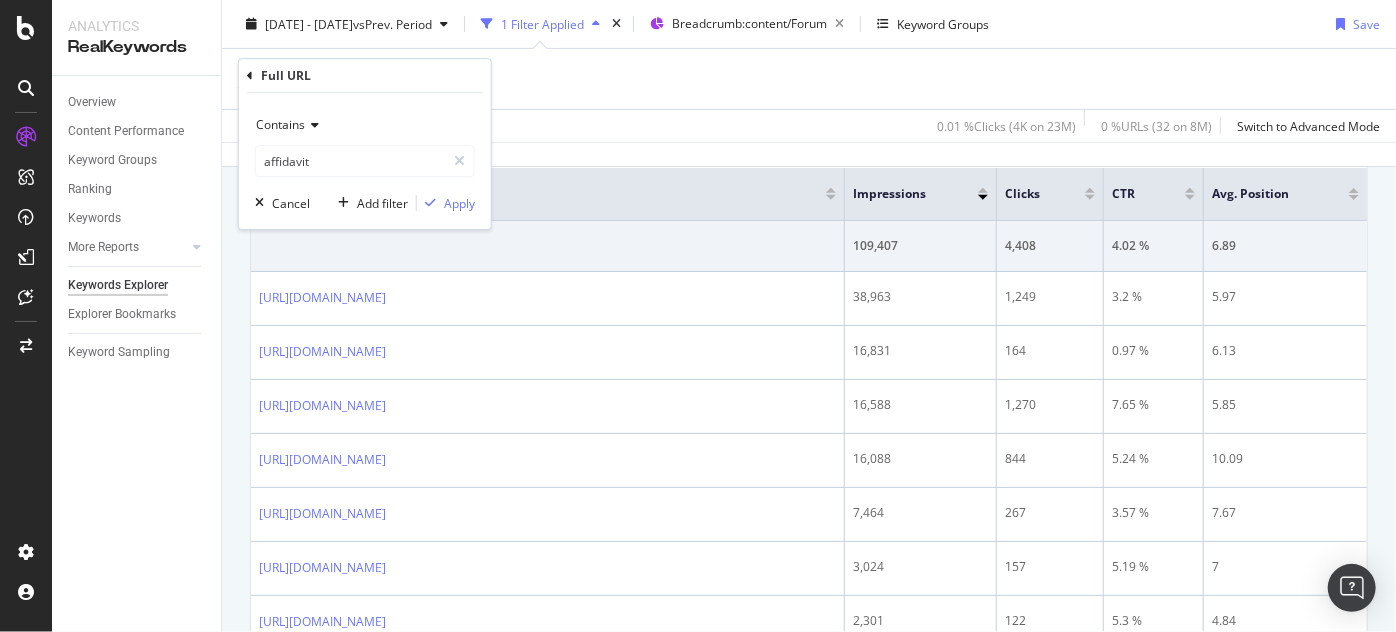 click on "Full URL" at bounding box center (548, 194) 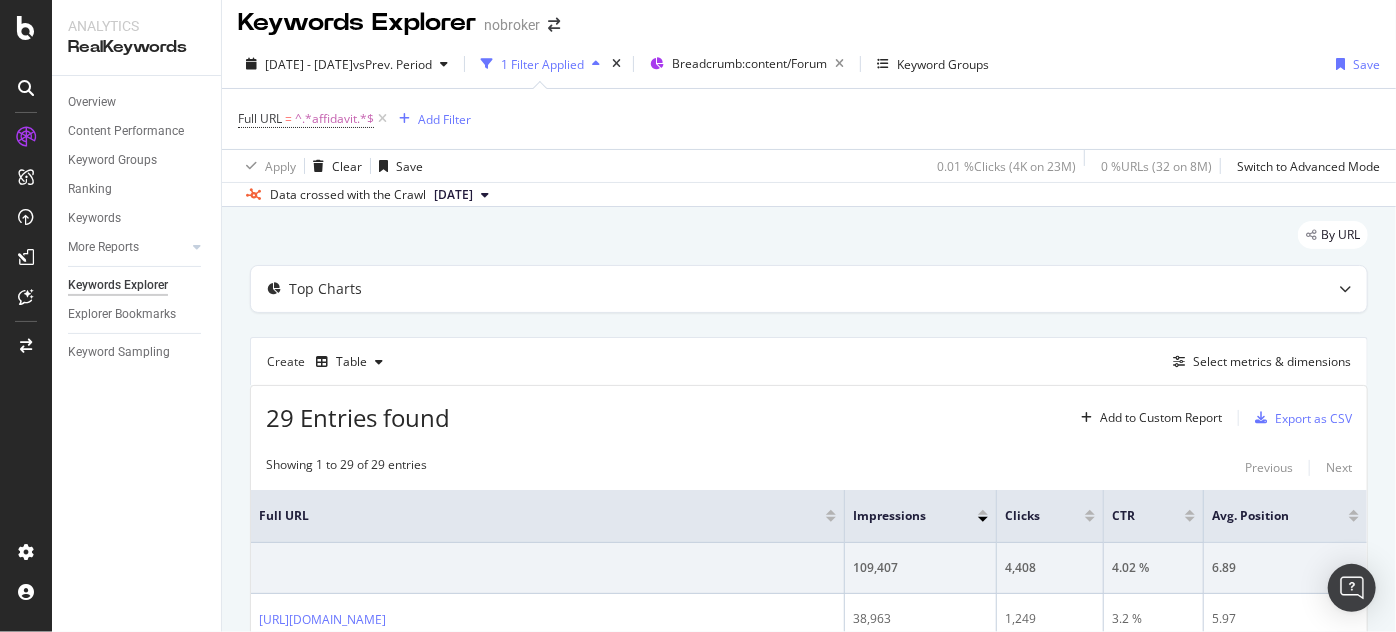 scroll, scrollTop: 0, scrollLeft: 0, axis: both 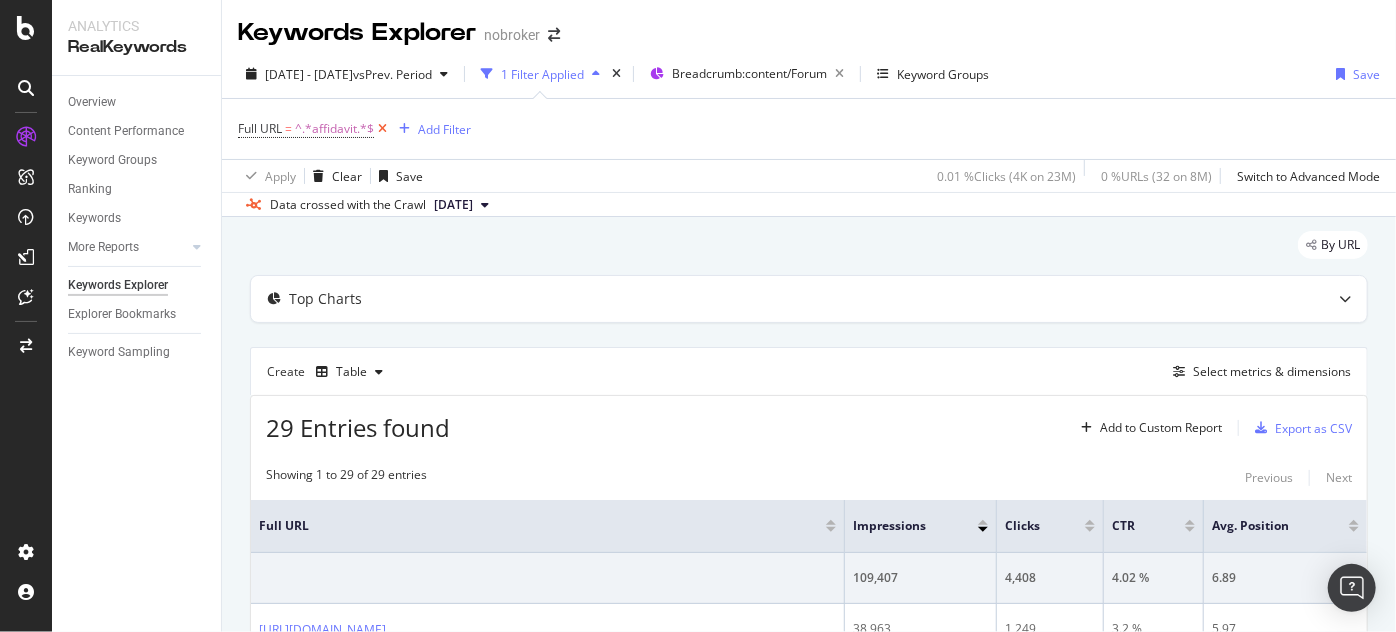 click at bounding box center (382, 129) 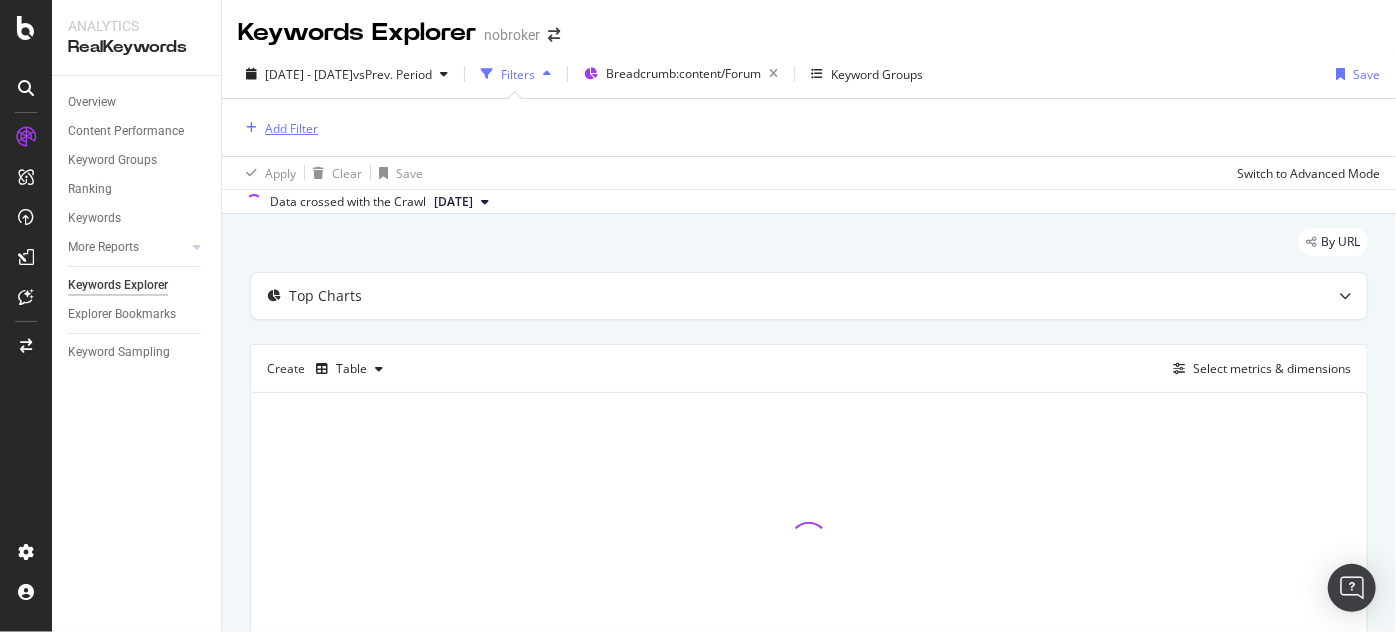 click on "Add Filter" at bounding box center [291, 128] 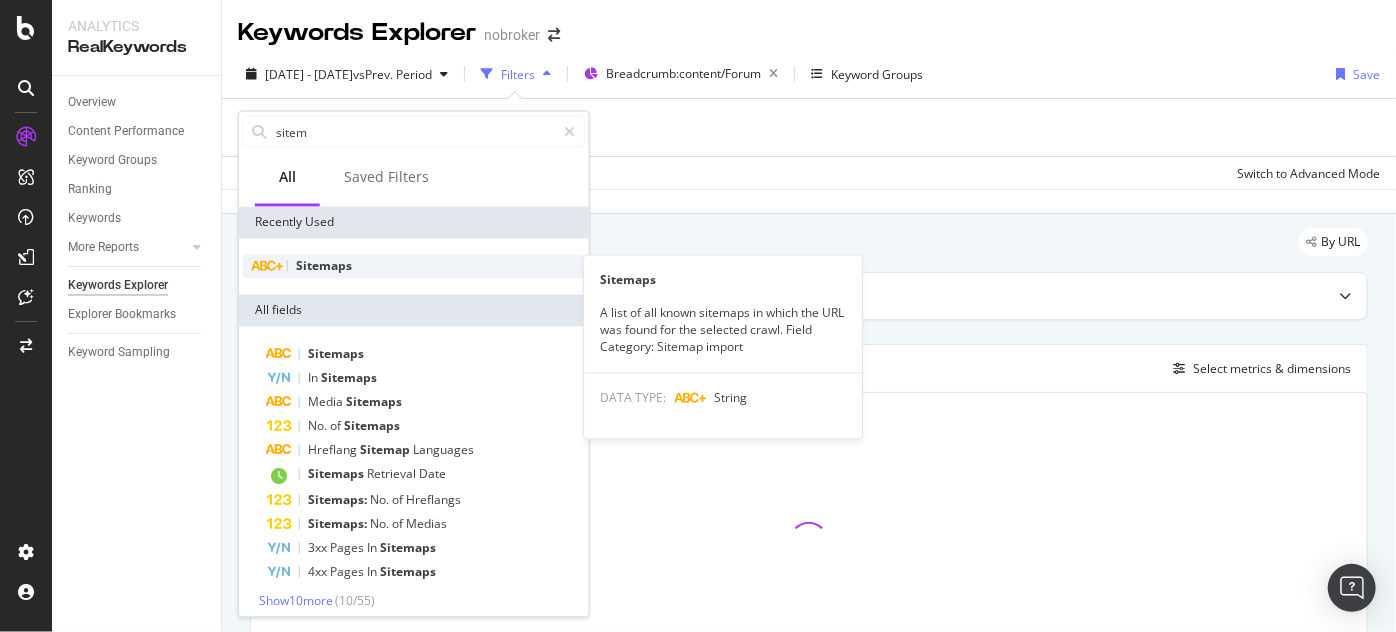 type on "sitem" 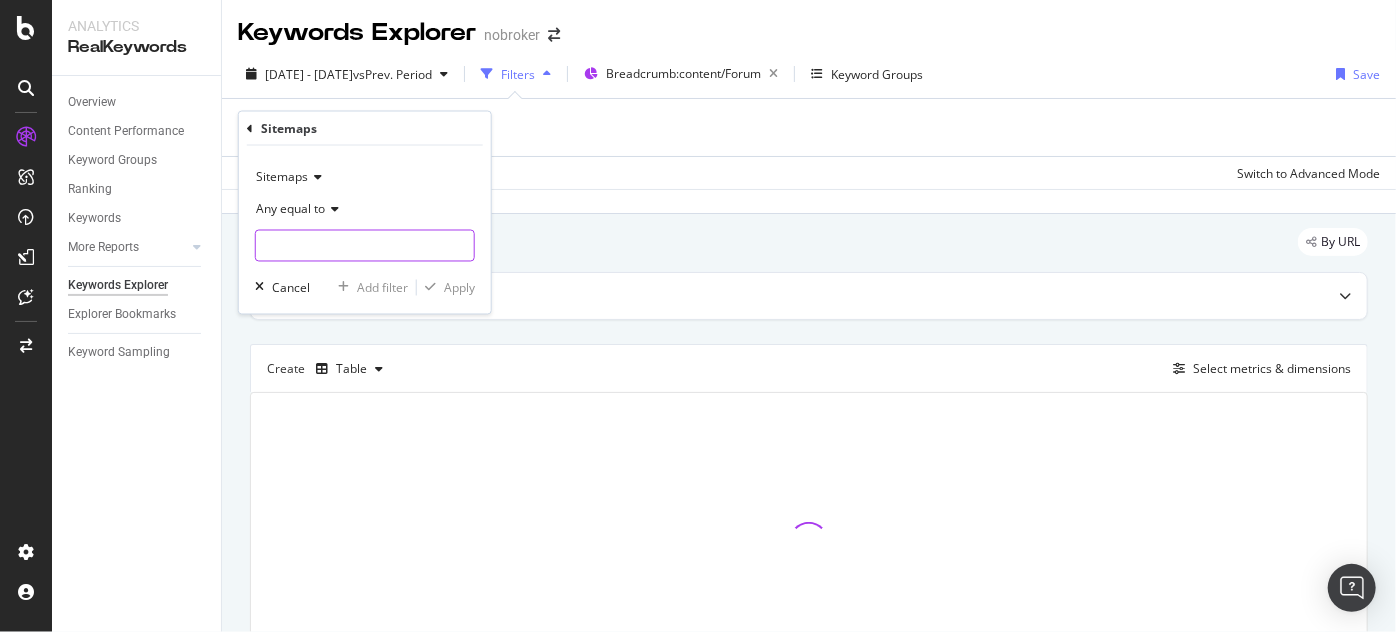 click at bounding box center [365, 246] 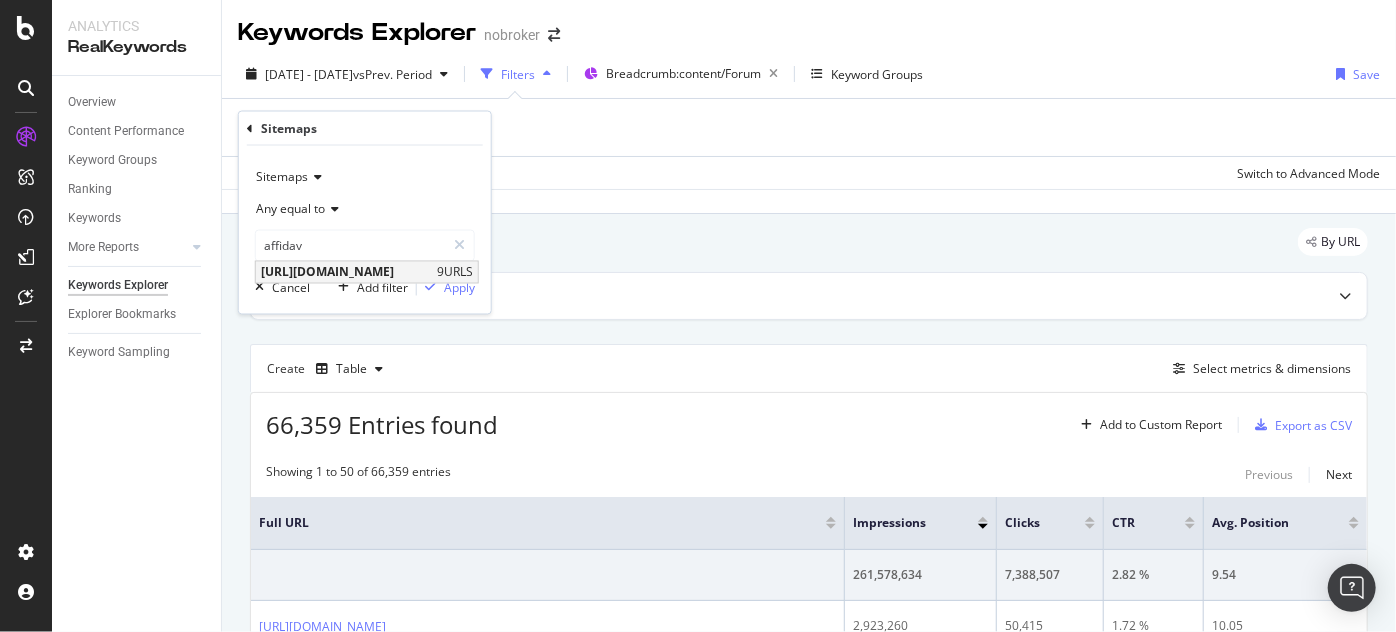 click on "[URL][DOMAIN_NAME]" at bounding box center [346, 272] 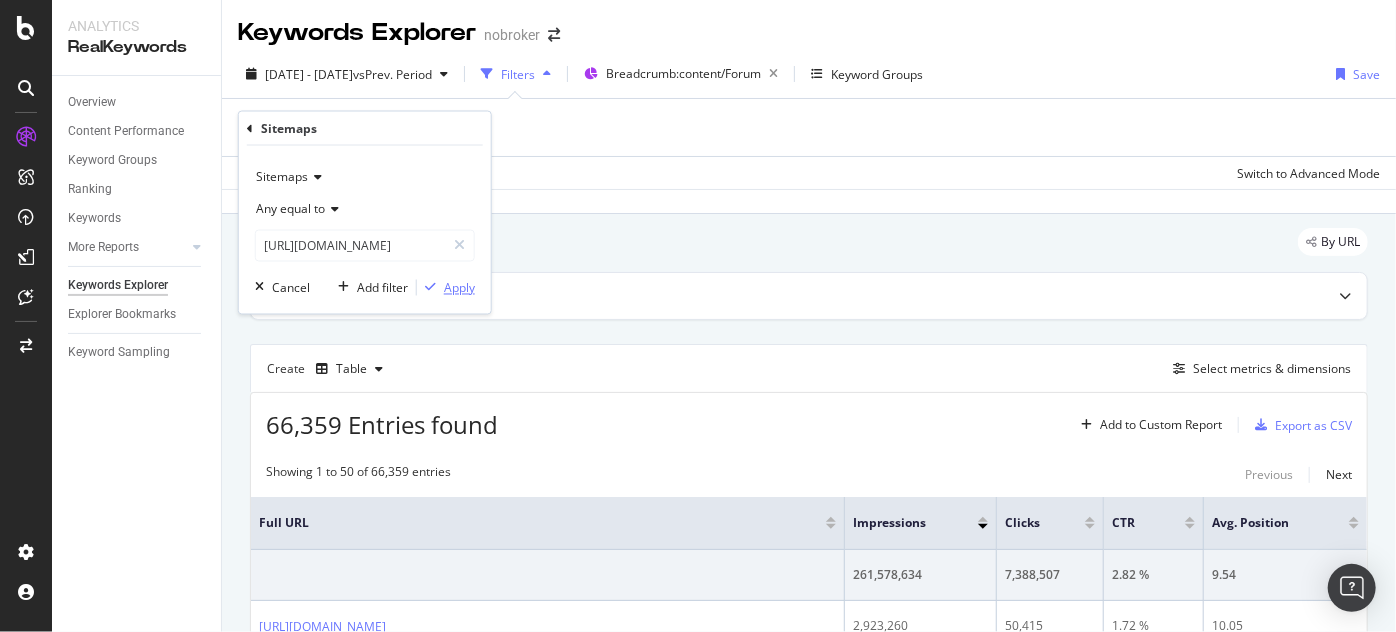 click on "Apply" at bounding box center (459, 287) 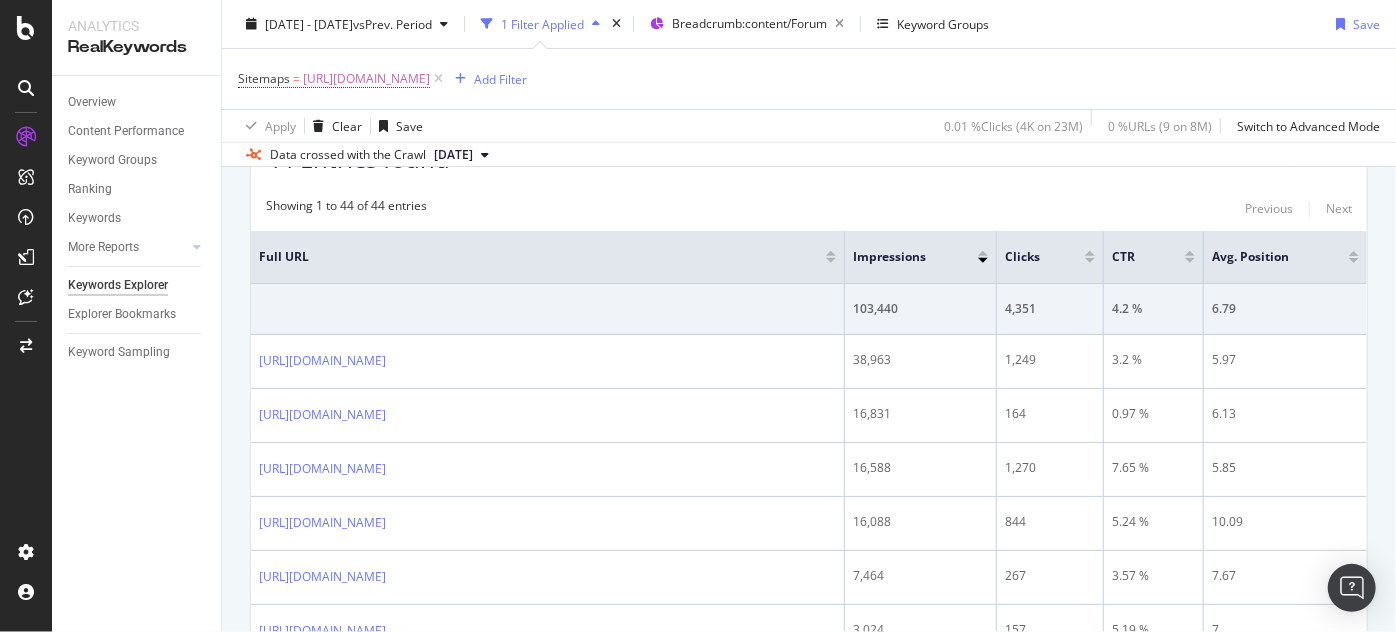 scroll, scrollTop: 253, scrollLeft: 0, axis: vertical 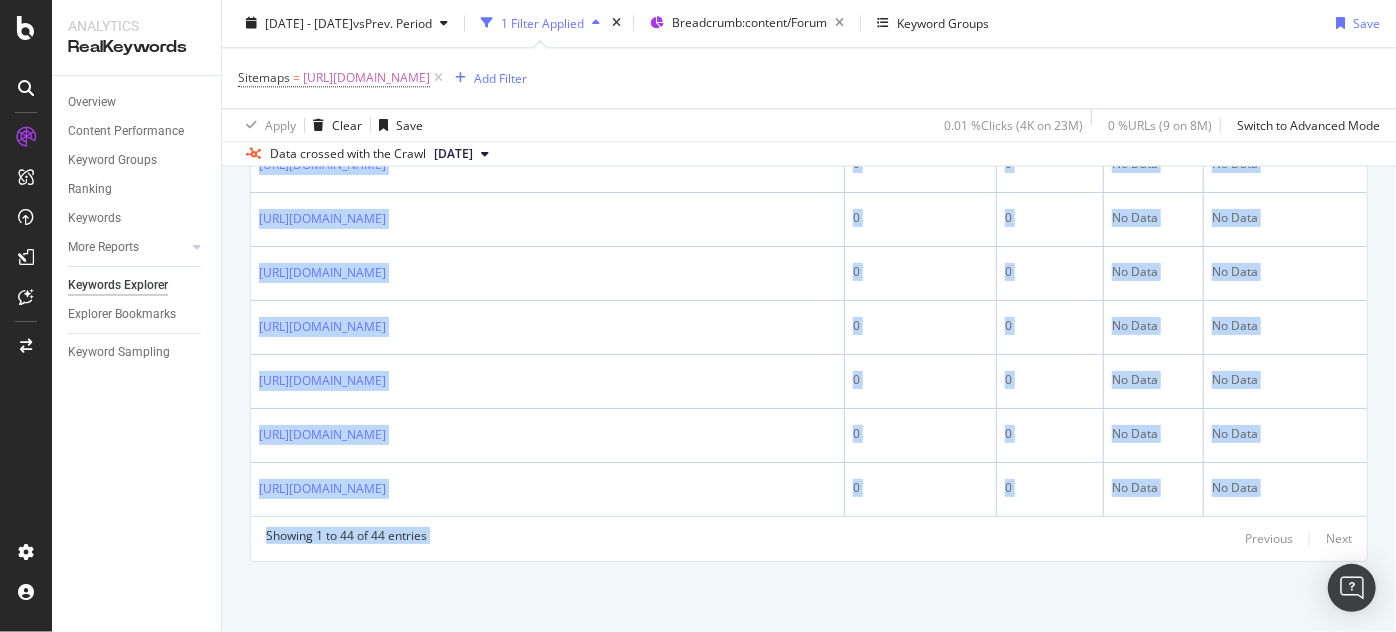drag, startPoint x: 248, startPoint y: 351, endPoint x: 987, endPoint y: 674, distance: 806.5048 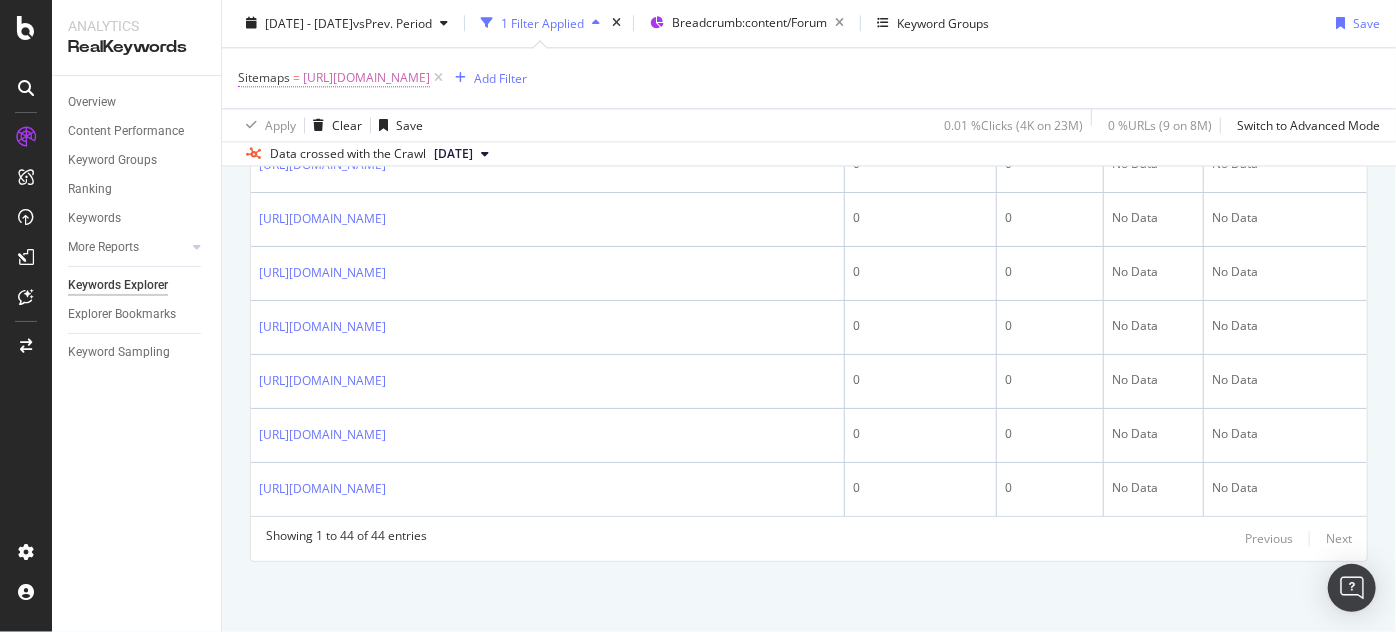 click on "[URL][DOMAIN_NAME]" at bounding box center [366, 79] 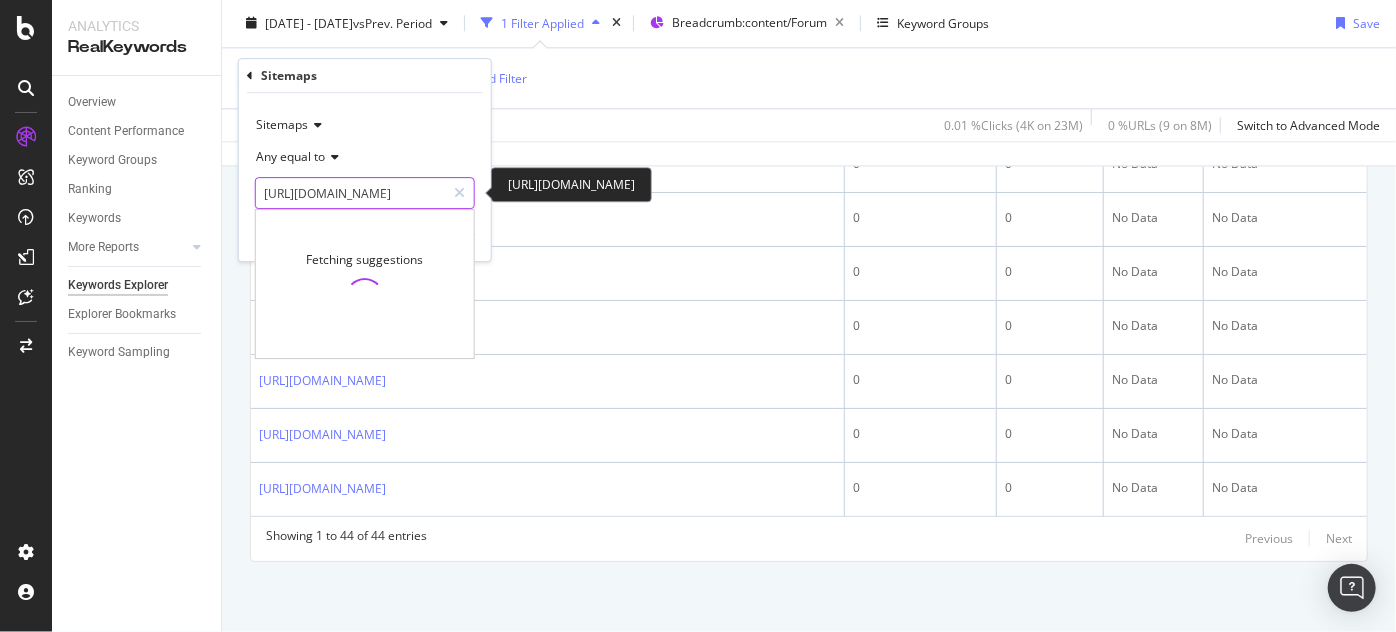 click on "[URL][DOMAIN_NAME]" at bounding box center [350, 193] 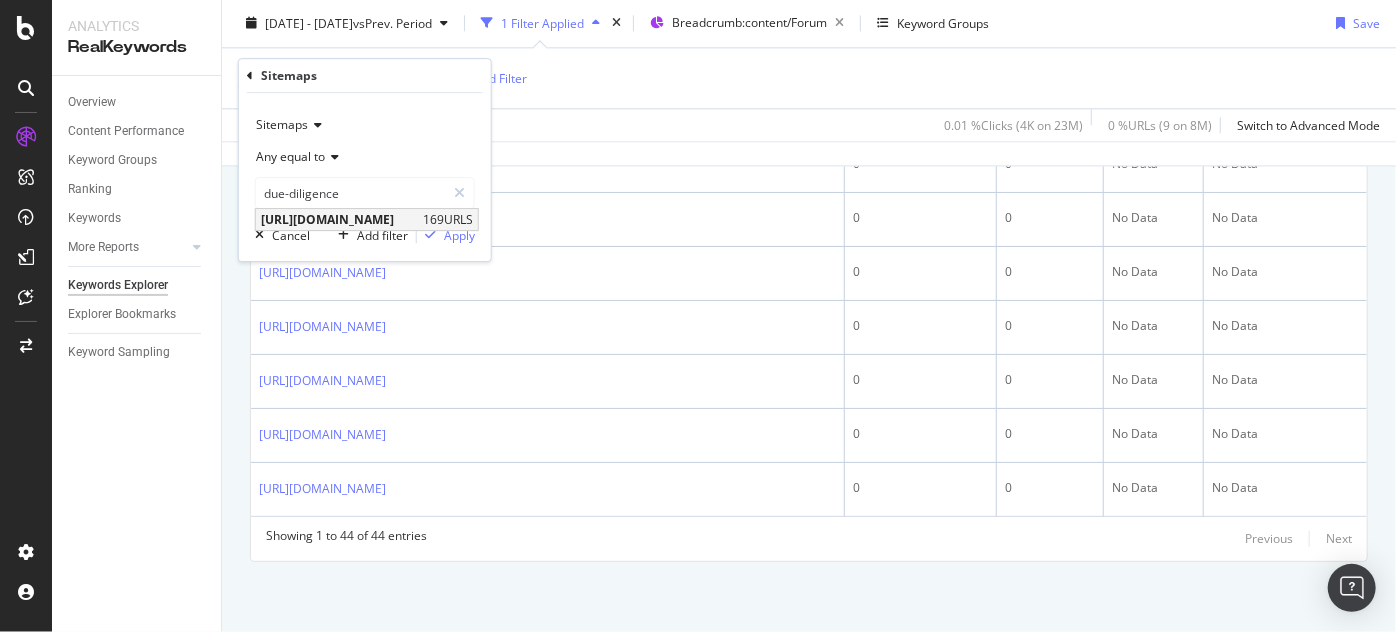 click on "[URL][DOMAIN_NAME]" at bounding box center [339, 219] 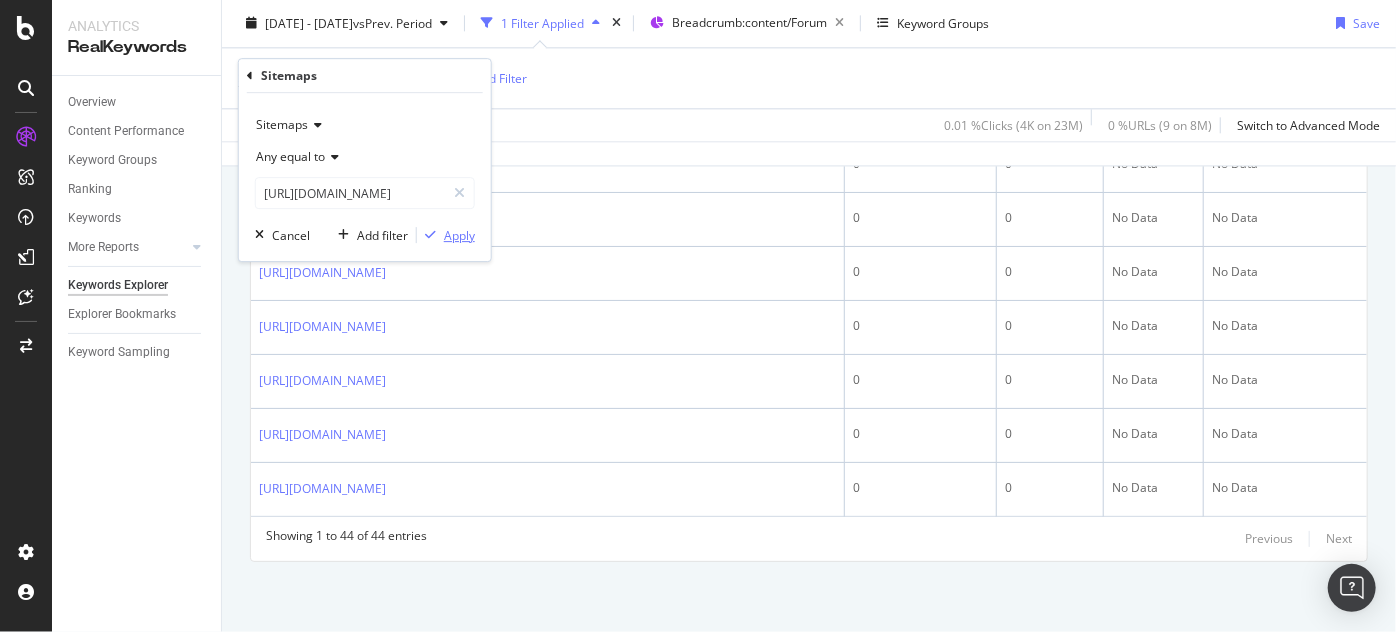 click on "Apply" at bounding box center (459, 235) 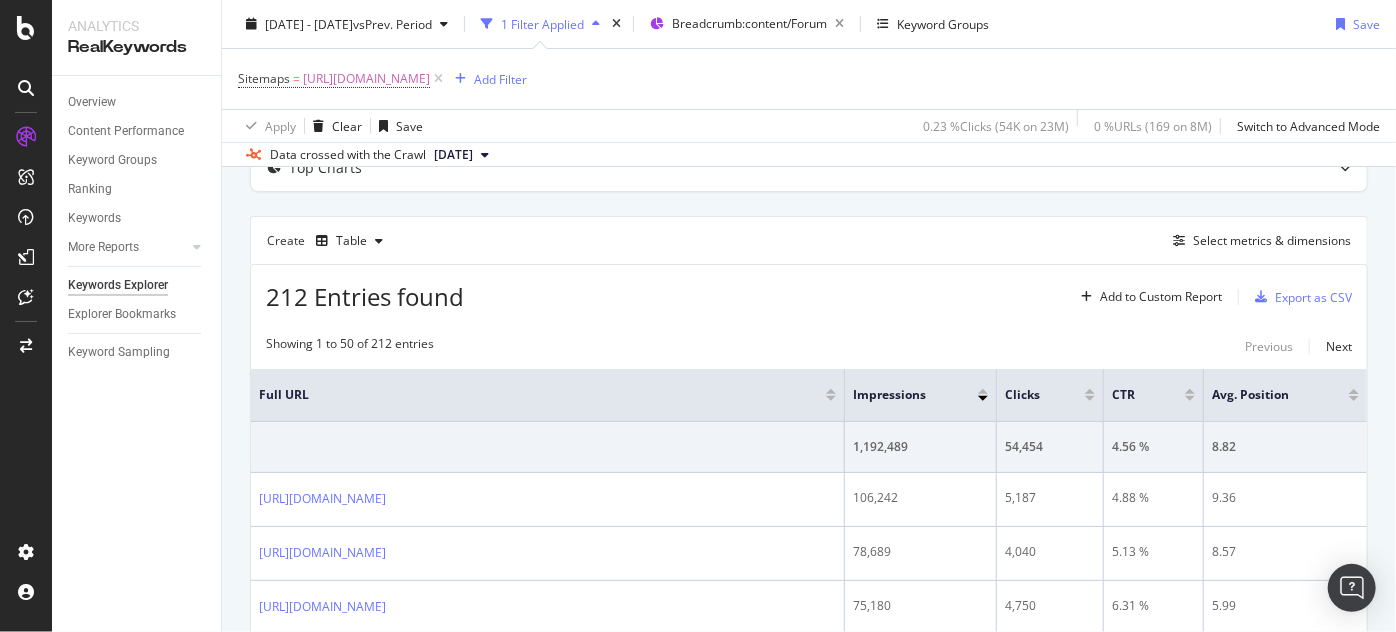 scroll, scrollTop: 2524, scrollLeft: 0, axis: vertical 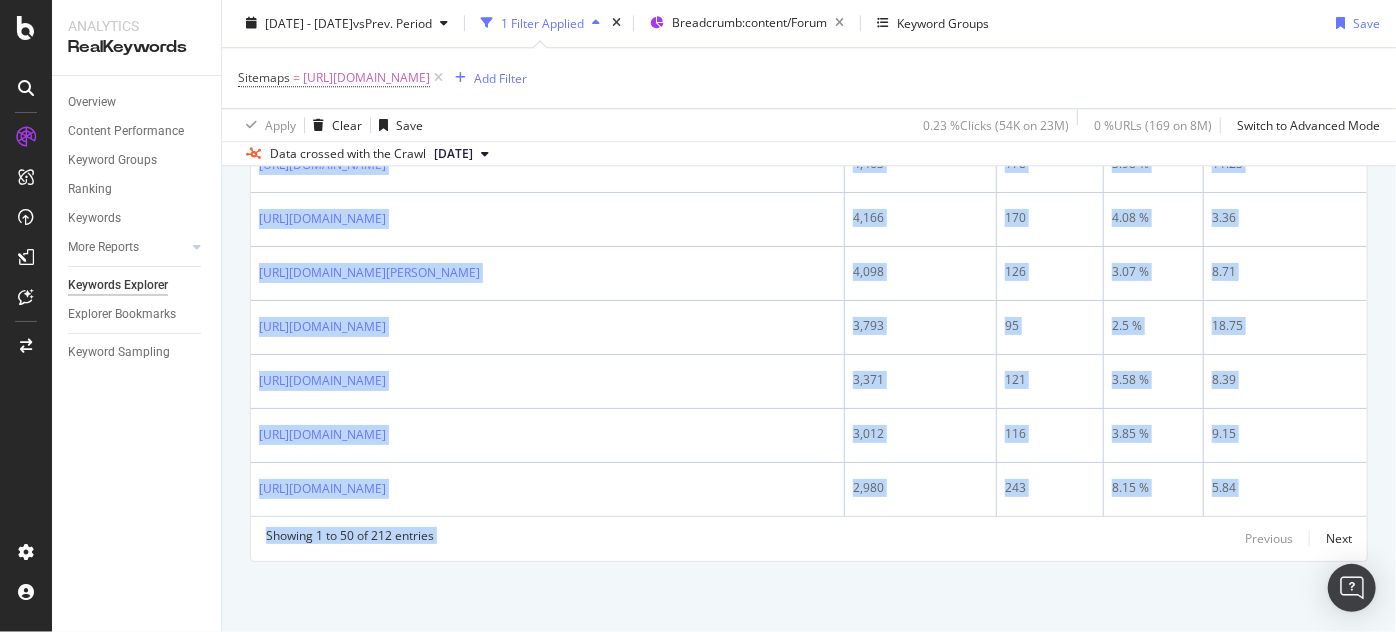 drag, startPoint x: 248, startPoint y: 303, endPoint x: 987, endPoint y: 674, distance: 826.89905 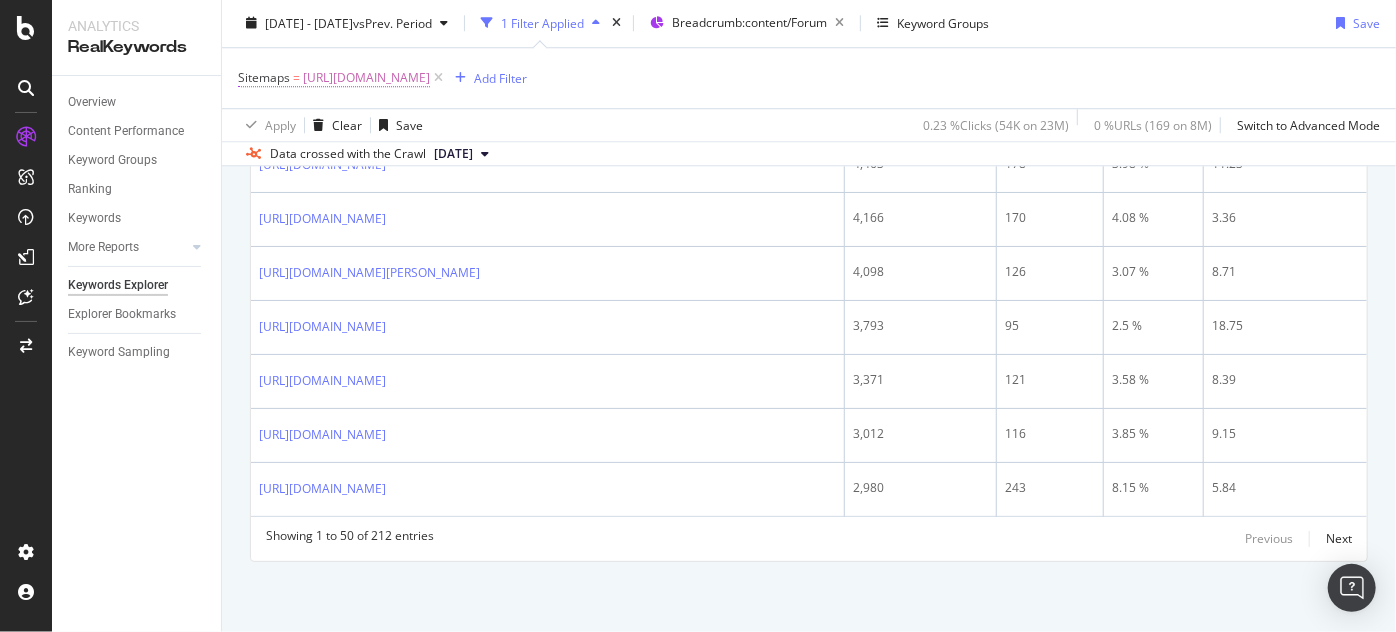 click on "[URL][DOMAIN_NAME]" at bounding box center [366, 79] 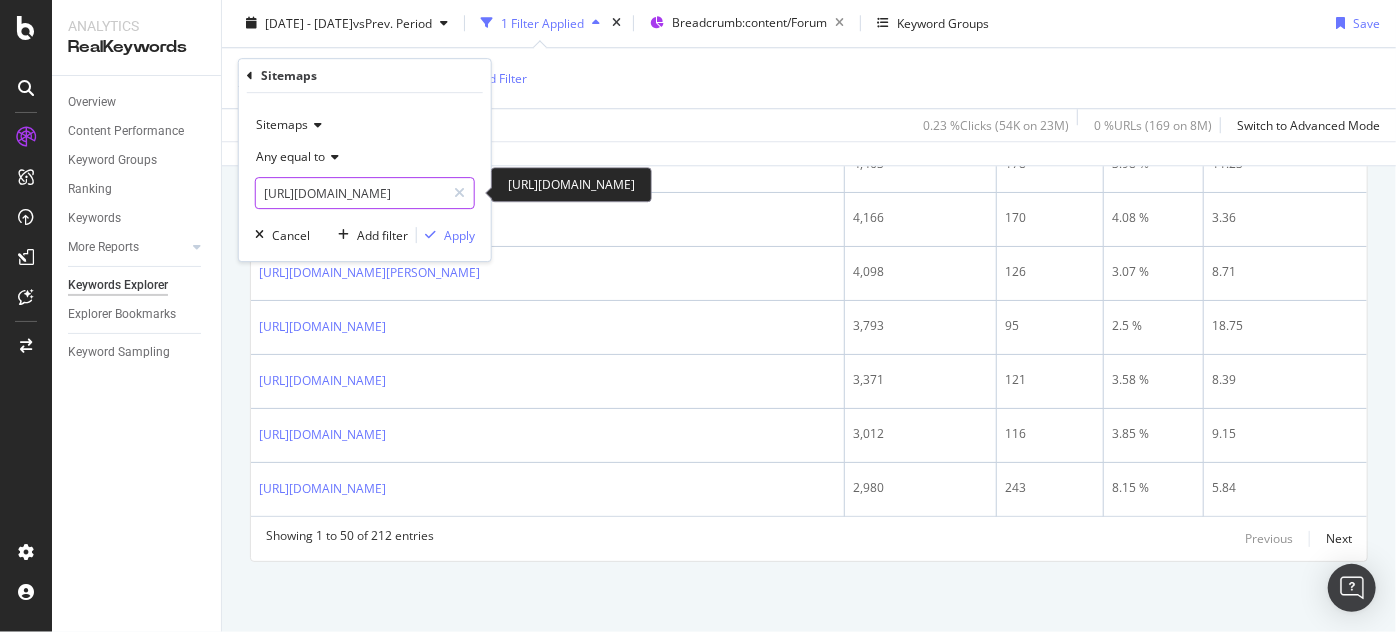 click on "[URL][DOMAIN_NAME]" at bounding box center [350, 193] 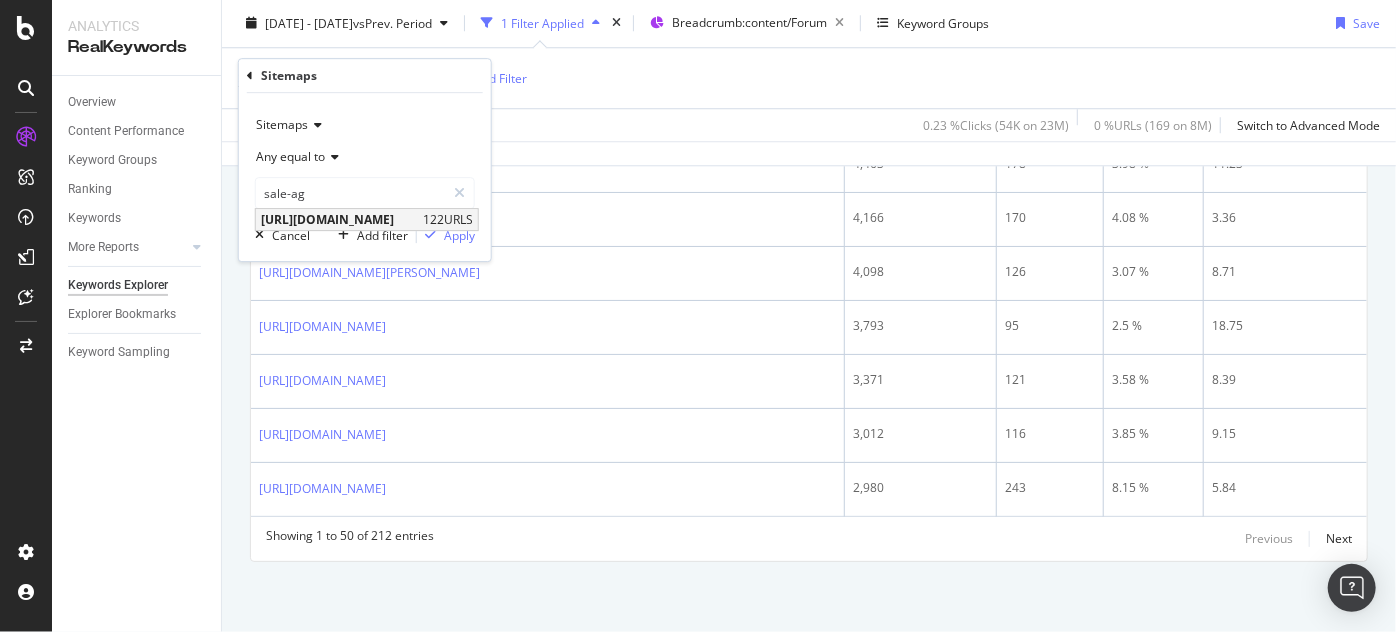 click on "[URL][DOMAIN_NAME]" at bounding box center [339, 219] 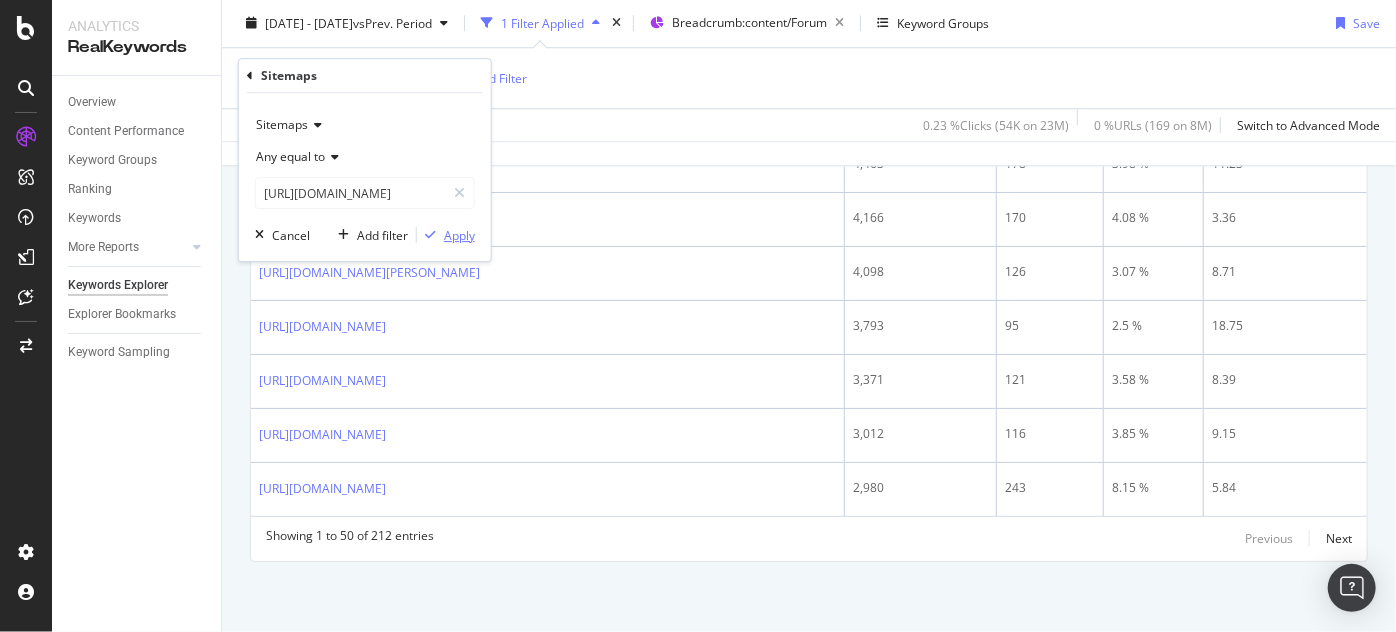 click on "Apply" at bounding box center (459, 235) 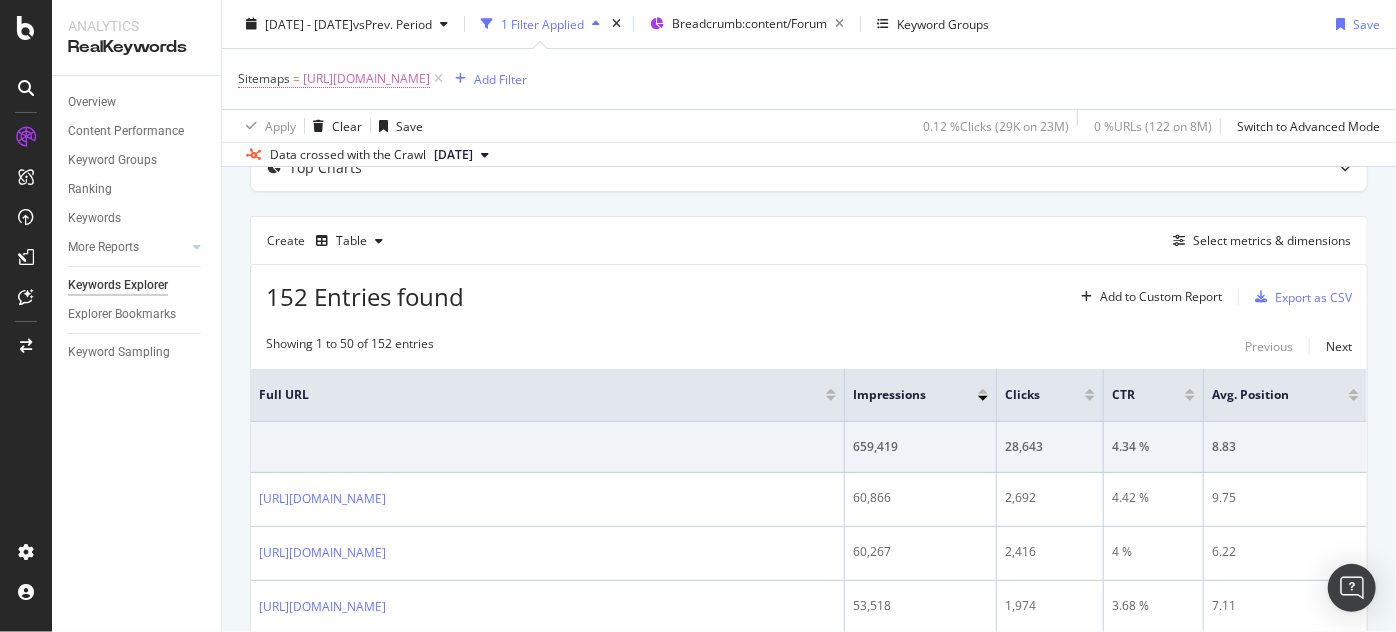 scroll, scrollTop: 3018, scrollLeft: 0, axis: vertical 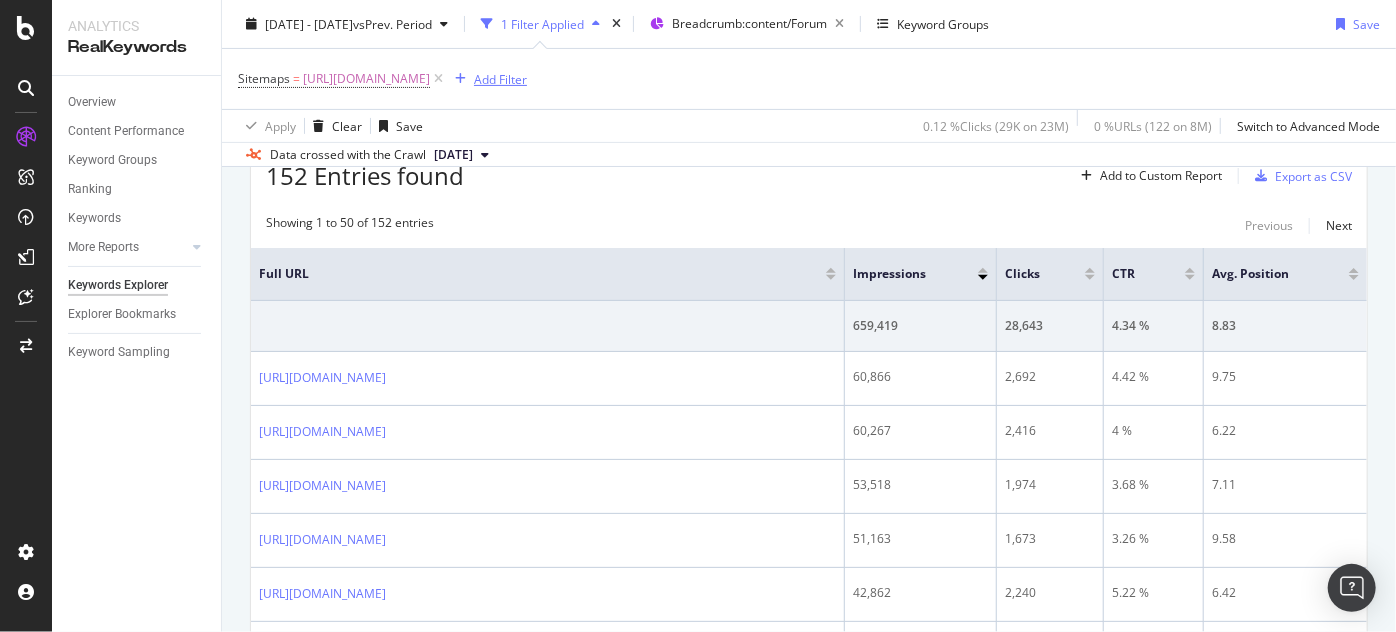 click on "Add Filter" at bounding box center [500, 78] 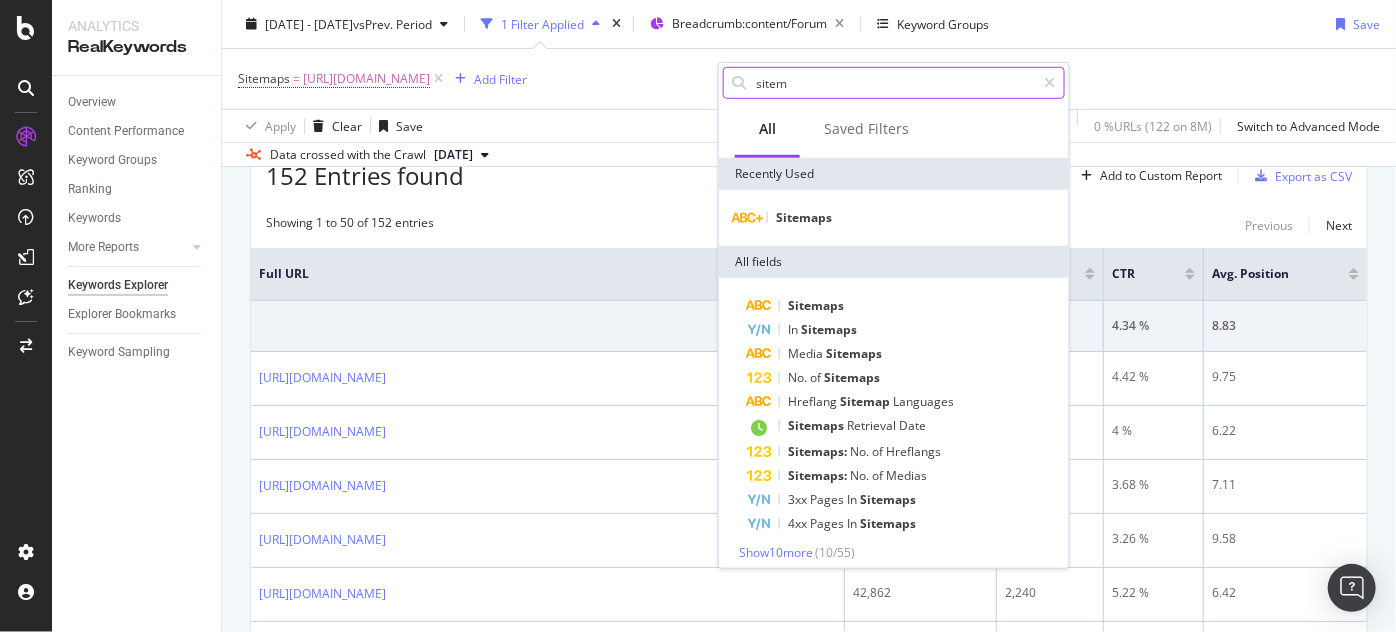 click on "sitem" at bounding box center [894, 83] 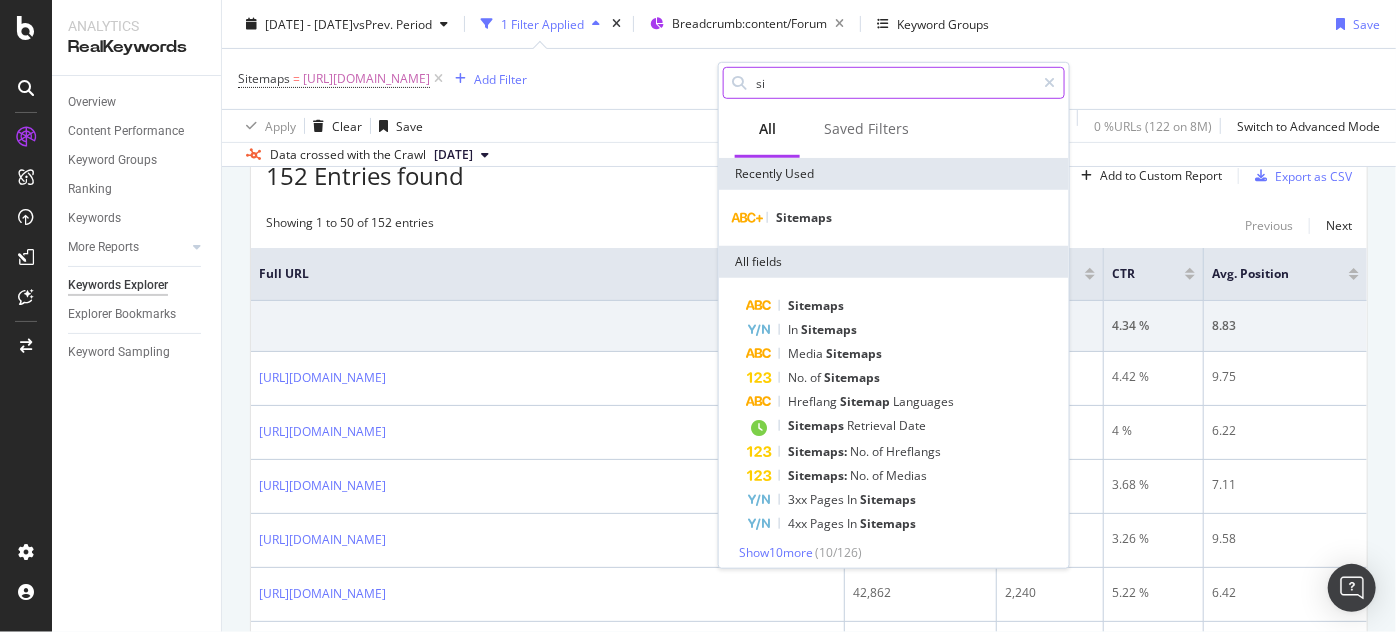 type on "s" 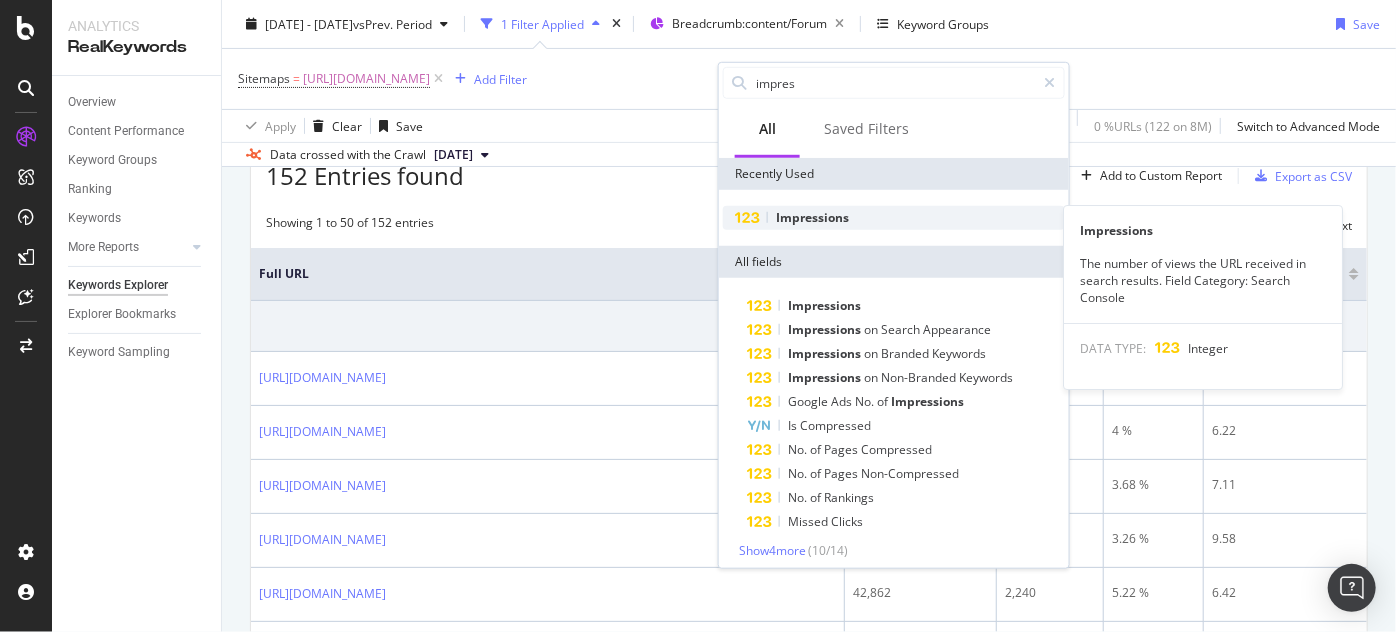 type on "impres" 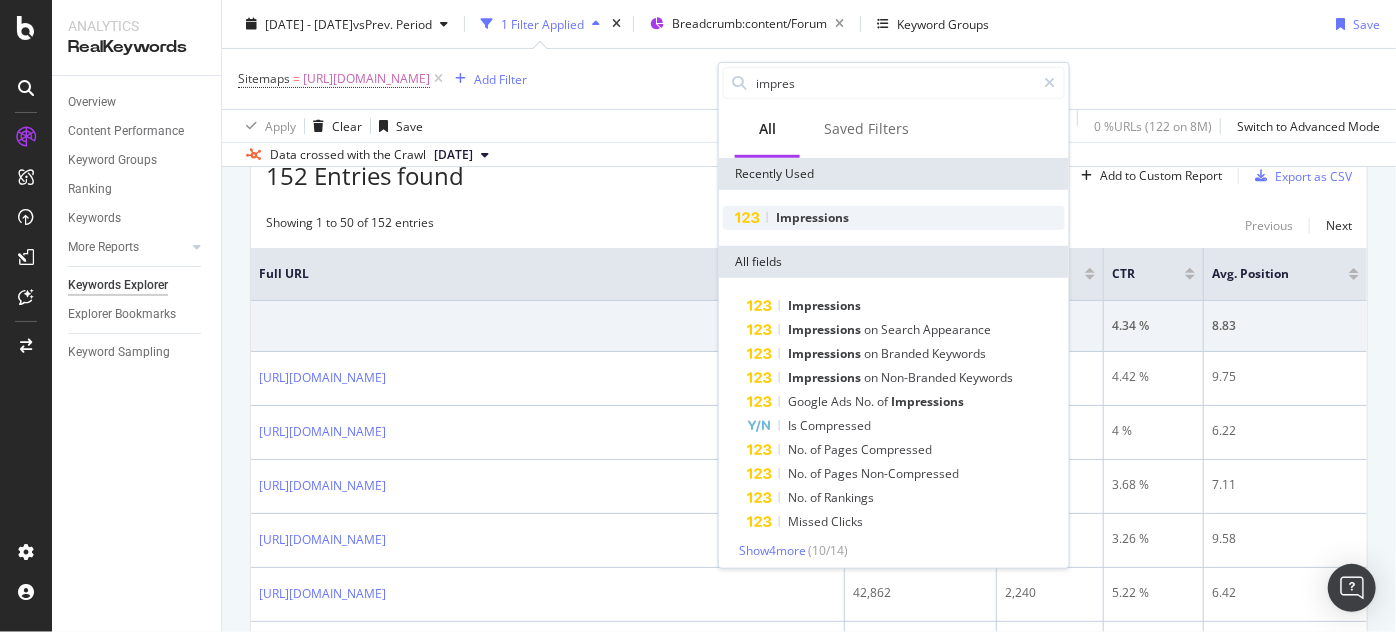click on "Impressions" at bounding box center (812, 217) 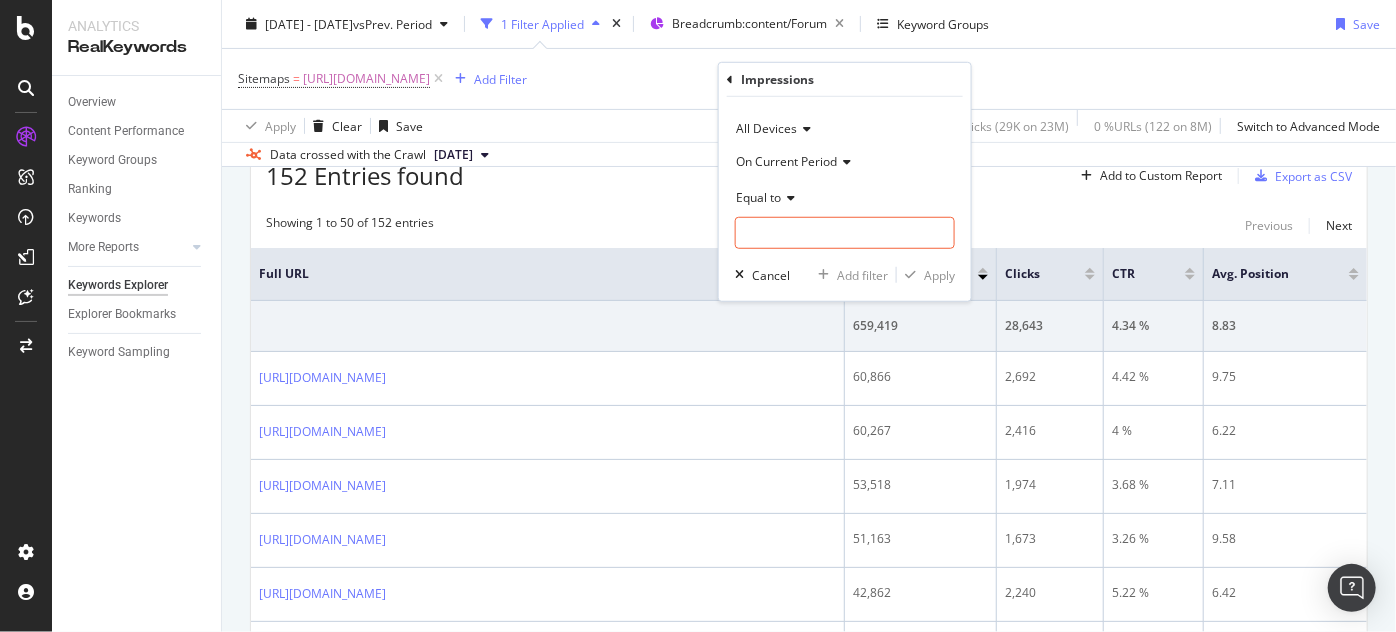 click on "On Current Period" at bounding box center (786, 160) 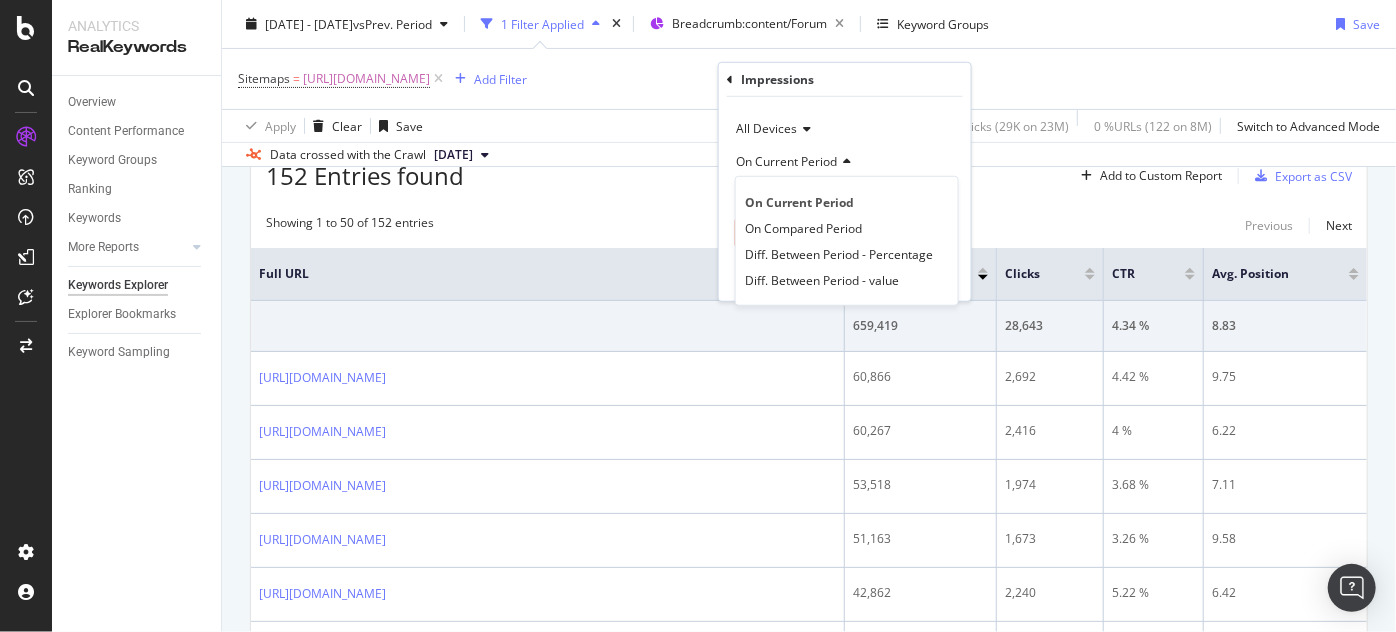 click on "On Current Period" at bounding box center [845, 161] 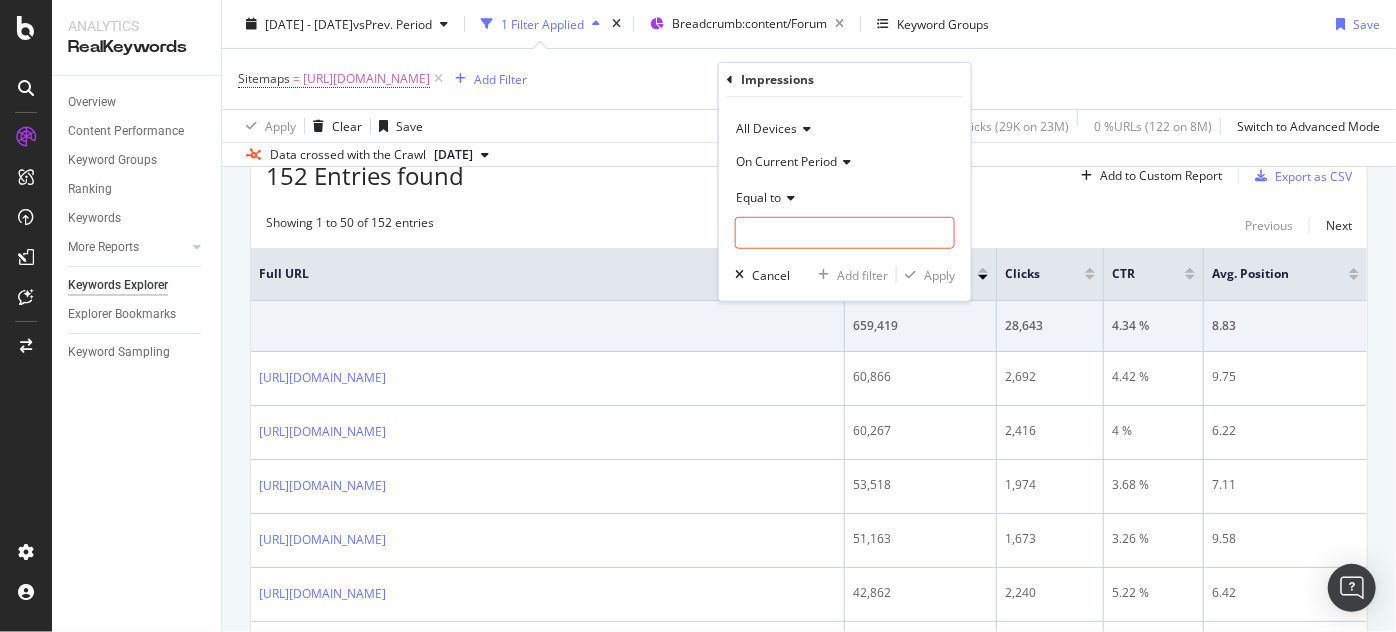click on "Equal to" at bounding box center (758, 196) 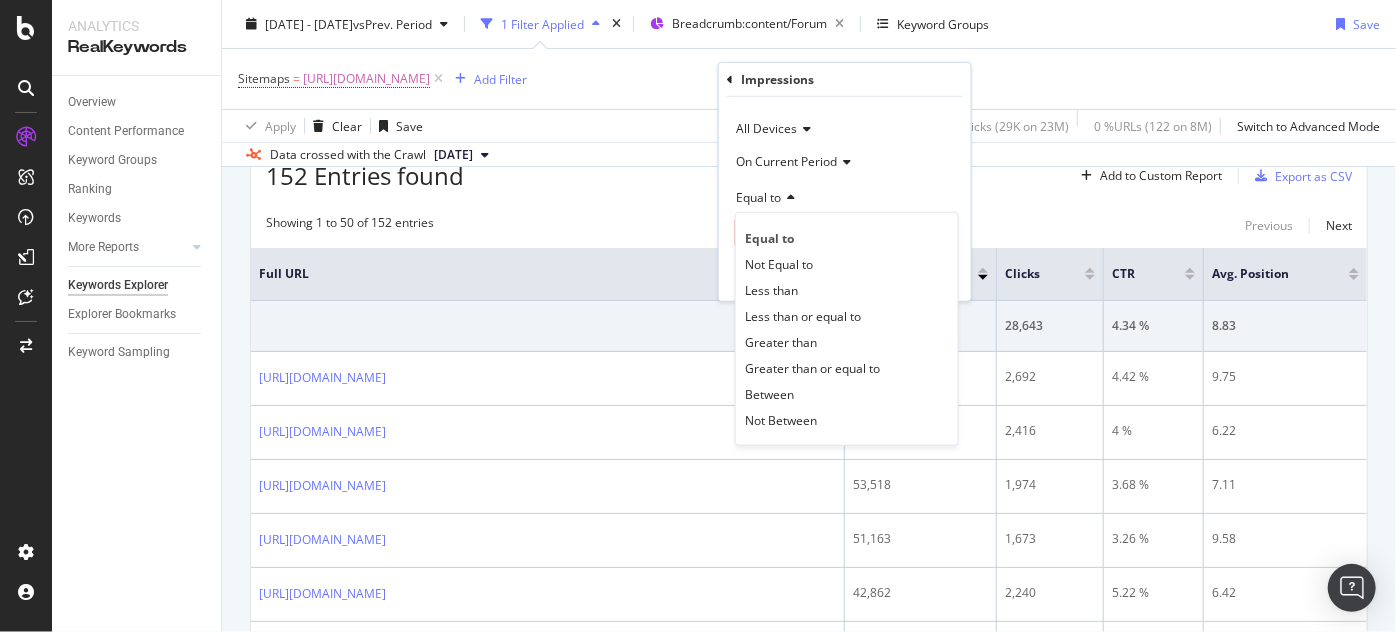 click on "On Current Period" at bounding box center (786, 160) 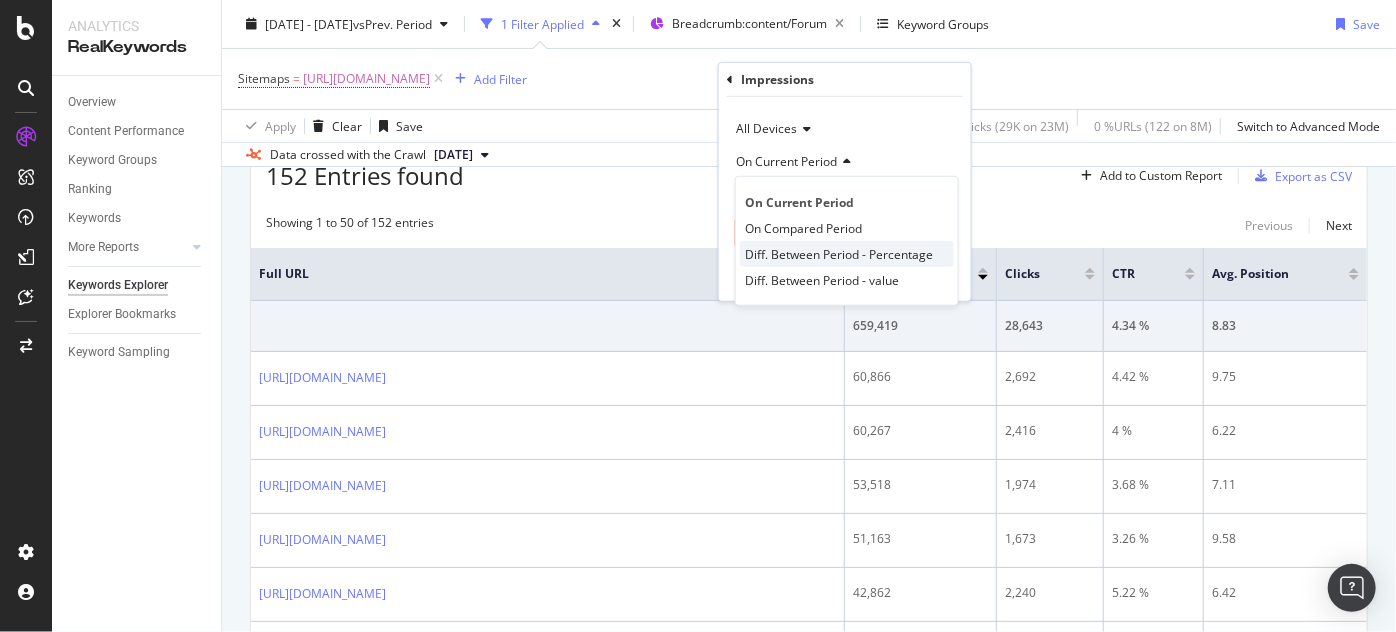 click on "Diff. Between Period - Percentage" at bounding box center [847, 254] 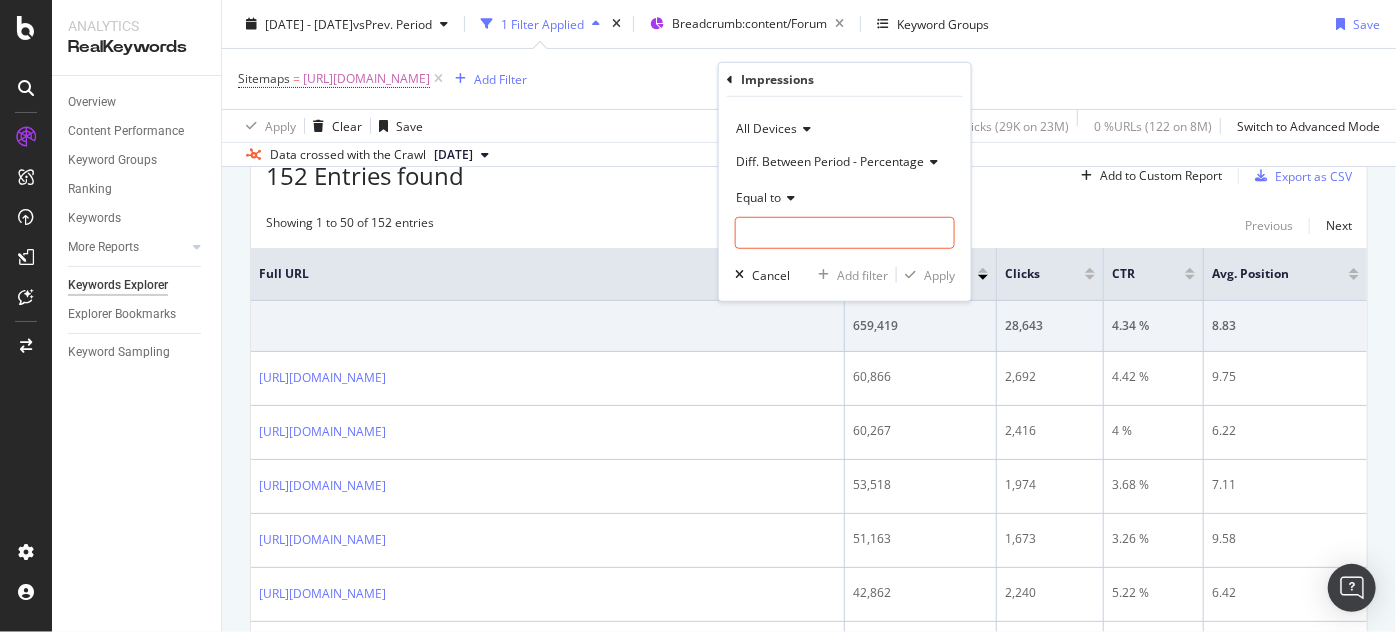 click on "Diff. Between Period - Percentage" at bounding box center (830, 160) 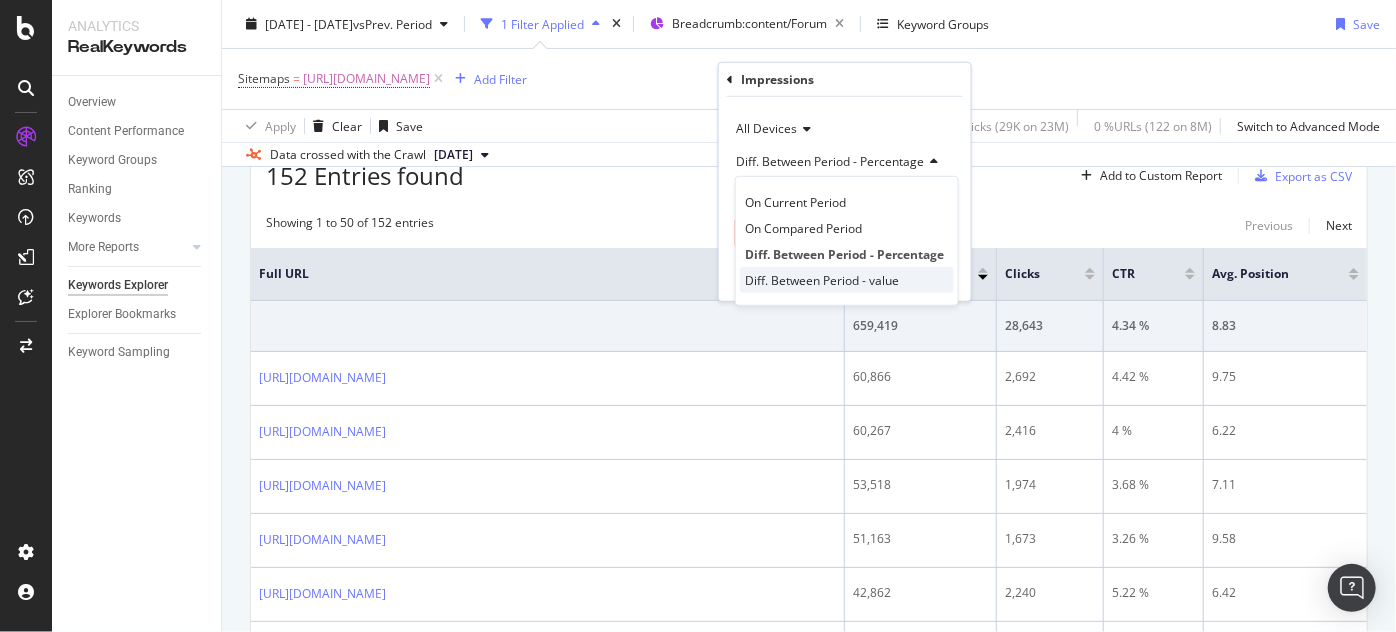 click on "Diff. Between Period - value" at bounding box center (822, 279) 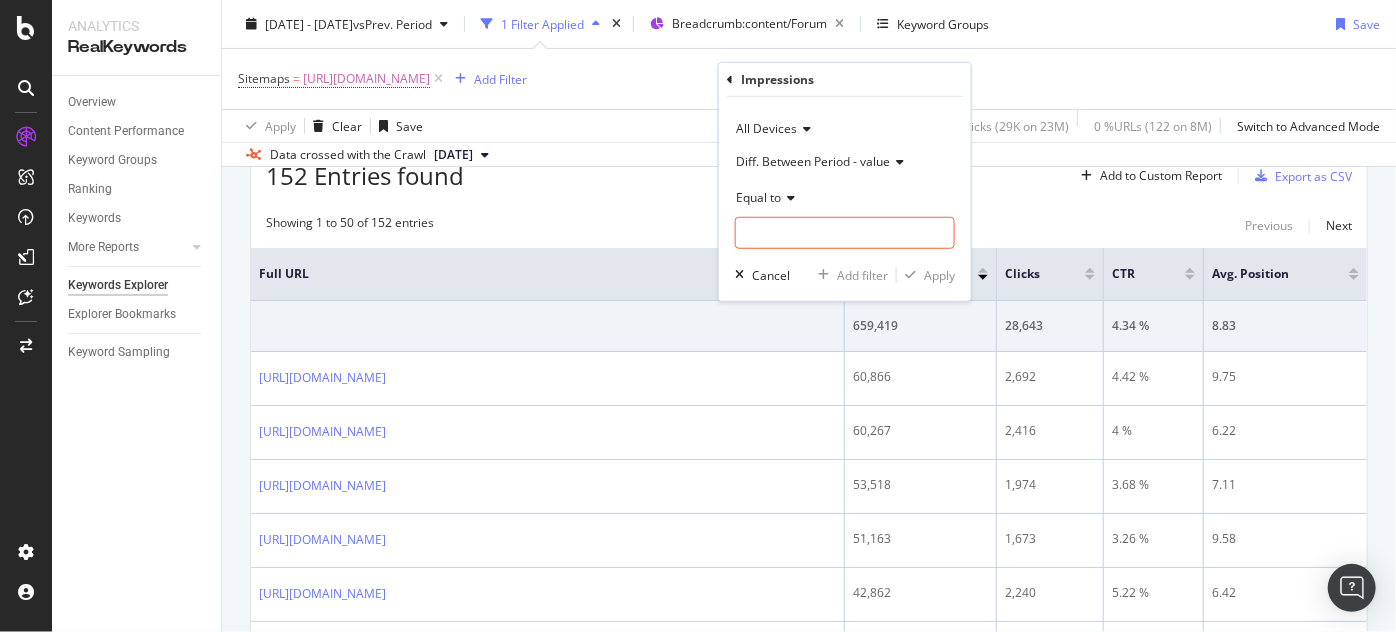 click on "Equal to" at bounding box center (758, 196) 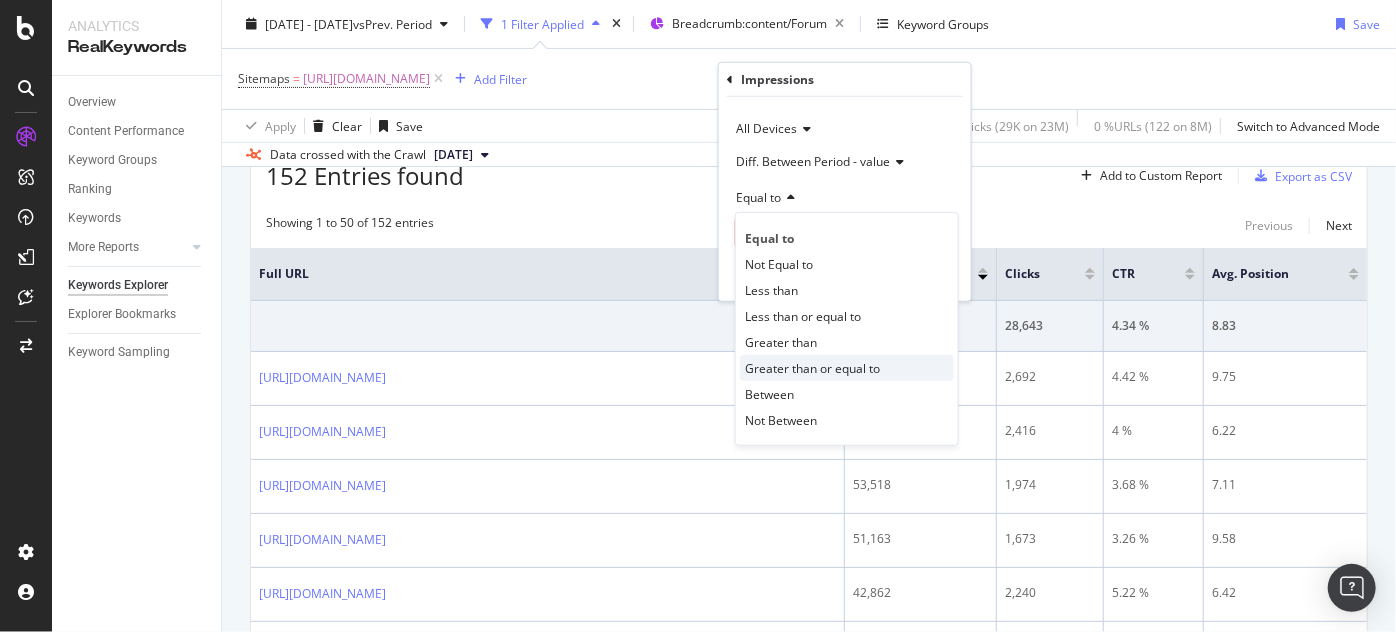 click on "Greater than or equal to" at bounding box center [812, 367] 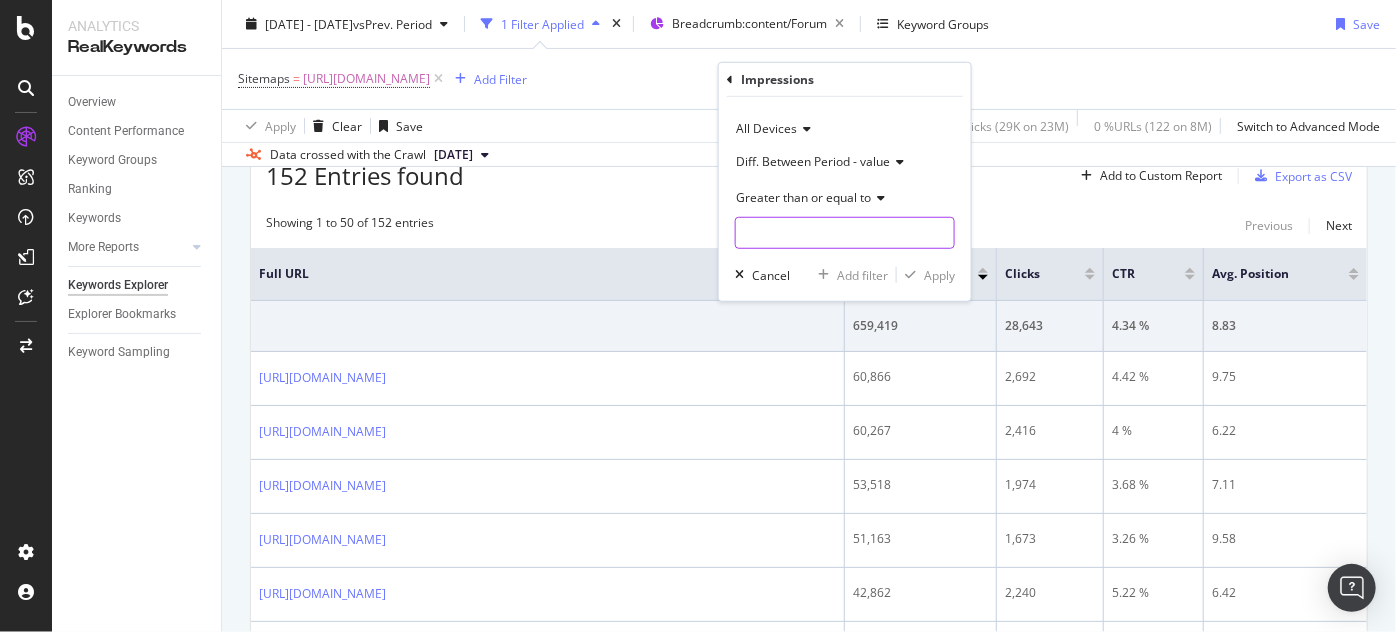 click at bounding box center (845, 233) 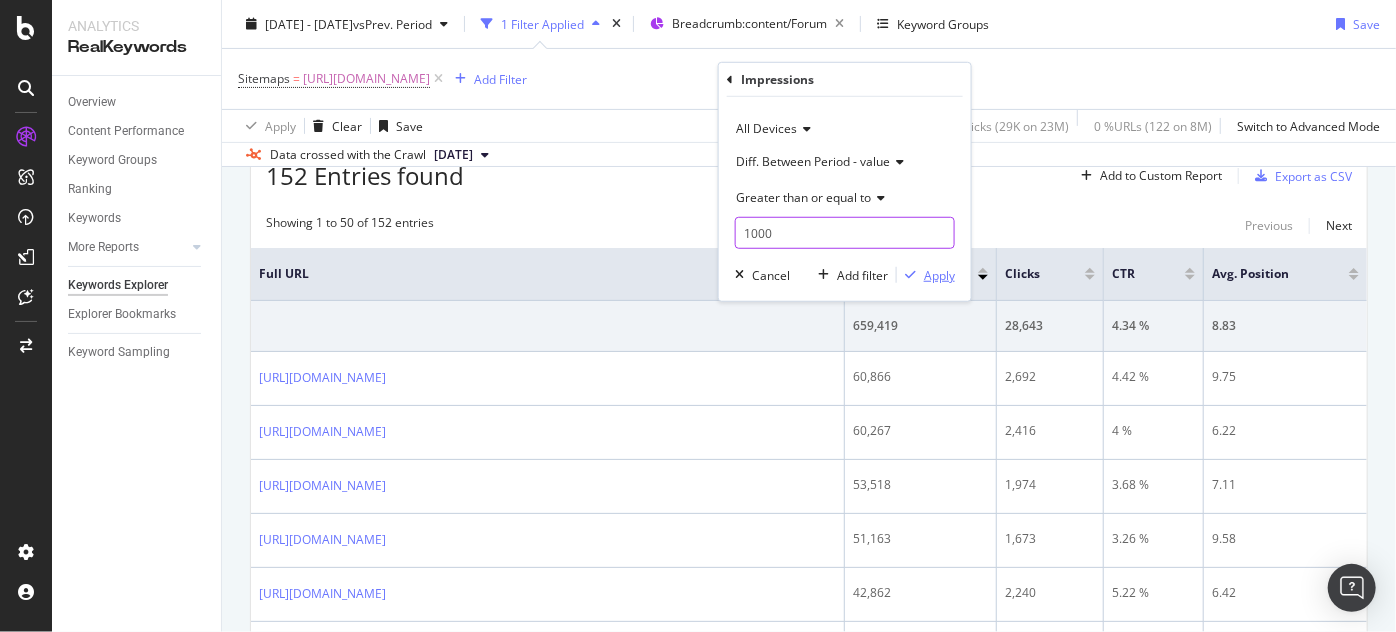 type on "1000" 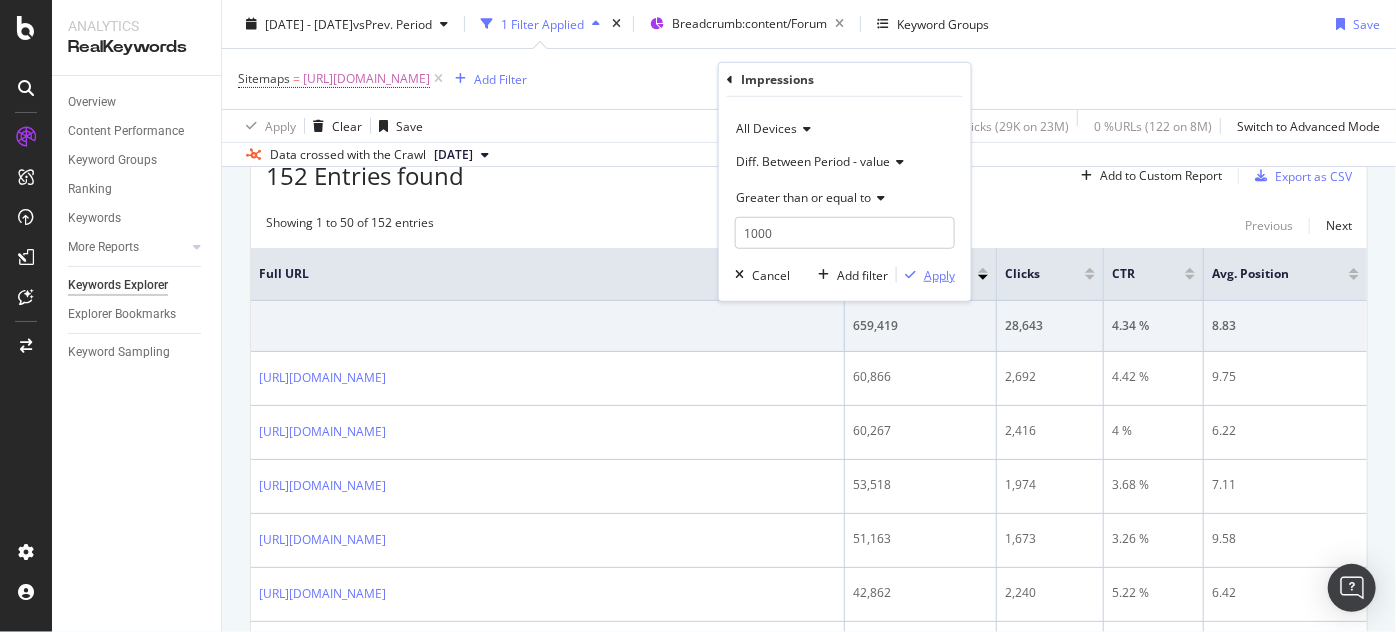click at bounding box center (910, 275) 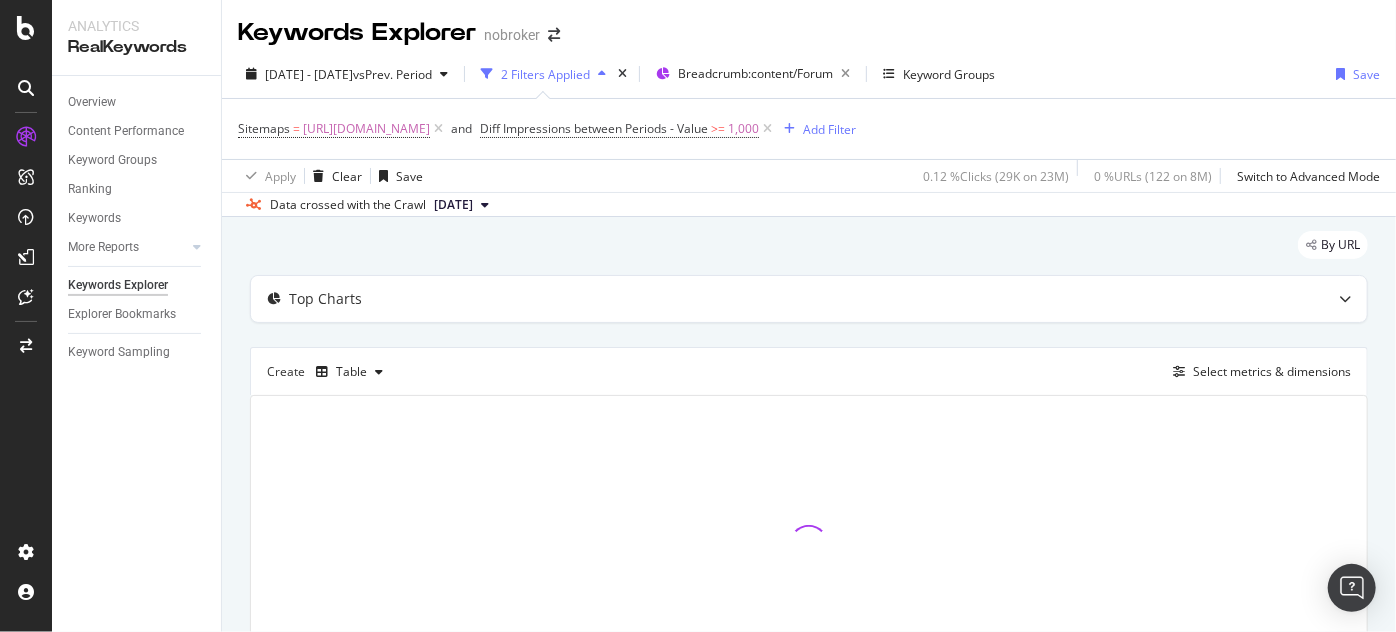 scroll, scrollTop: 131, scrollLeft: 0, axis: vertical 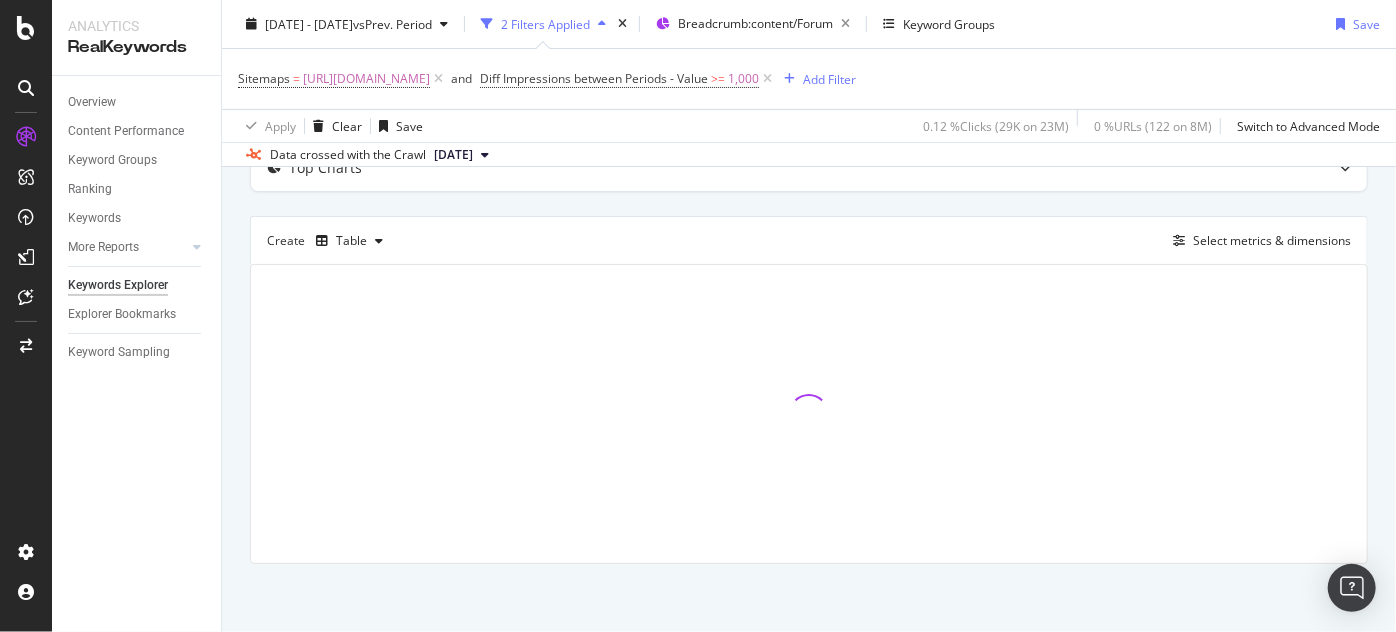 click on "By URL Top Charts Create   Table Select metrics & dimensions" at bounding box center (809, 360) 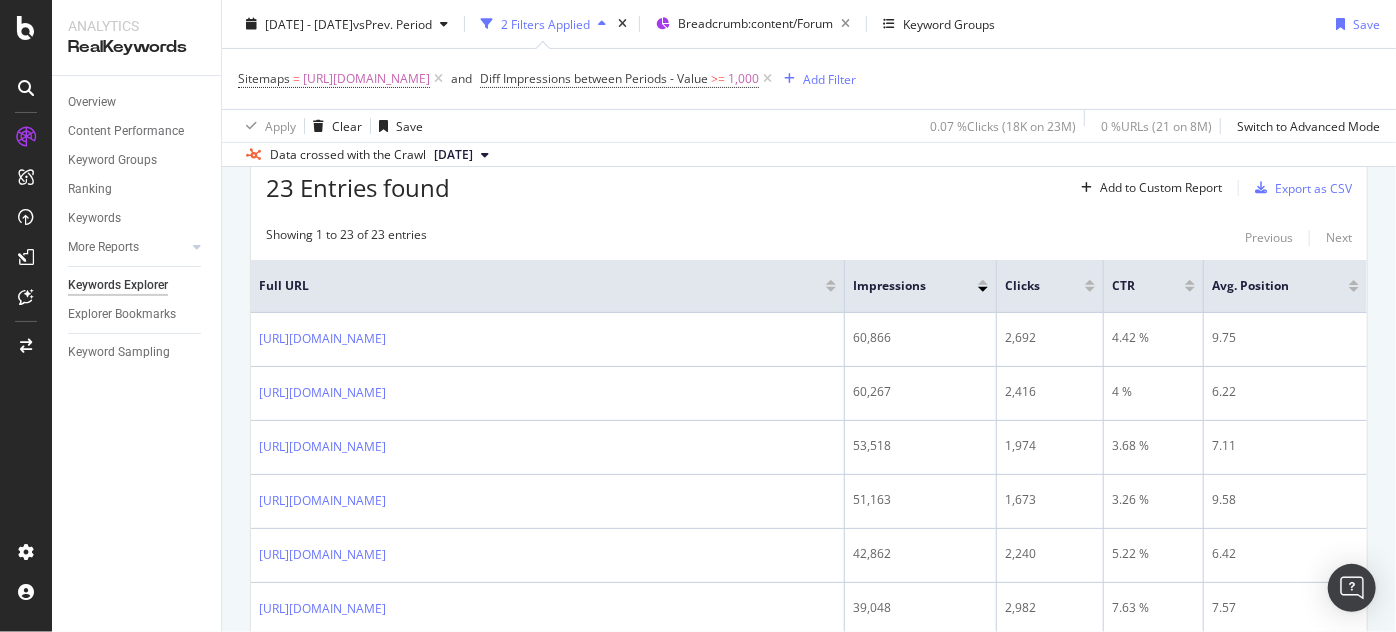 scroll, scrollTop: 214, scrollLeft: 0, axis: vertical 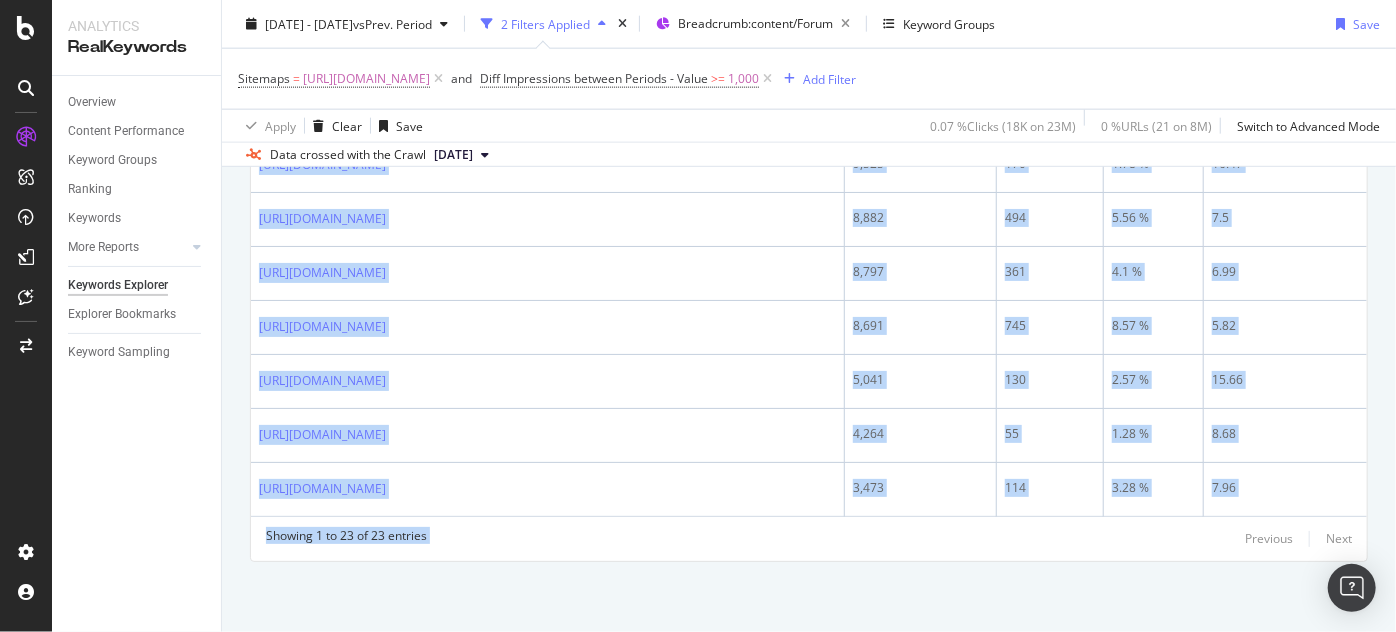 drag, startPoint x: 251, startPoint y: 343, endPoint x: 978, endPoint y: 674, distance: 798.80536 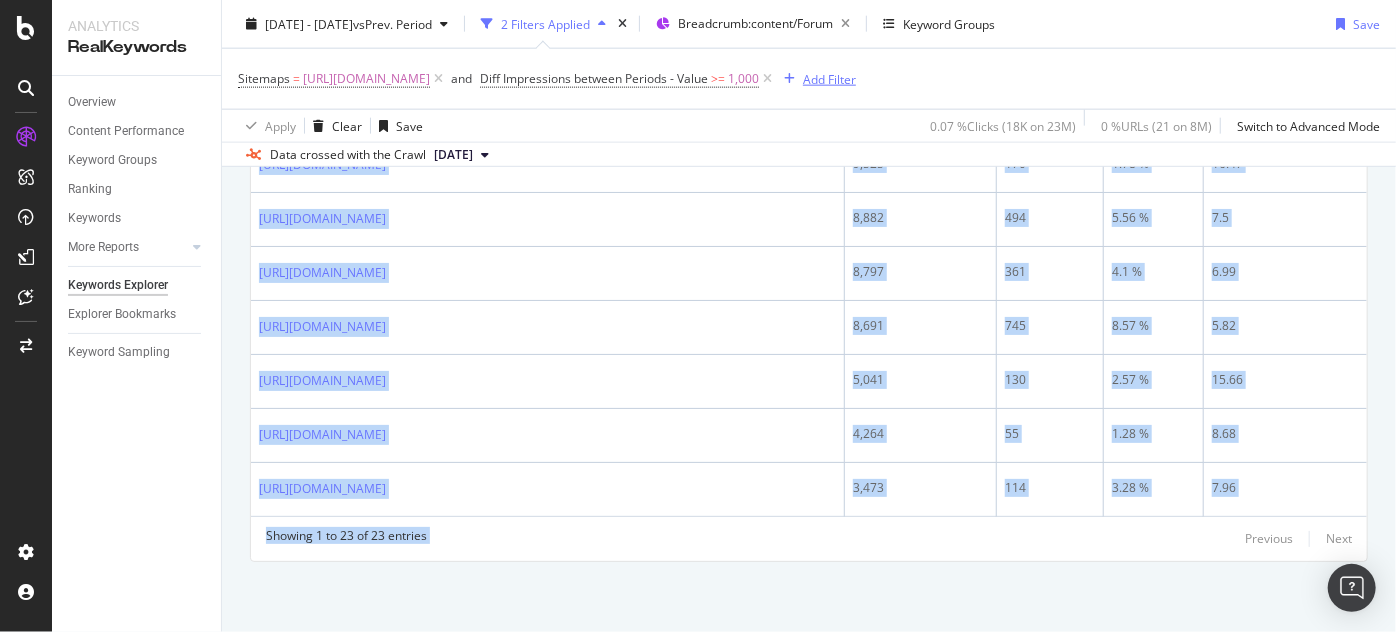 click at bounding box center [789, 79] 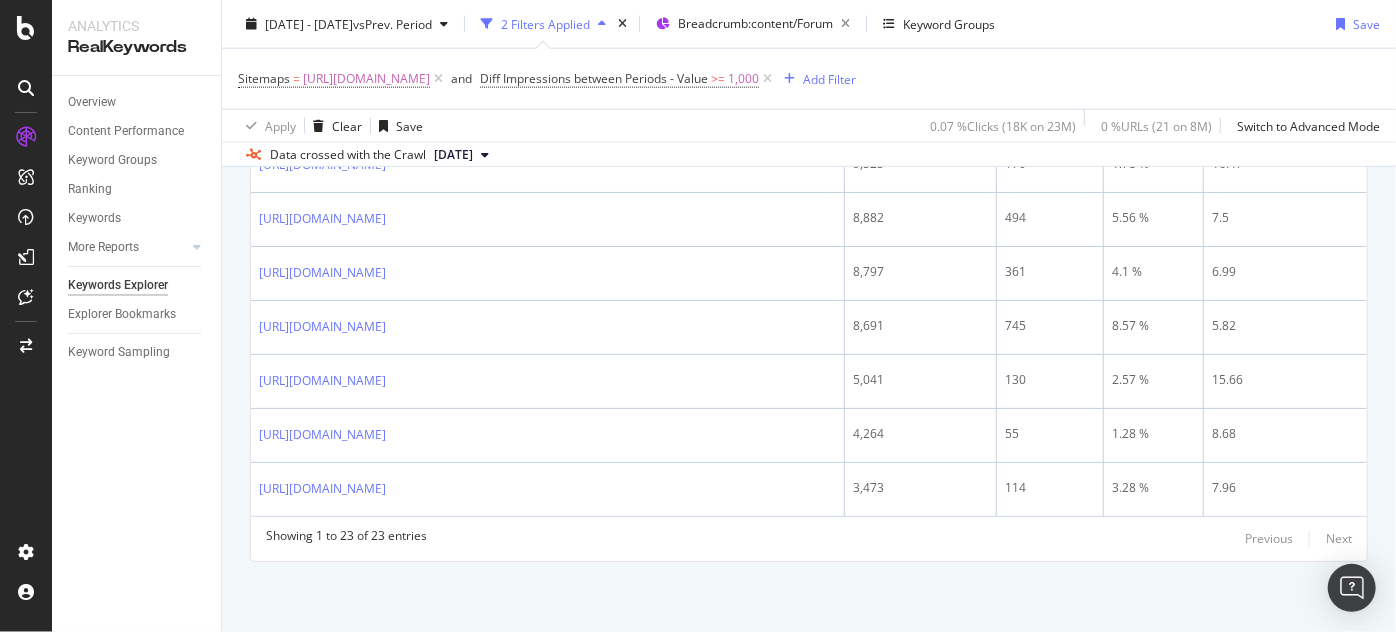 click on "Sitemaps   =     [URL][DOMAIN_NAME] and Diff Impressions between Periods - Value   >=     1,000 Add Filter" at bounding box center (809, 79) 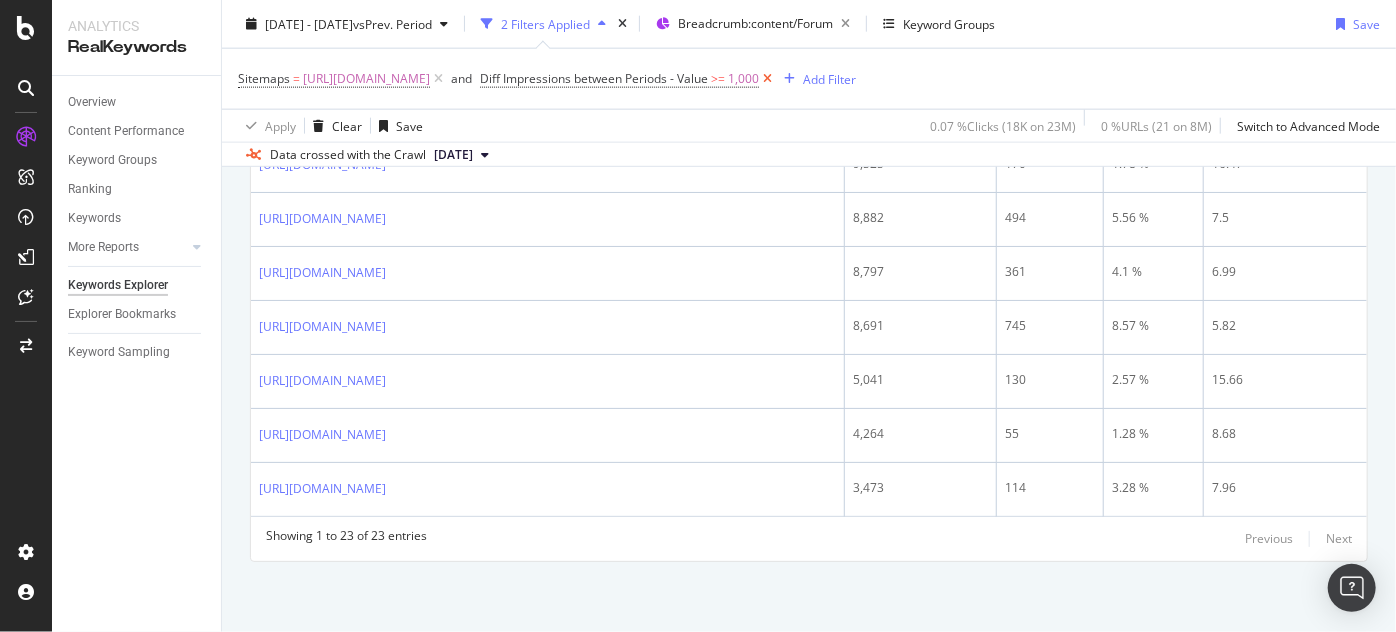 click at bounding box center (767, 79) 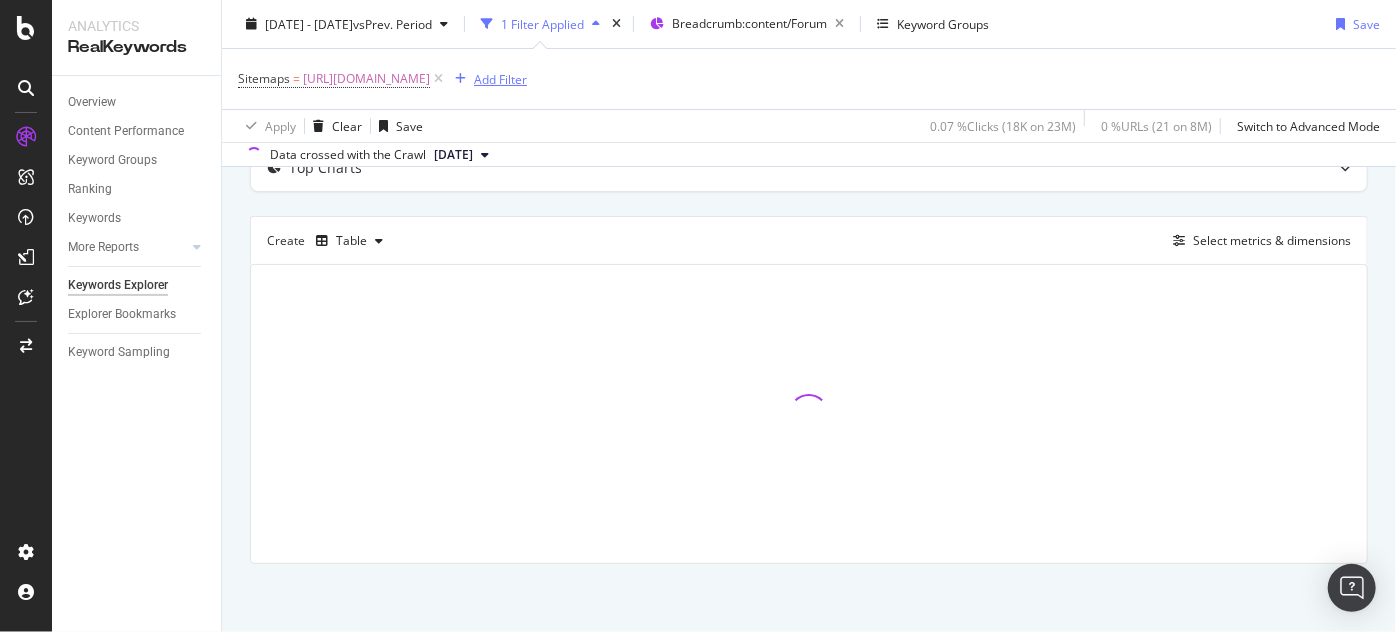 click on "Add Filter" at bounding box center [500, 78] 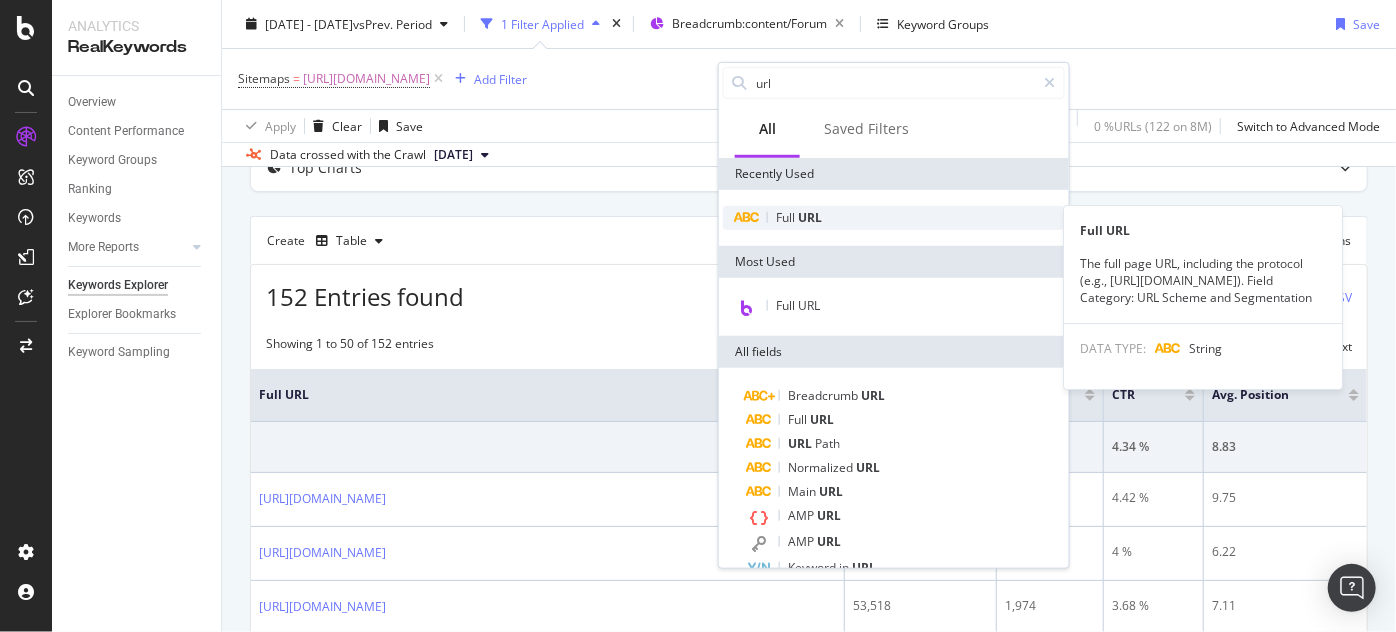 type on "url" 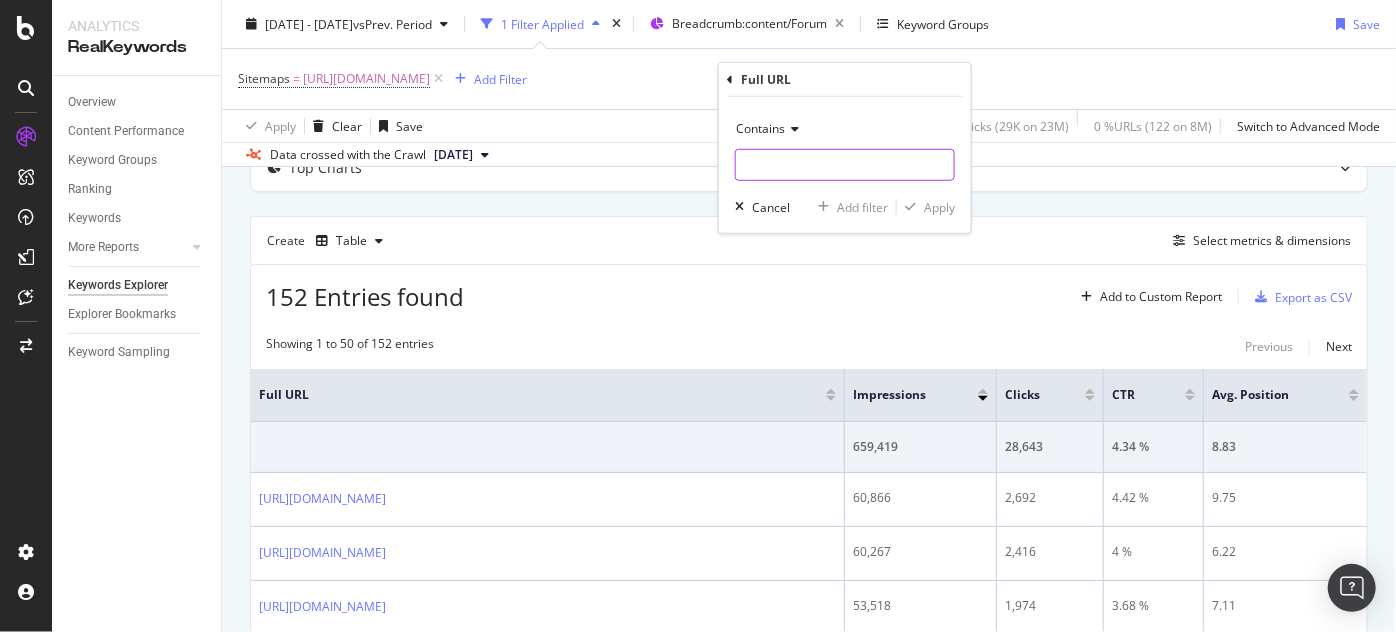click at bounding box center (845, 165) 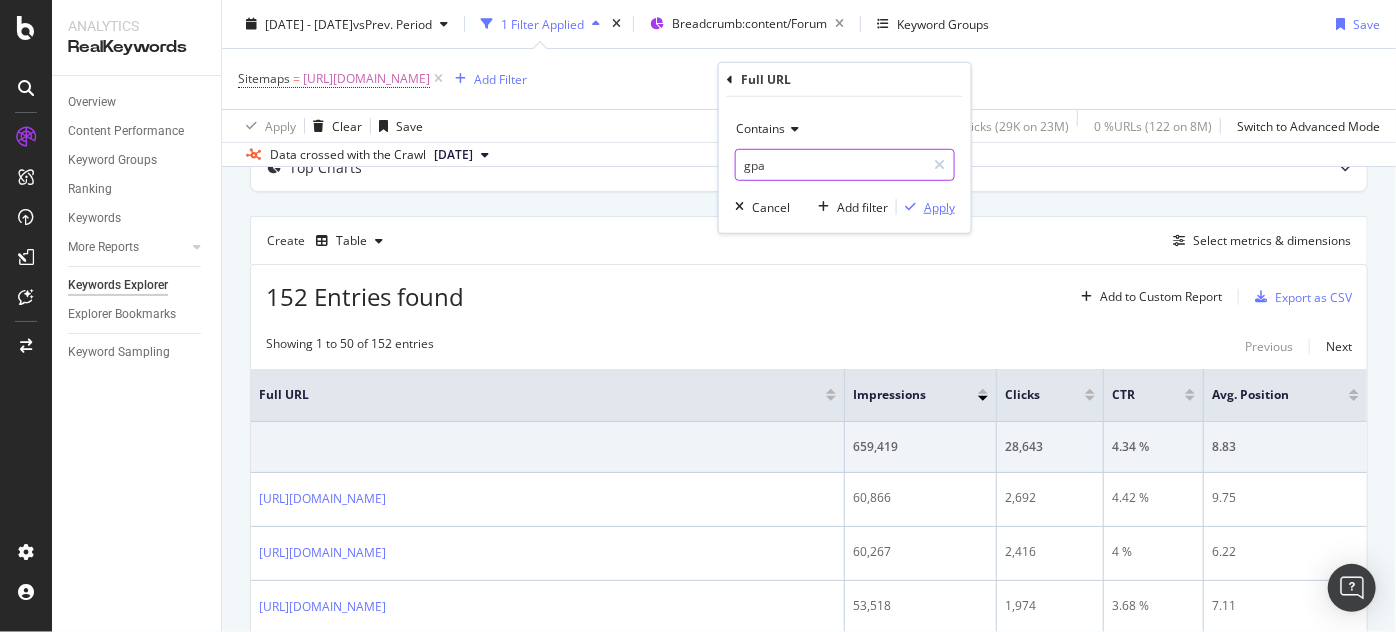 type on "gpa" 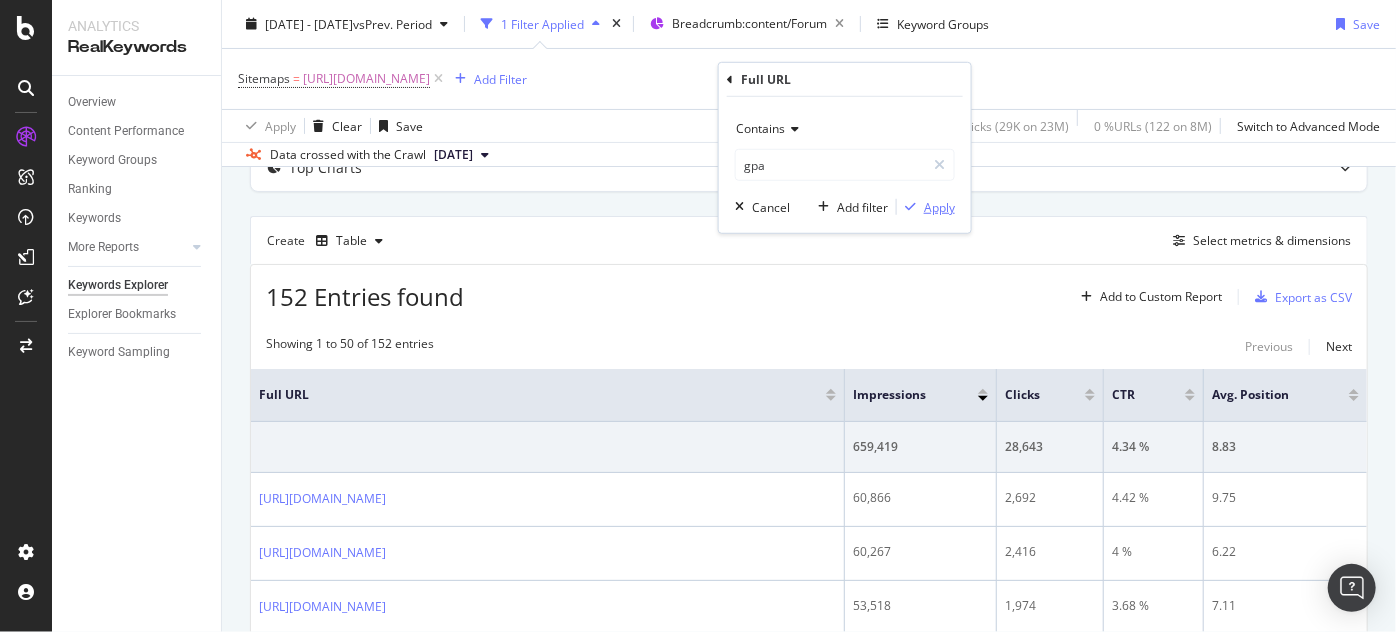 click at bounding box center [910, 207] 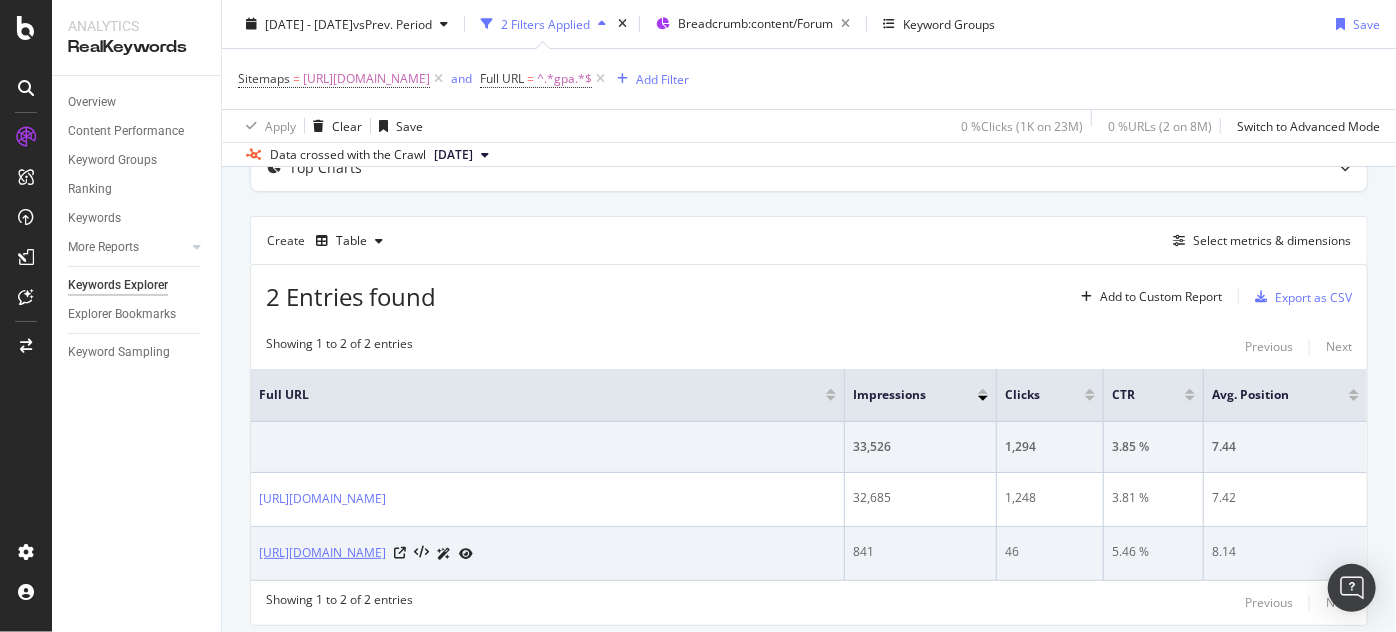 drag, startPoint x: 260, startPoint y: 472, endPoint x: 658, endPoint y: 566, distance: 408.94986 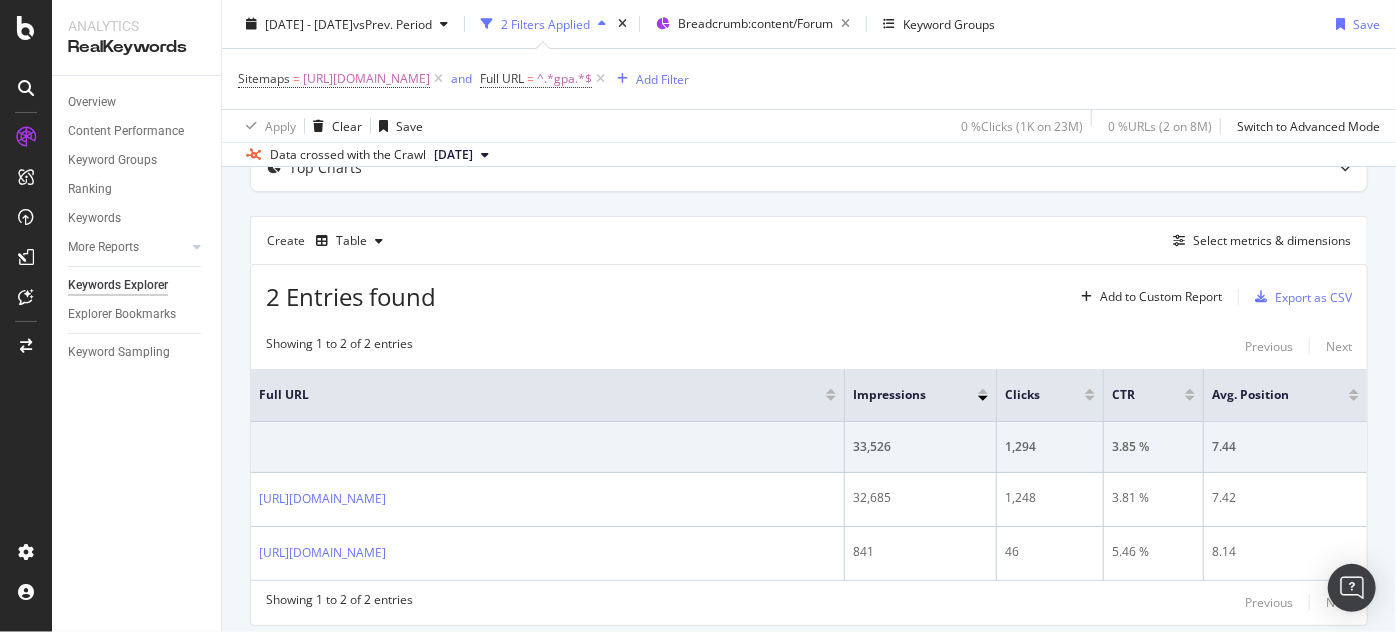 copy on "Full URL Impressions Clicks CTR Avg. Position 33,526 1,294 3.85 % 7.44 [URL][DOMAIN_NAME] 32,685 1,248 3.81 % 7.42 [URL][DOMAIN_NAME]" 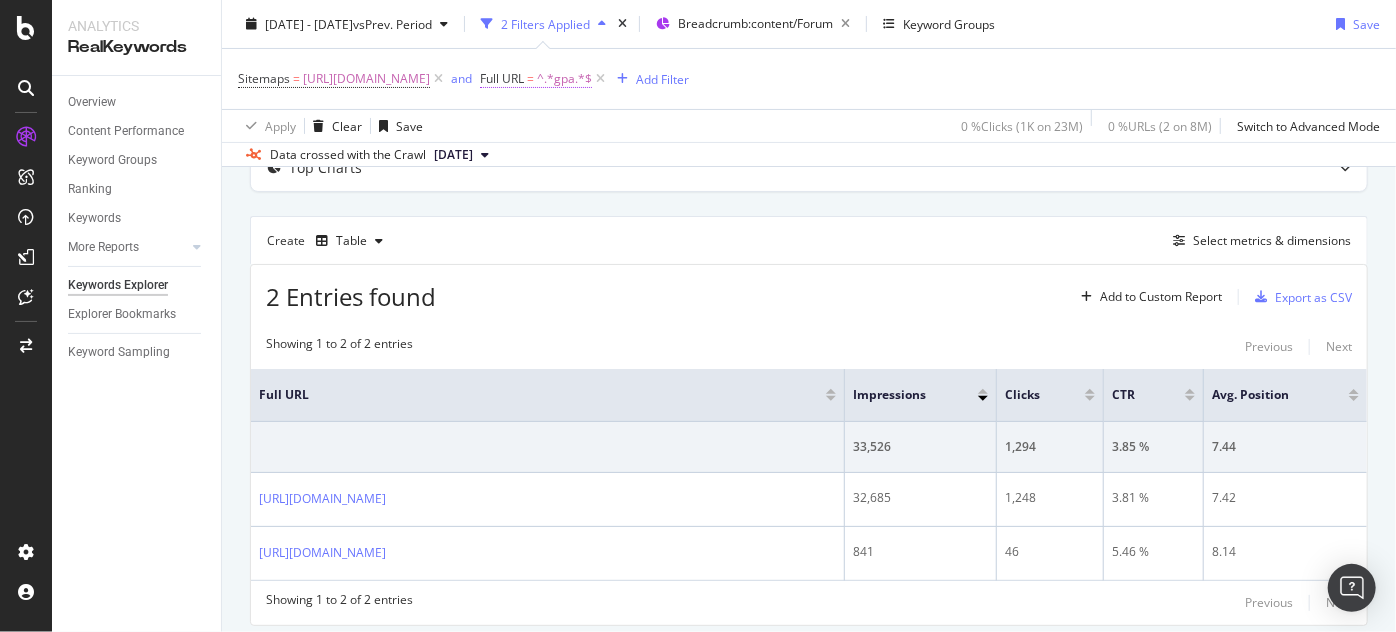 click on "^.*gpa.*$" at bounding box center [564, 79] 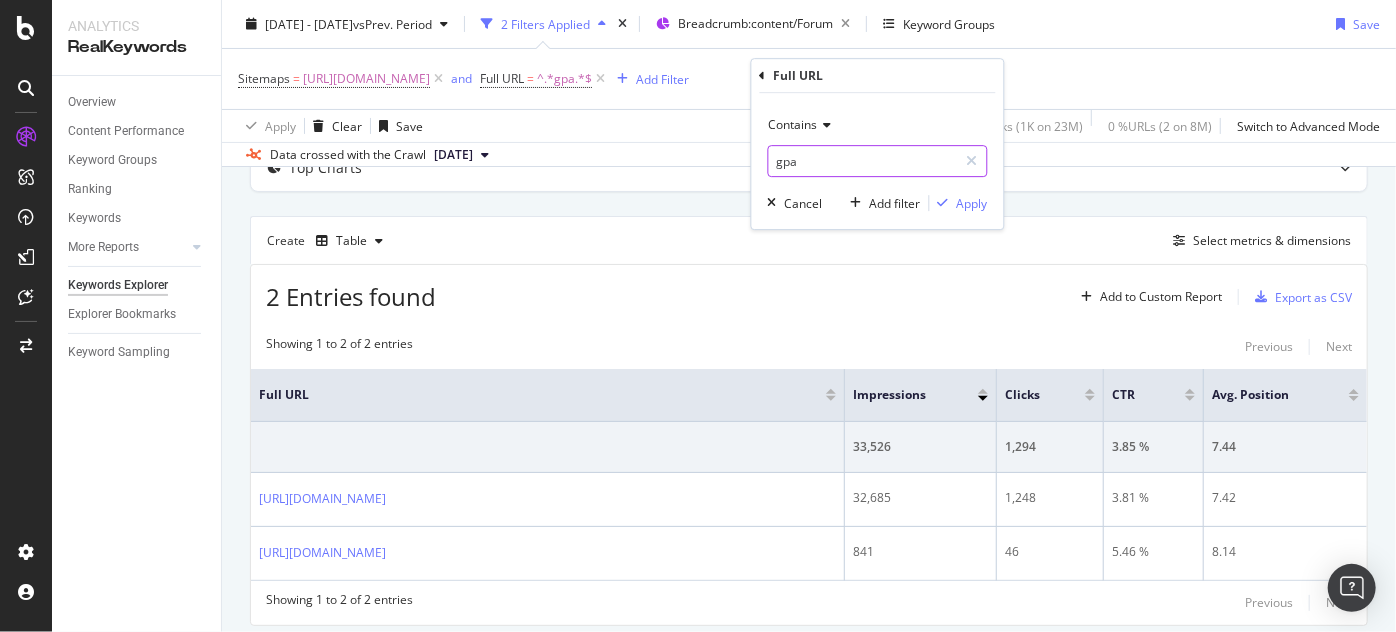click on "gpa" at bounding box center (863, 161) 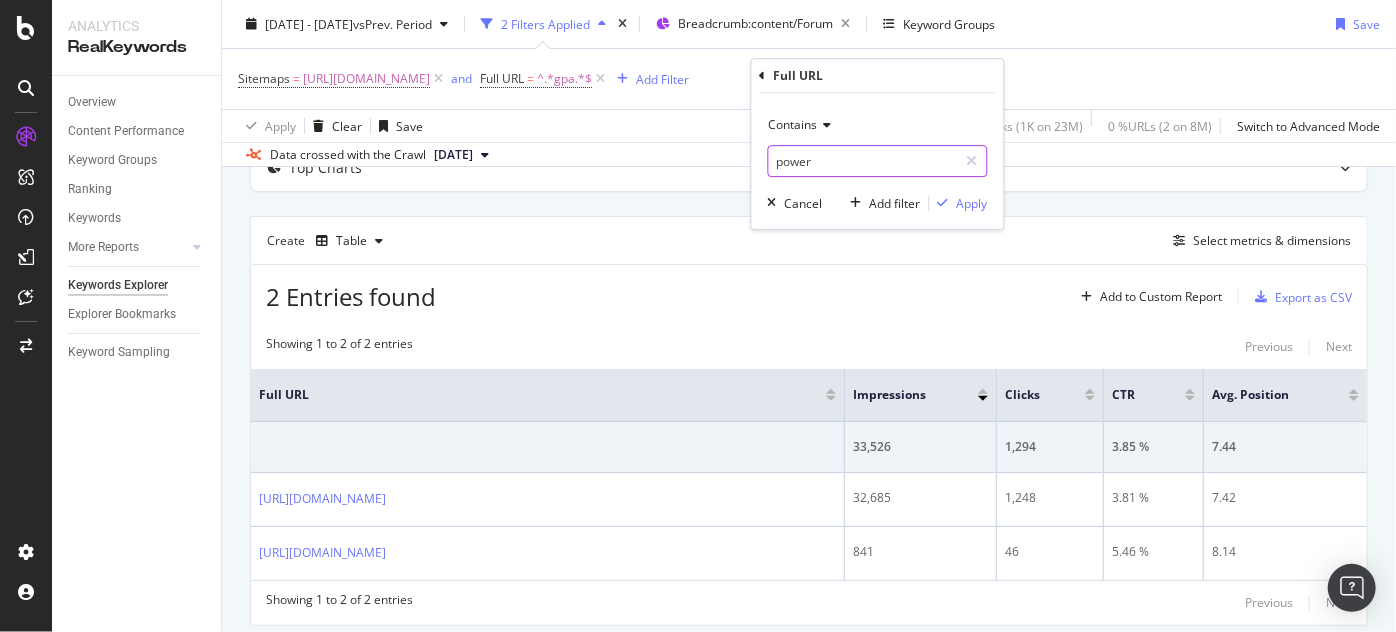 type on "power" 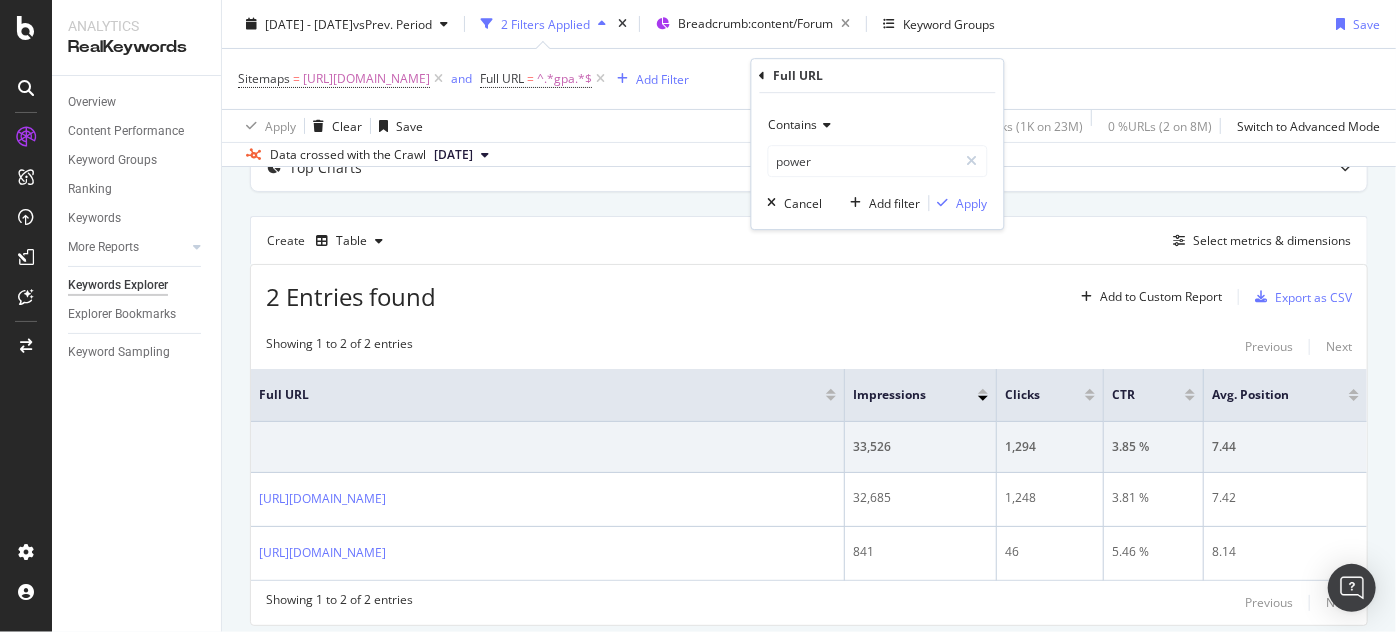 click on "Contains power Cancel Add filter Apply" at bounding box center (878, 161) 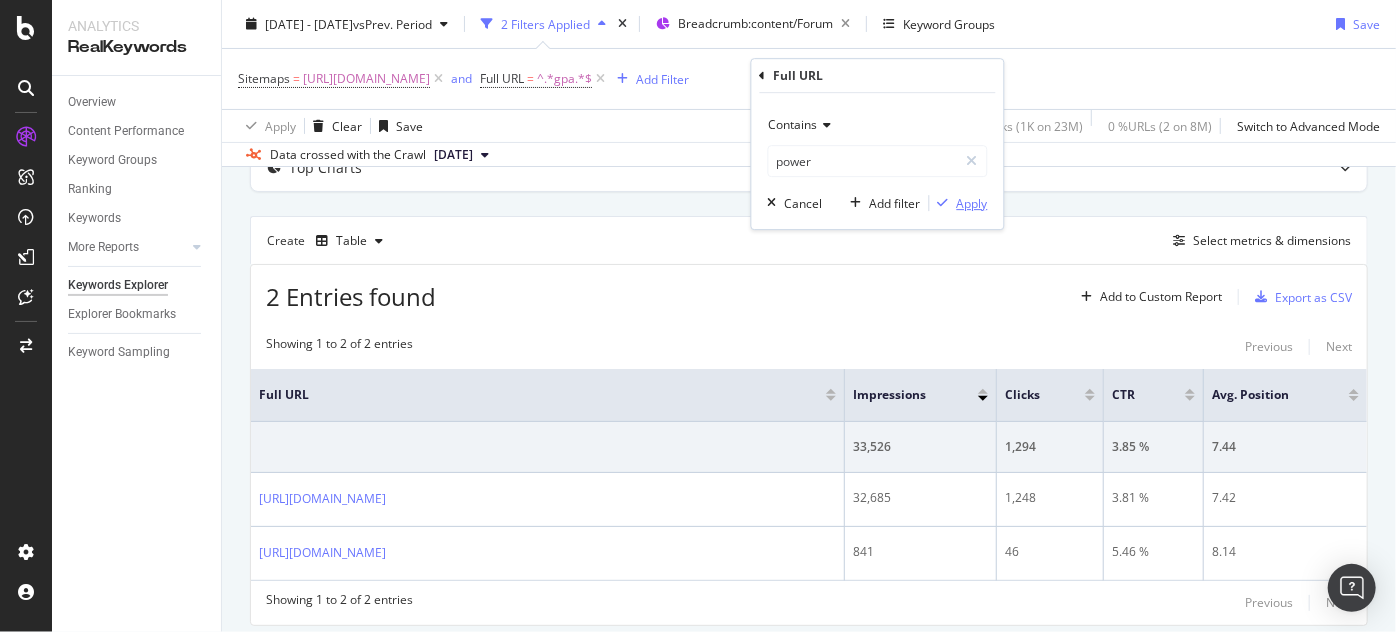 click on "Apply" at bounding box center (972, 203) 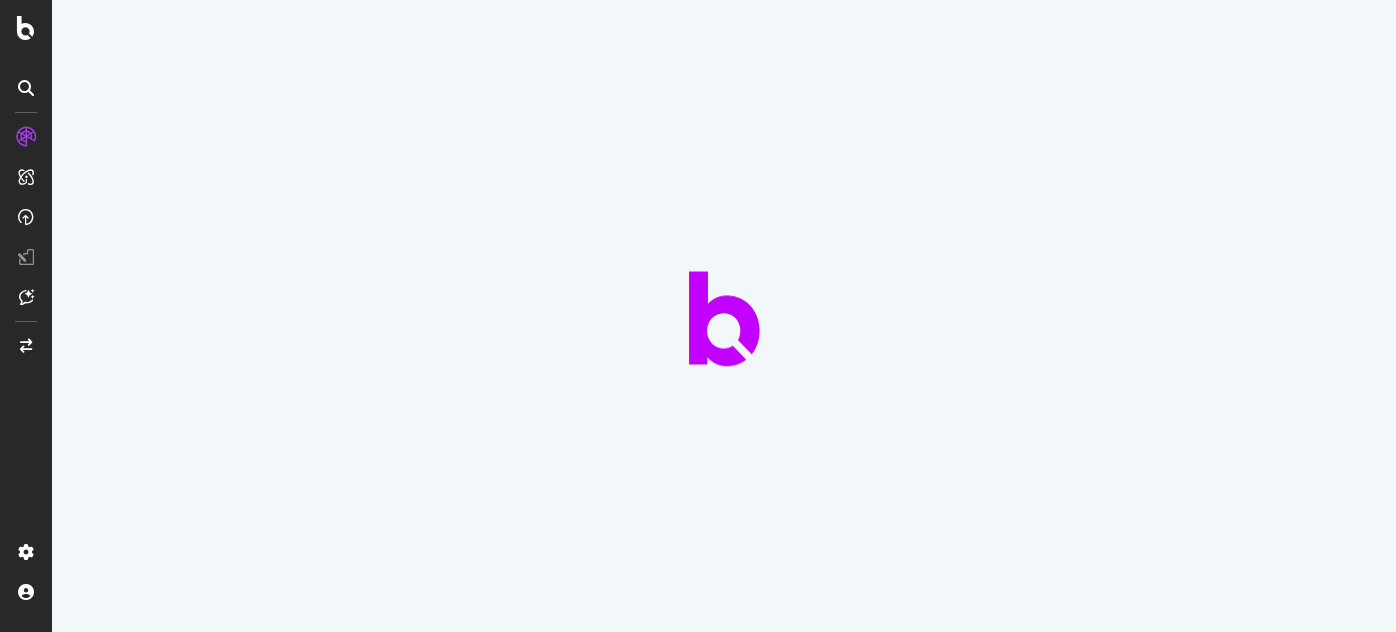 scroll, scrollTop: 0, scrollLeft: 0, axis: both 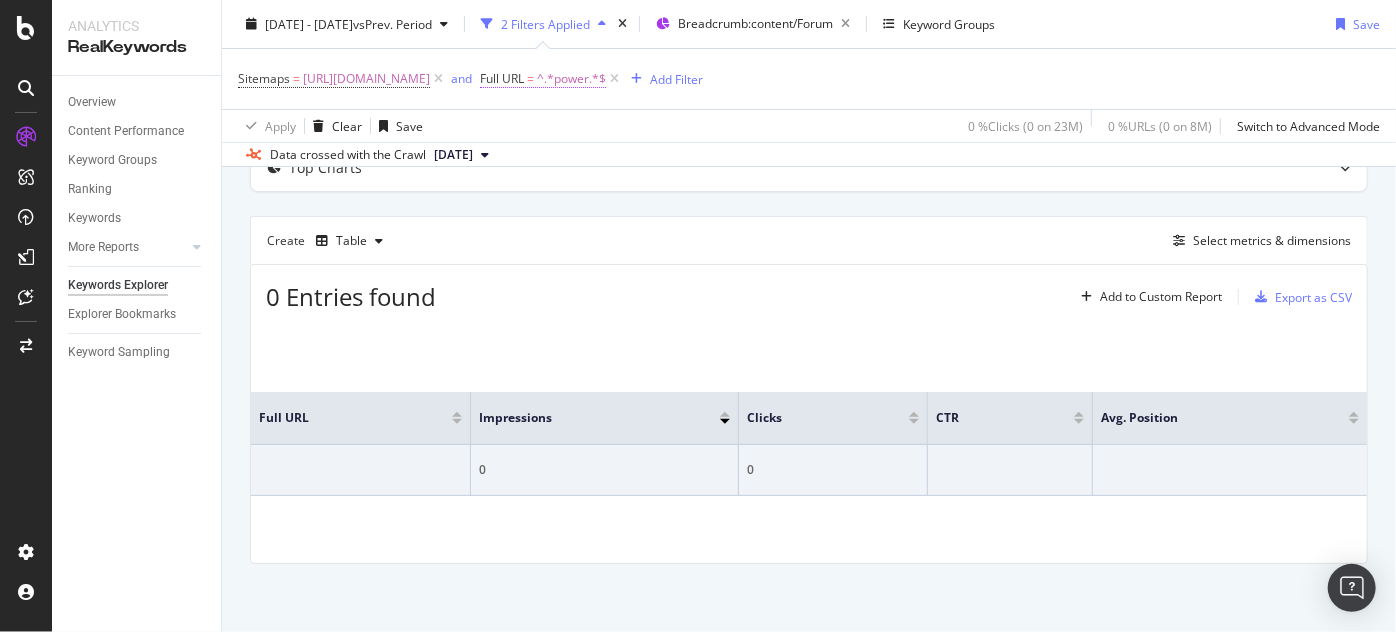 click on "^.*power.*$" at bounding box center (571, 79) 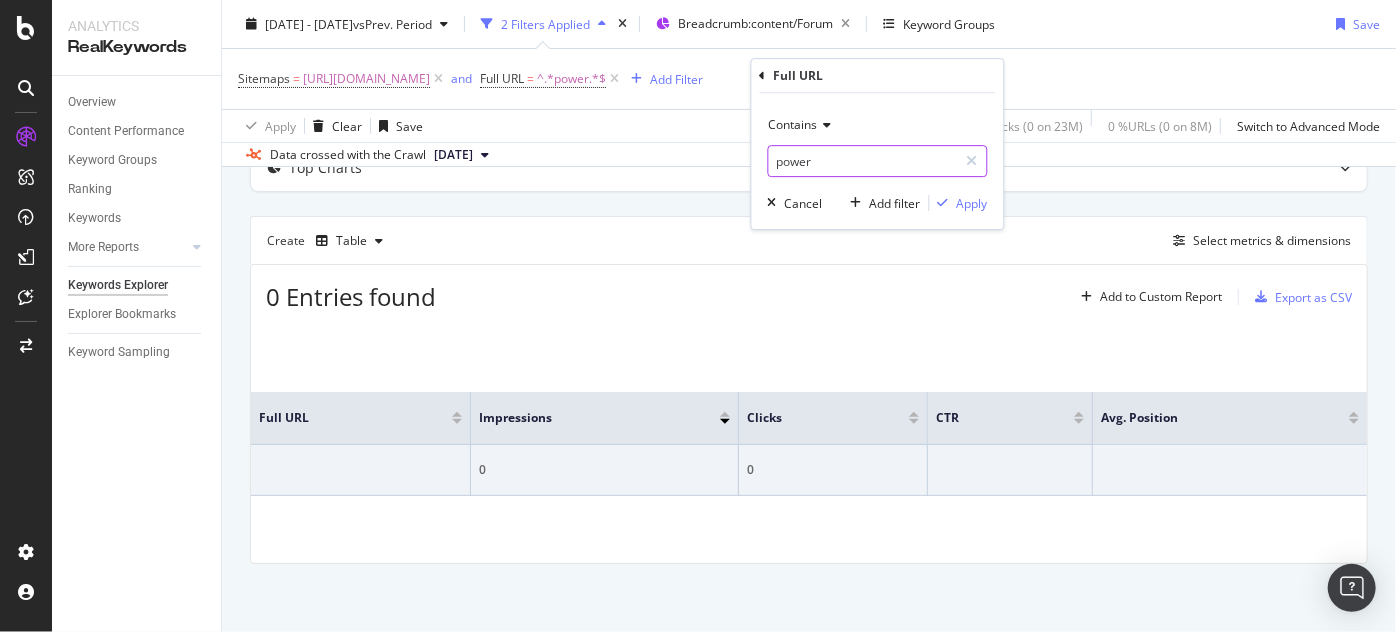click on "power" at bounding box center (863, 161) 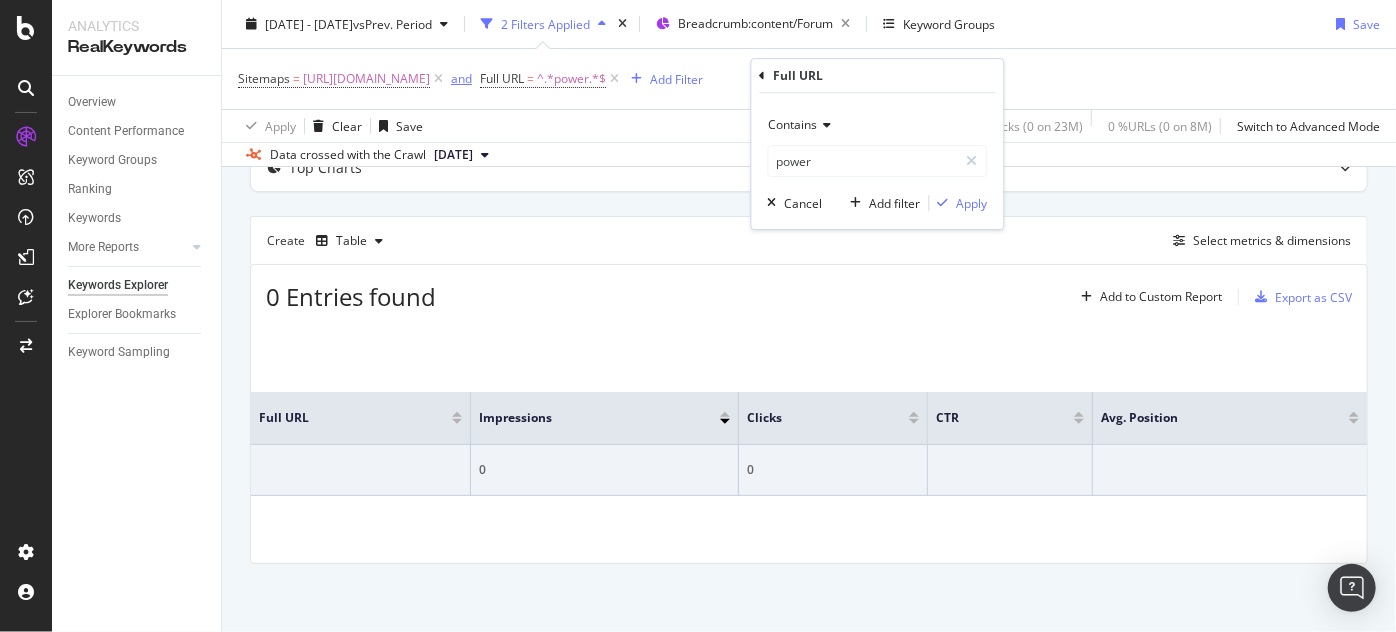 click on "and" at bounding box center [461, 78] 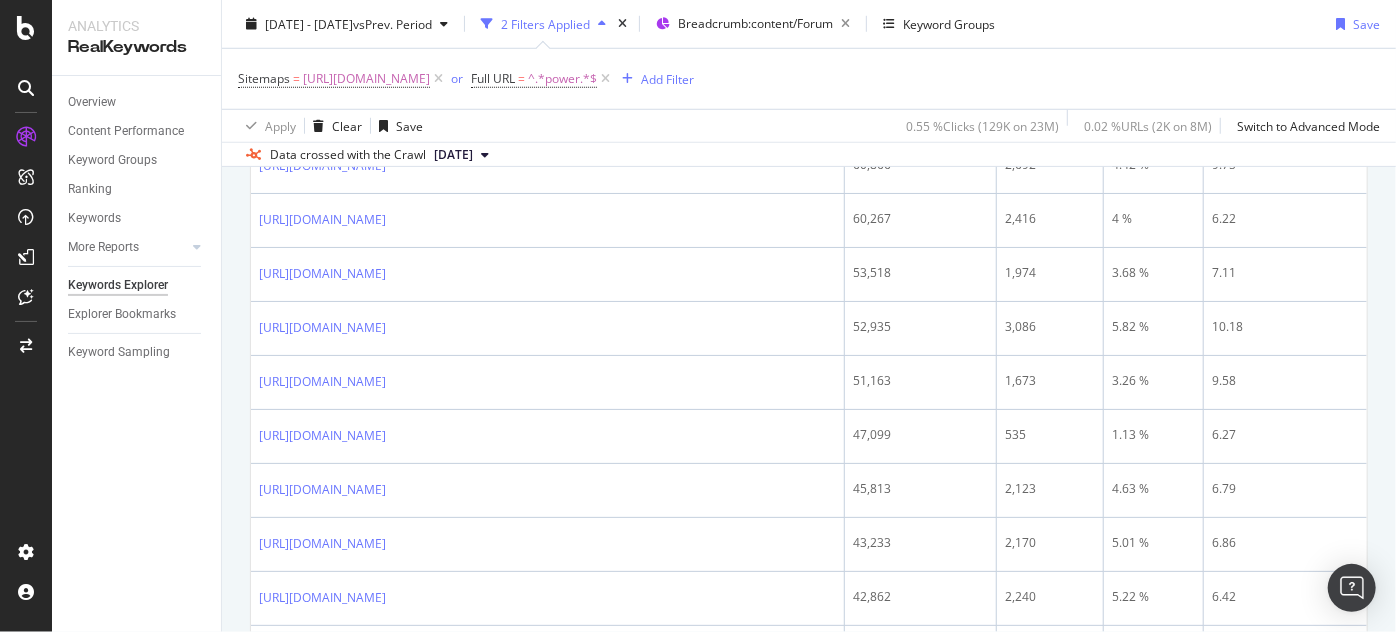 scroll, scrollTop: 846, scrollLeft: 0, axis: vertical 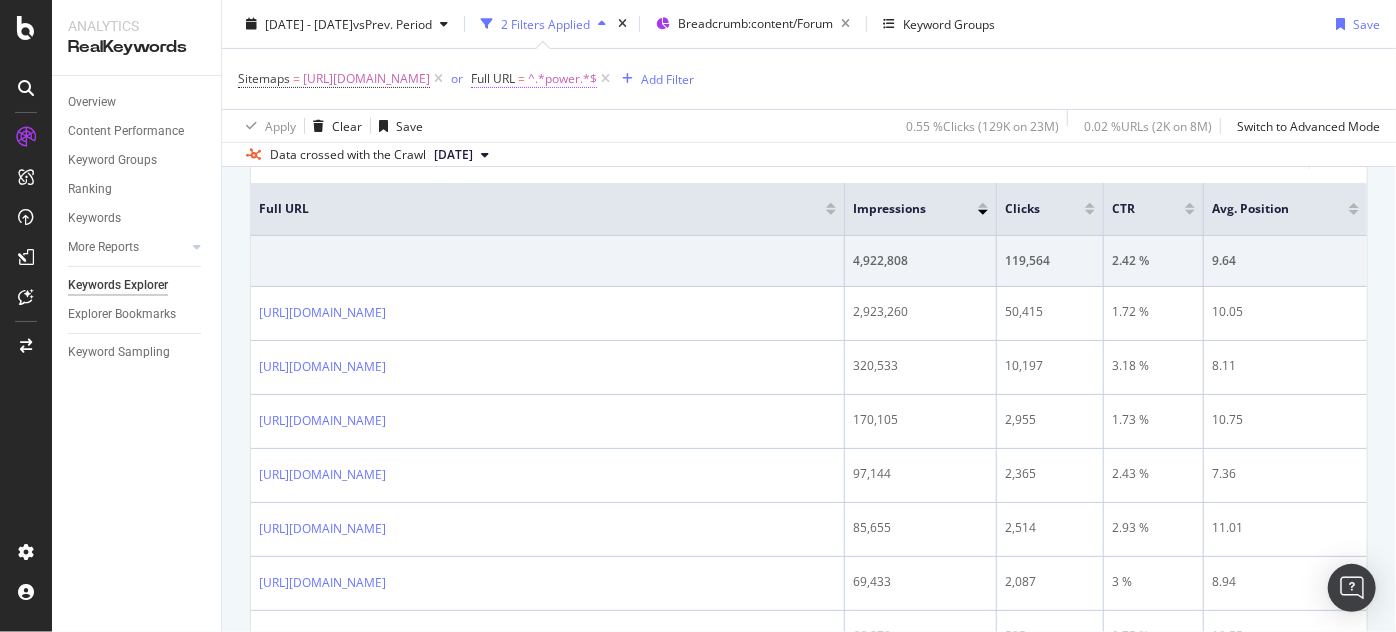 click on "^.*power.*$" at bounding box center [562, 79] 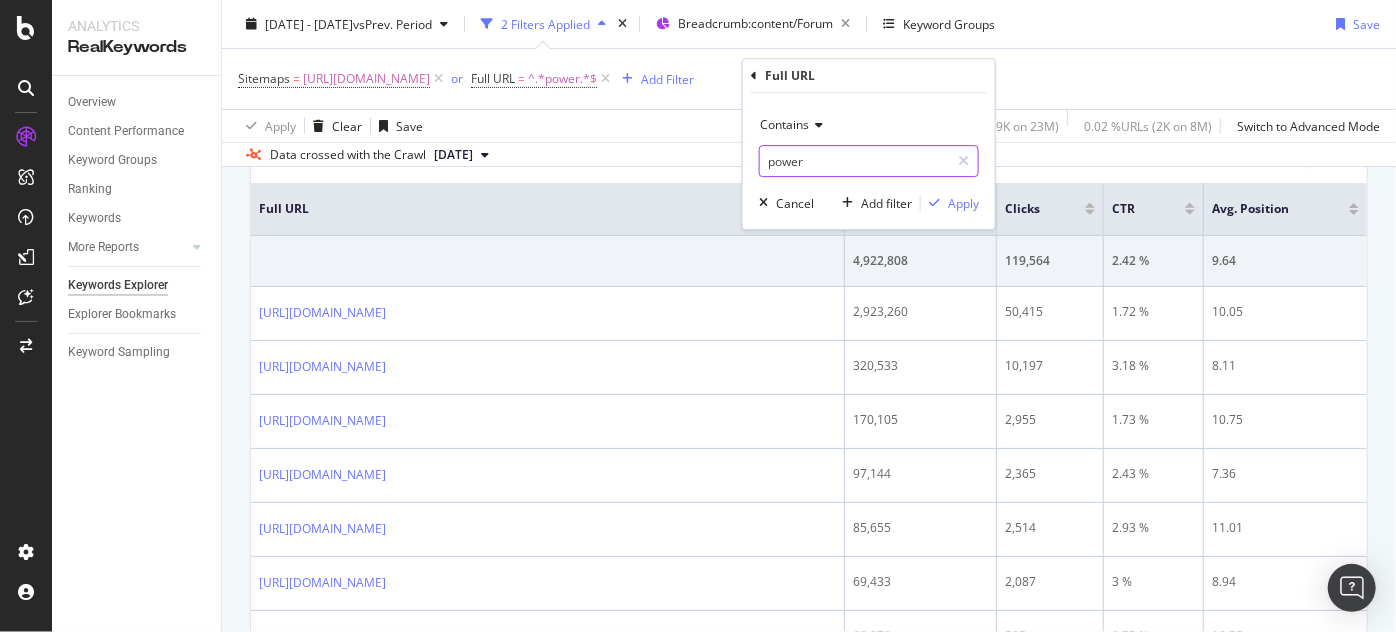 click on "power" at bounding box center [854, 161] 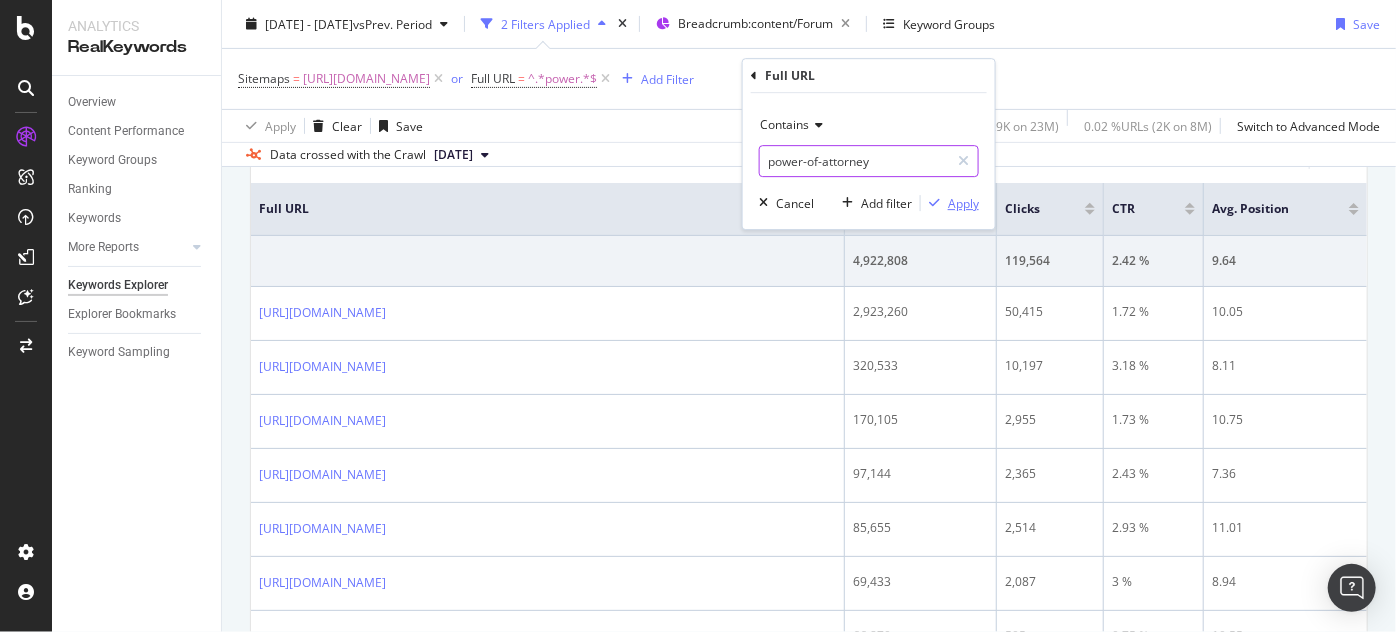 type on "power-of-attorney" 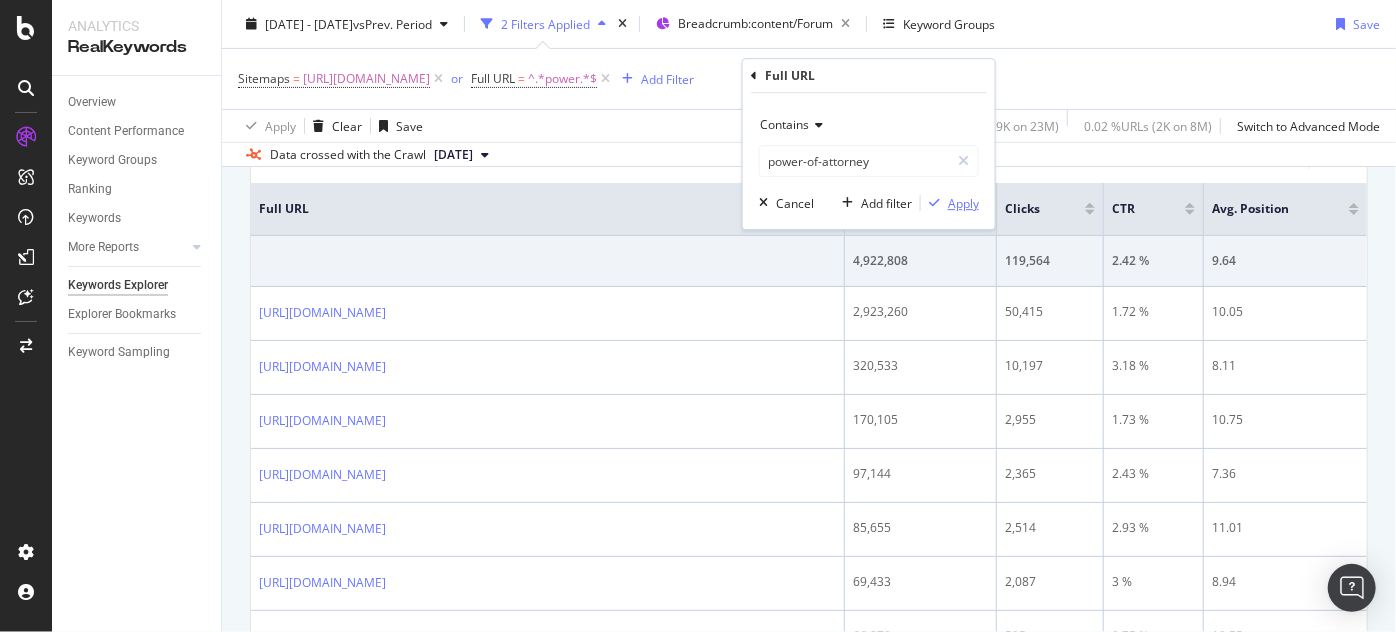 click on "Apply" at bounding box center [963, 203] 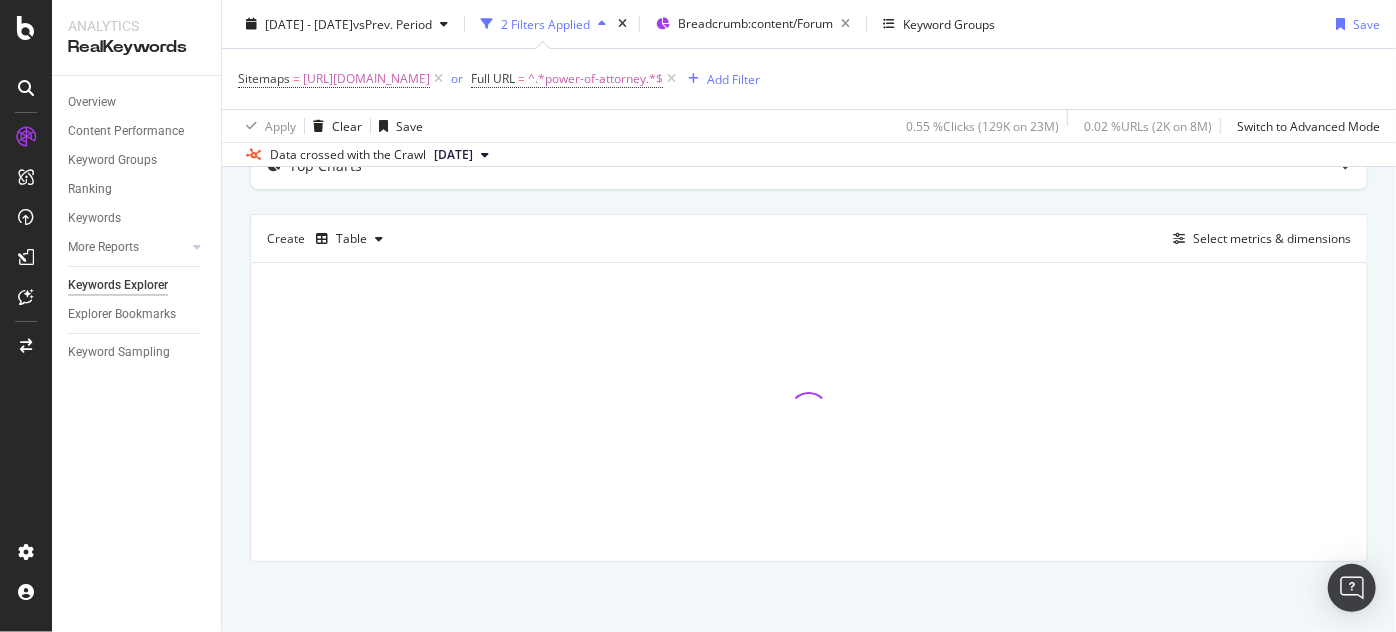 scroll, scrollTop: 131, scrollLeft: 0, axis: vertical 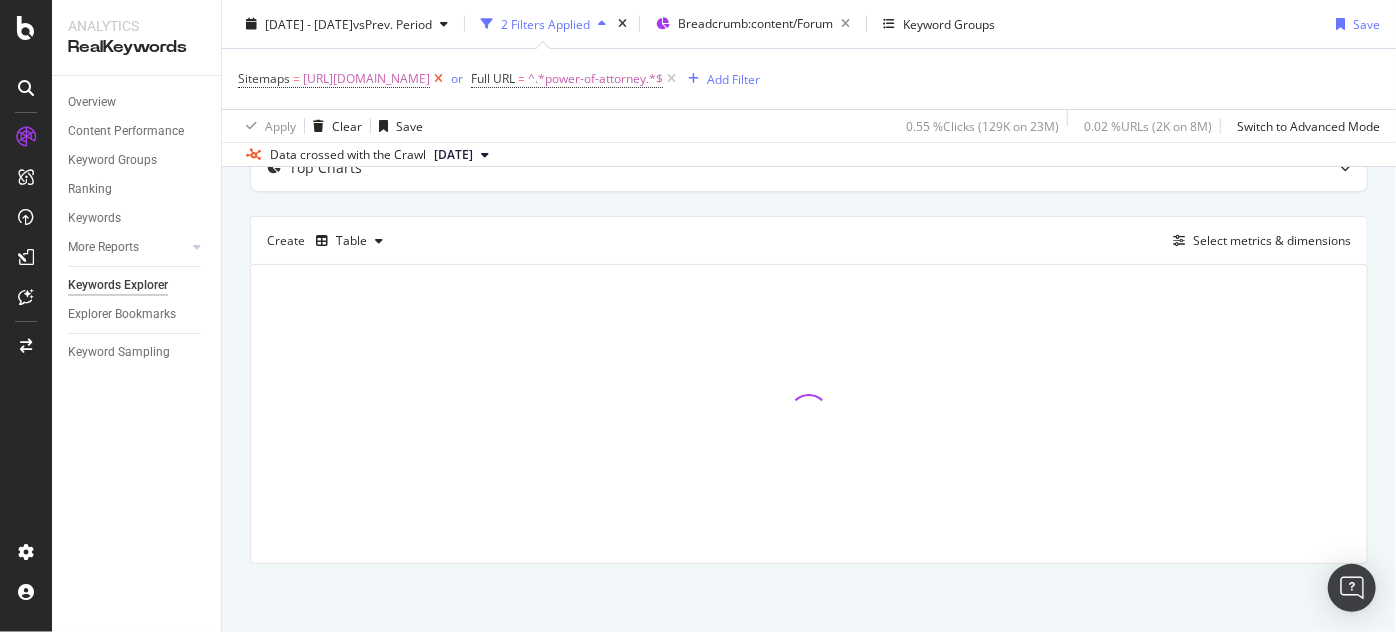 click at bounding box center [438, 79] 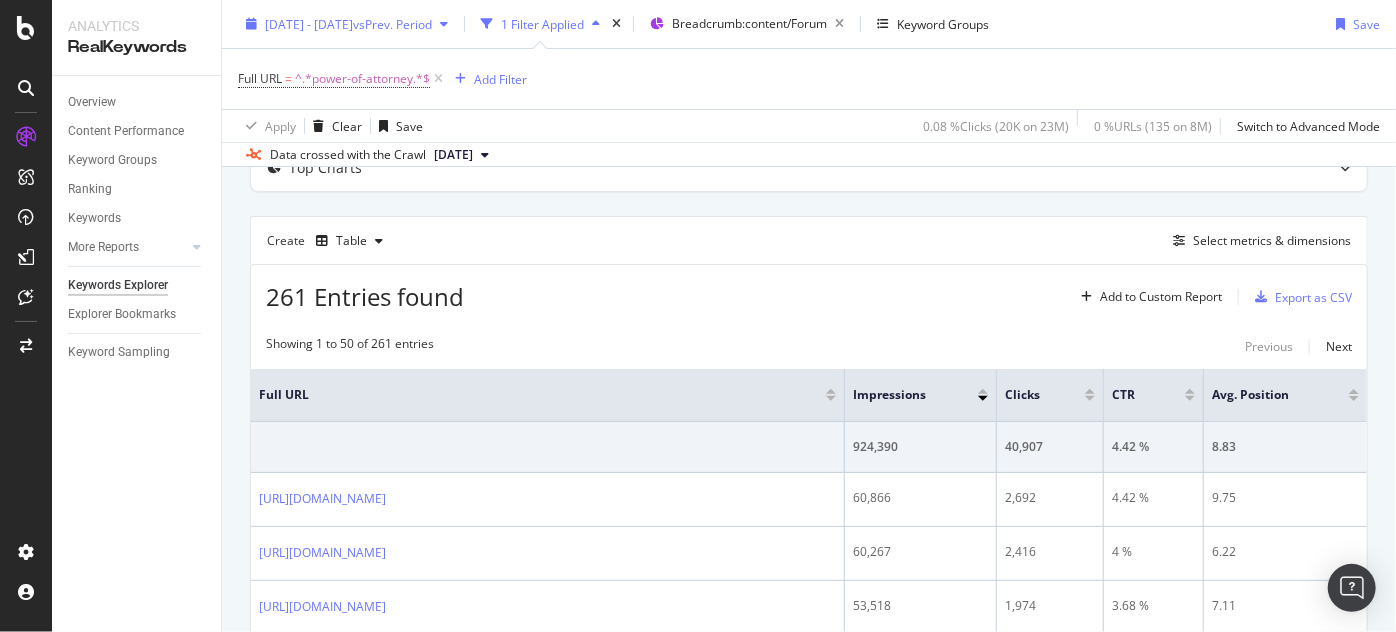 scroll, scrollTop: 317, scrollLeft: 0, axis: vertical 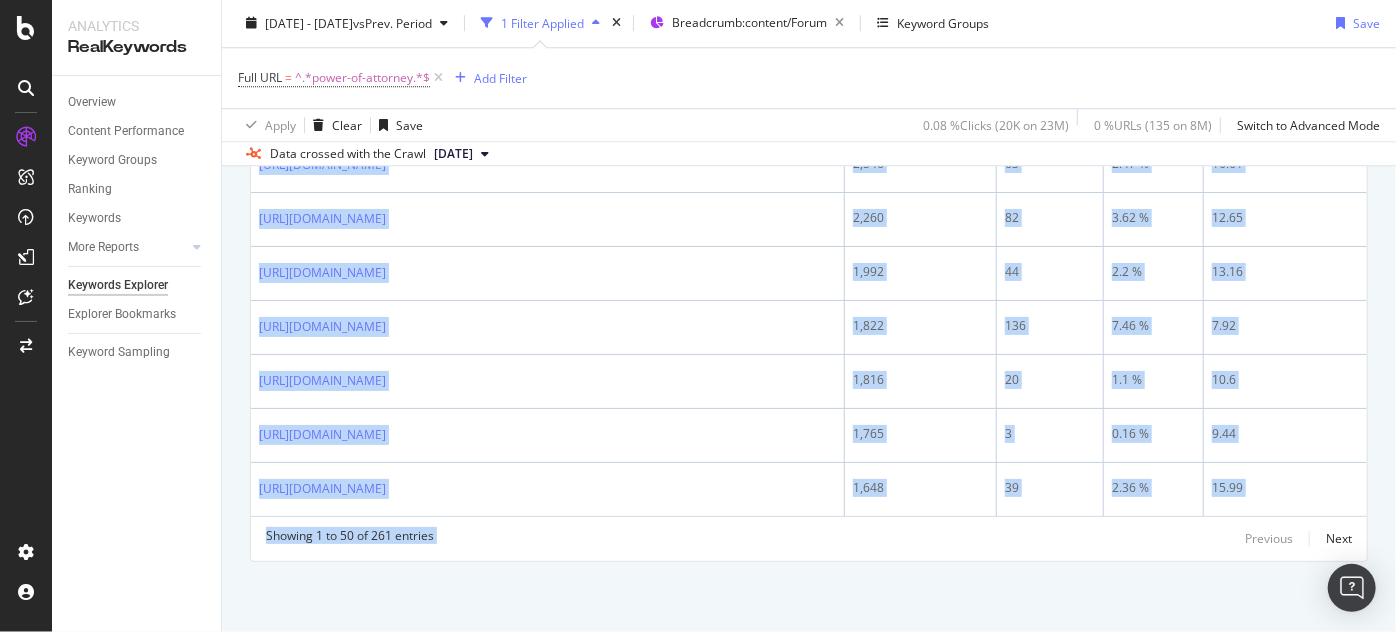 drag, startPoint x: 256, startPoint y: 292, endPoint x: 885, endPoint y: 674, distance: 735.911 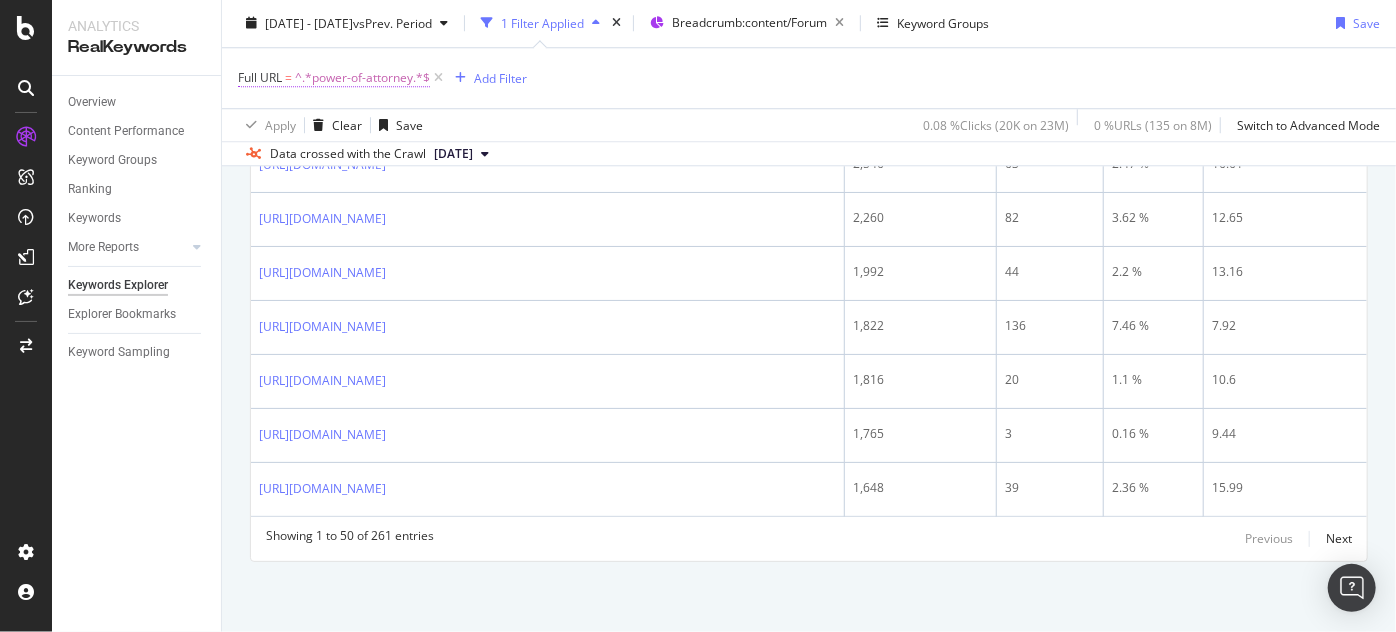 click on "^.*power-of-attorney.*$" at bounding box center [362, 79] 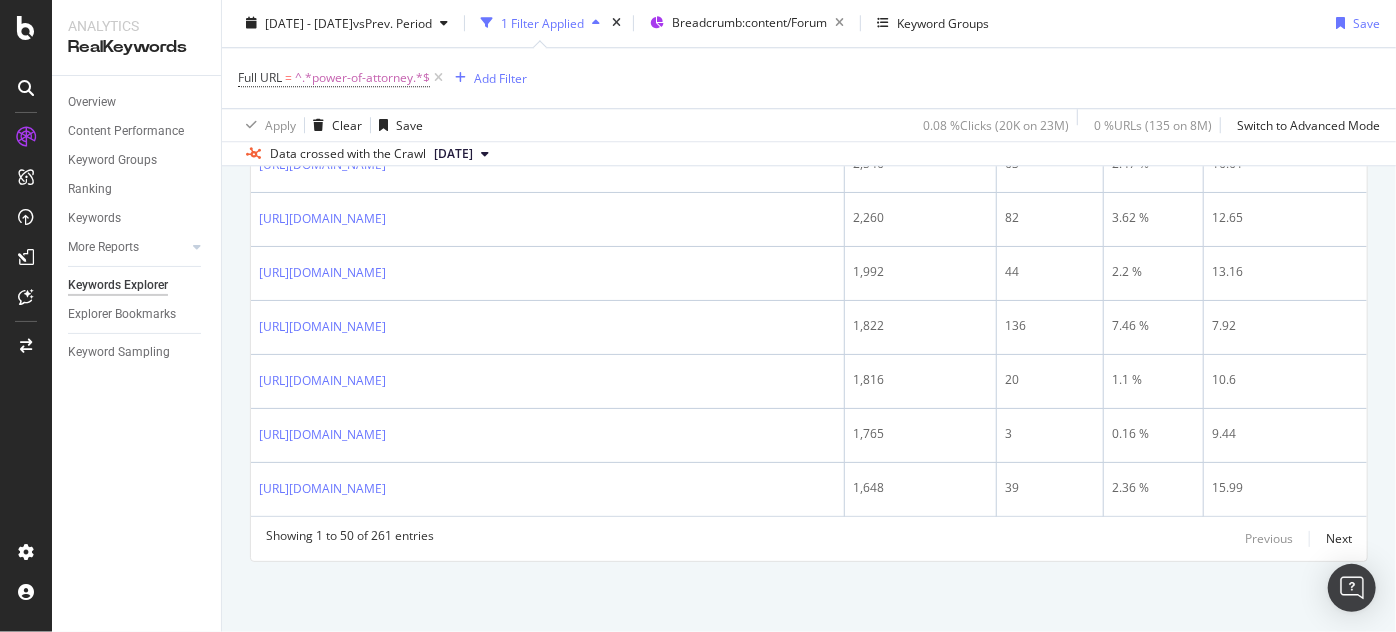 click on "Full URL   =     ^.*power-of-attorney.*$ Add Filter" at bounding box center [809, 79] 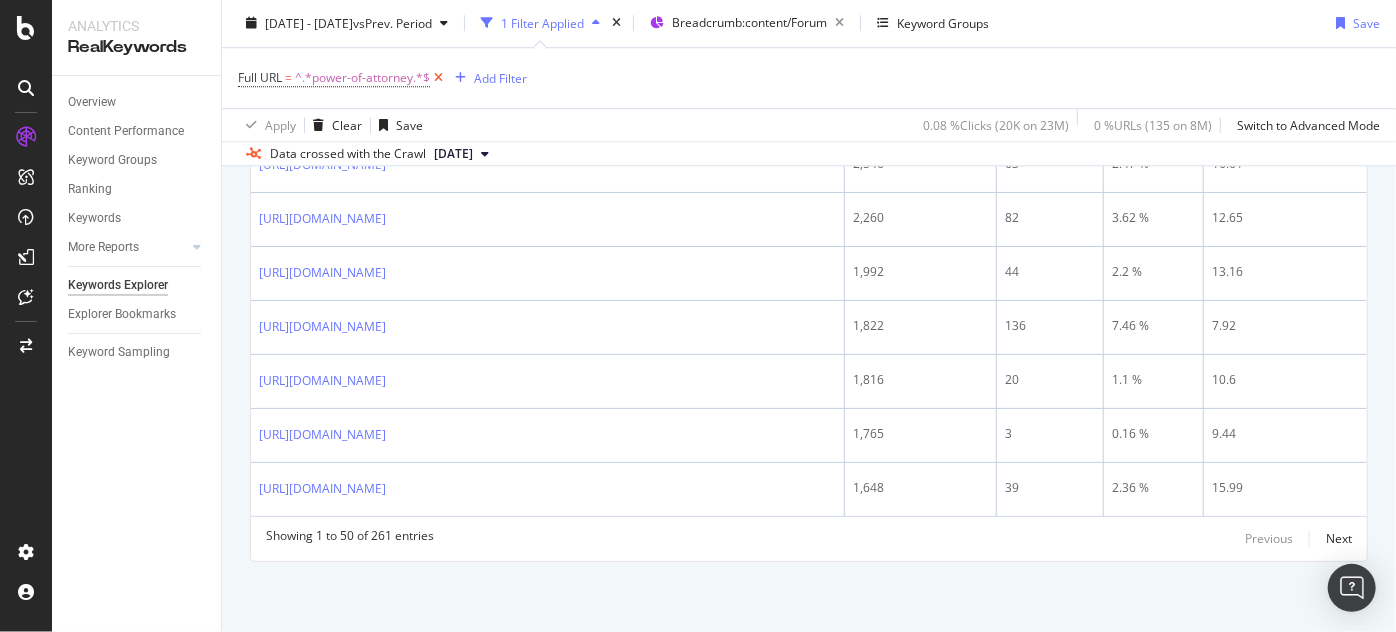 click at bounding box center [438, 79] 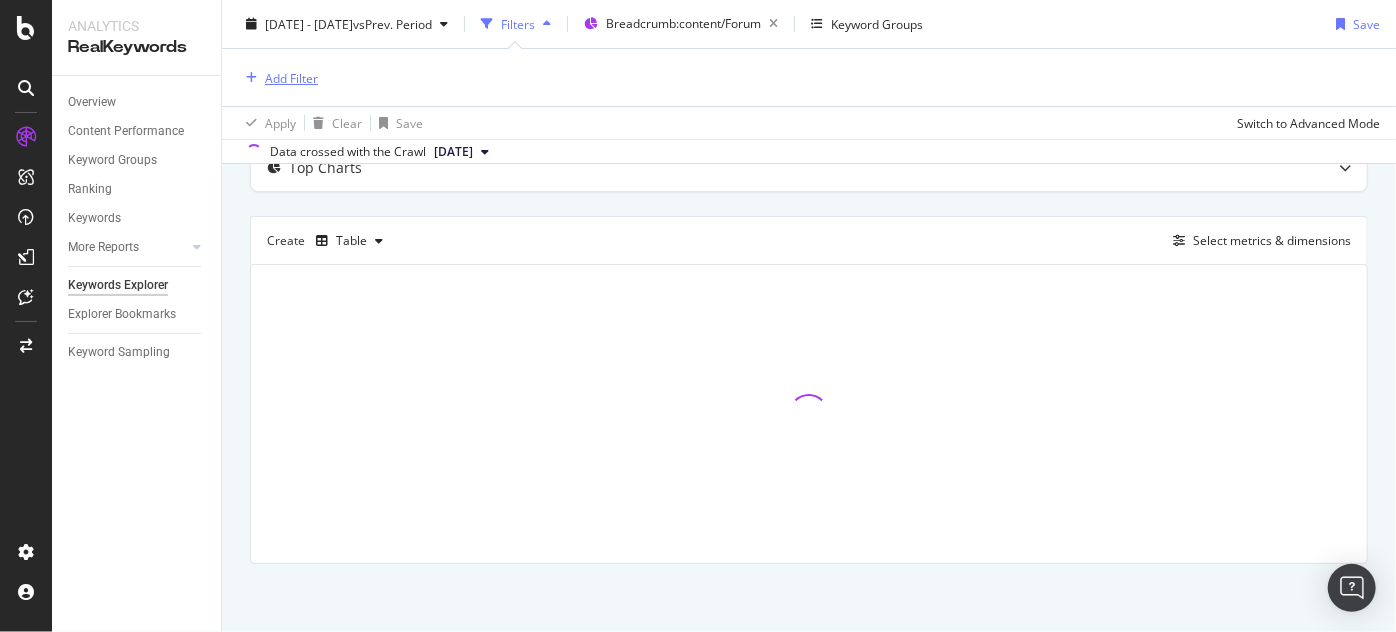 click on "Add Filter" at bounding box center [291, 77] 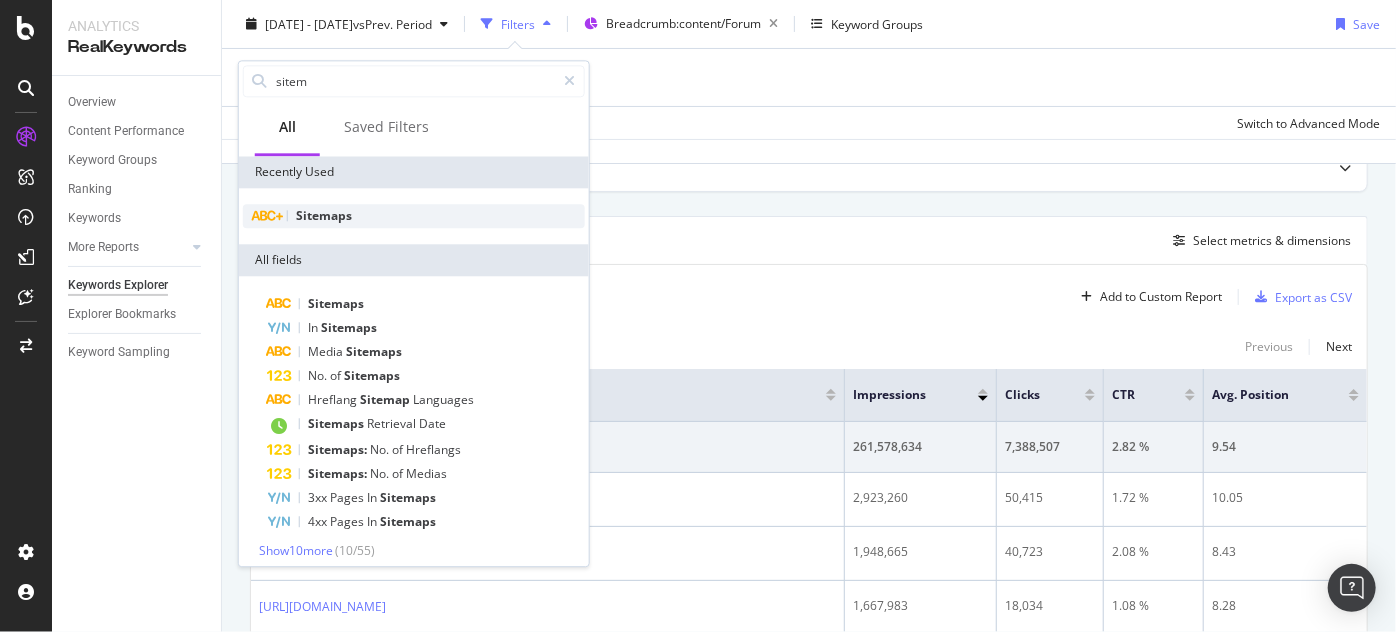 type on "sitem" 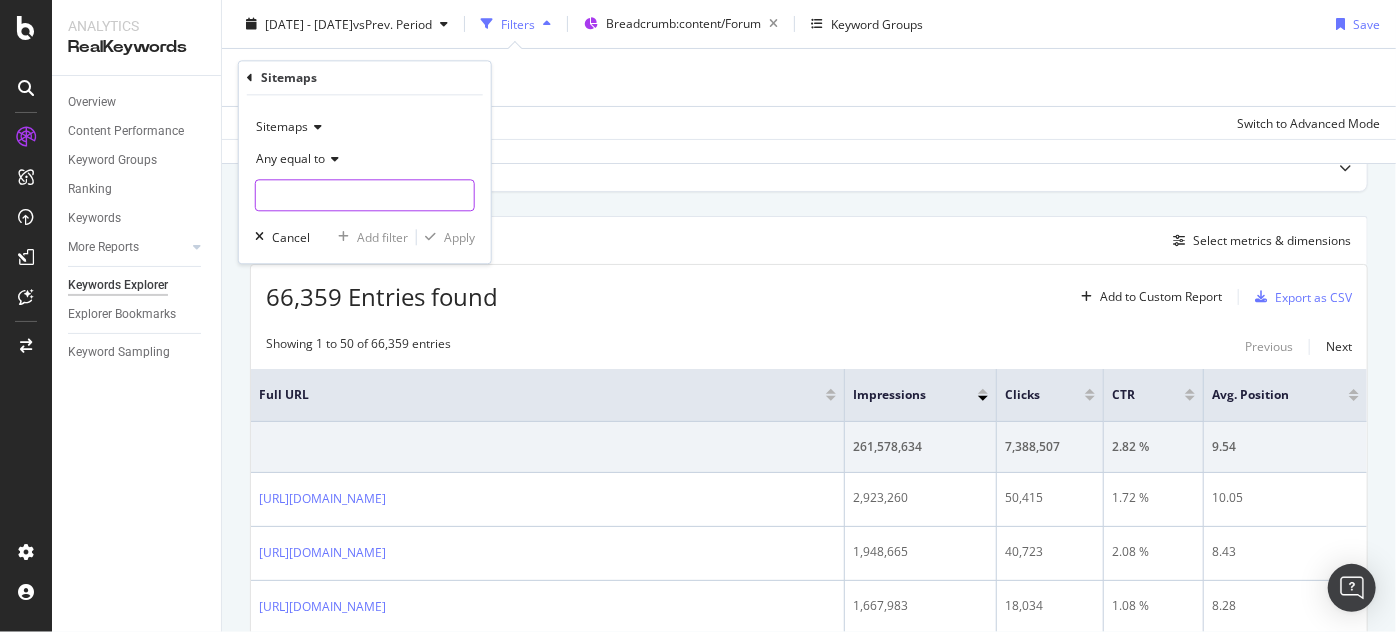 click at bounding box center (365, 196) 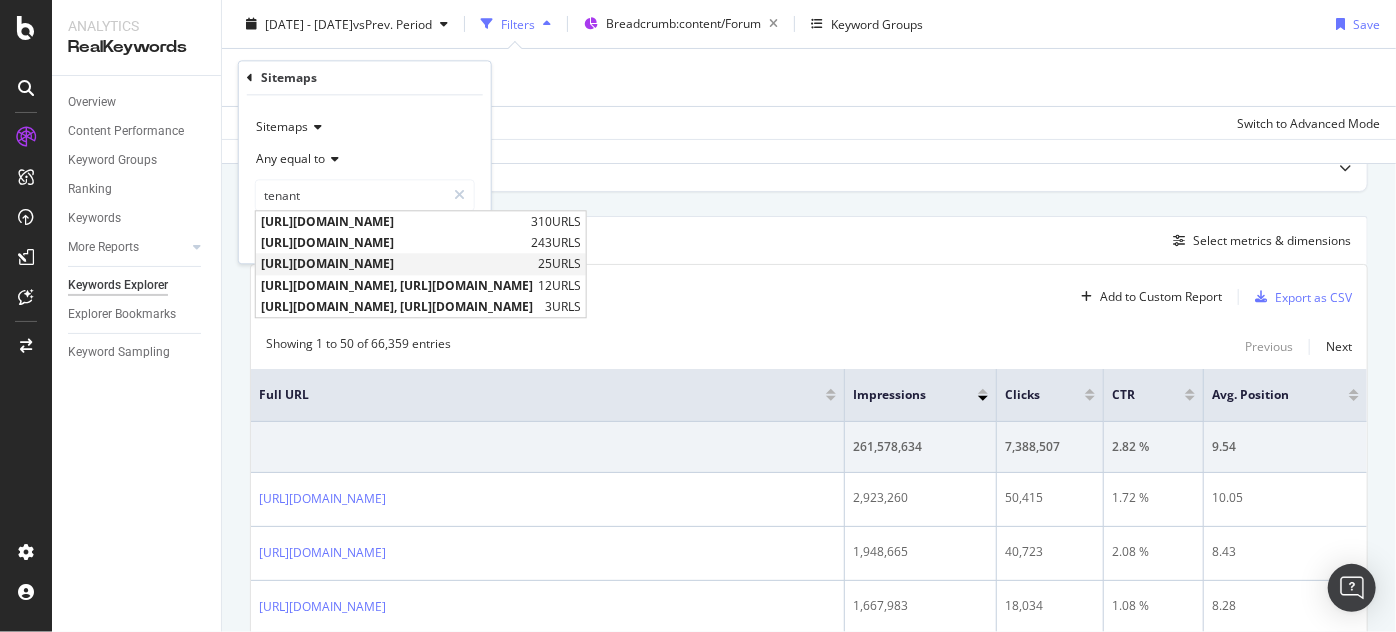 click on "[URL][DOMAIN_NAME]" at bounding box center (397, 264) 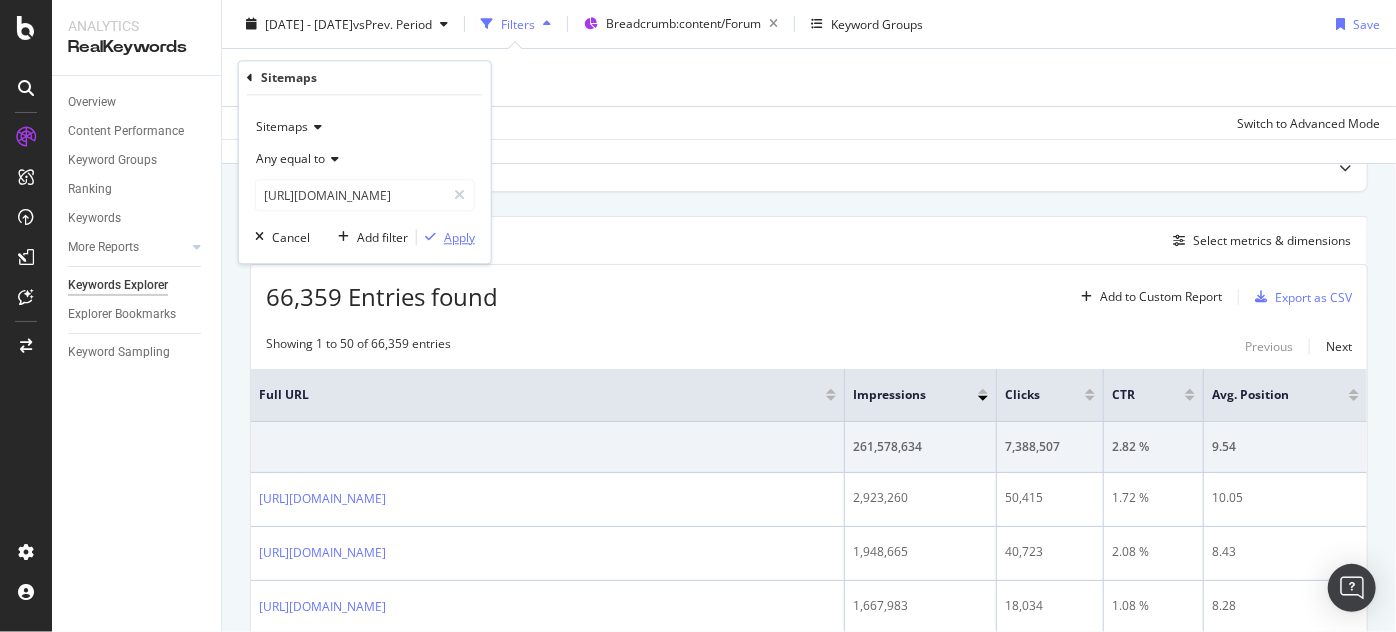 click on "Apply" at bounding box center [459, 237] 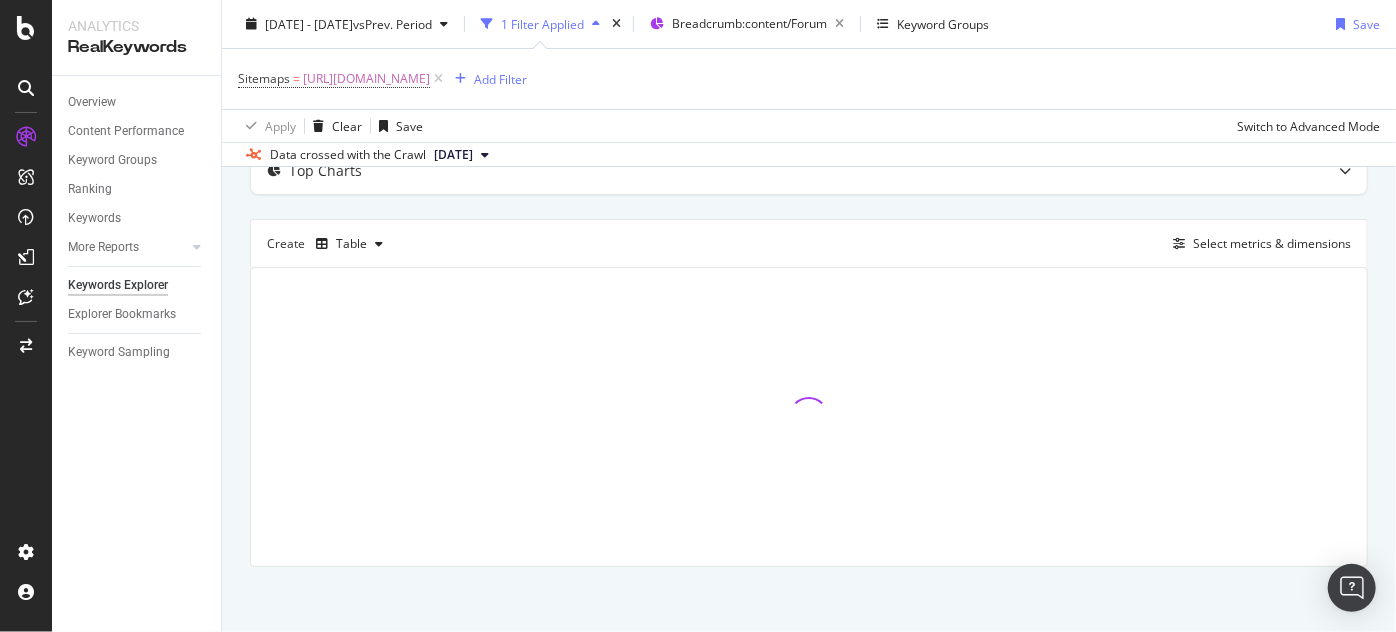scroll, scrollTop: 131, scrollLeft: 0, axis: vertical 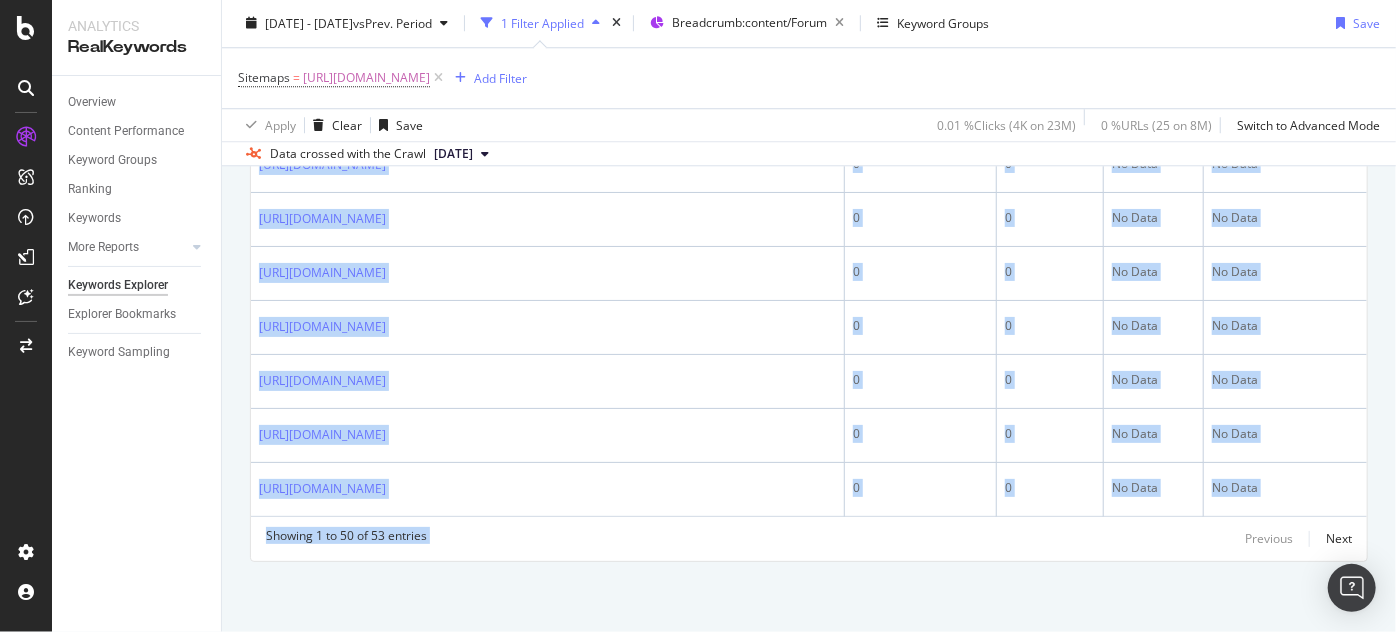 drag, startPoint x: 255, startPoint y: 347, endPoint x: 838, endPoint y: 674, distance: 668.44446 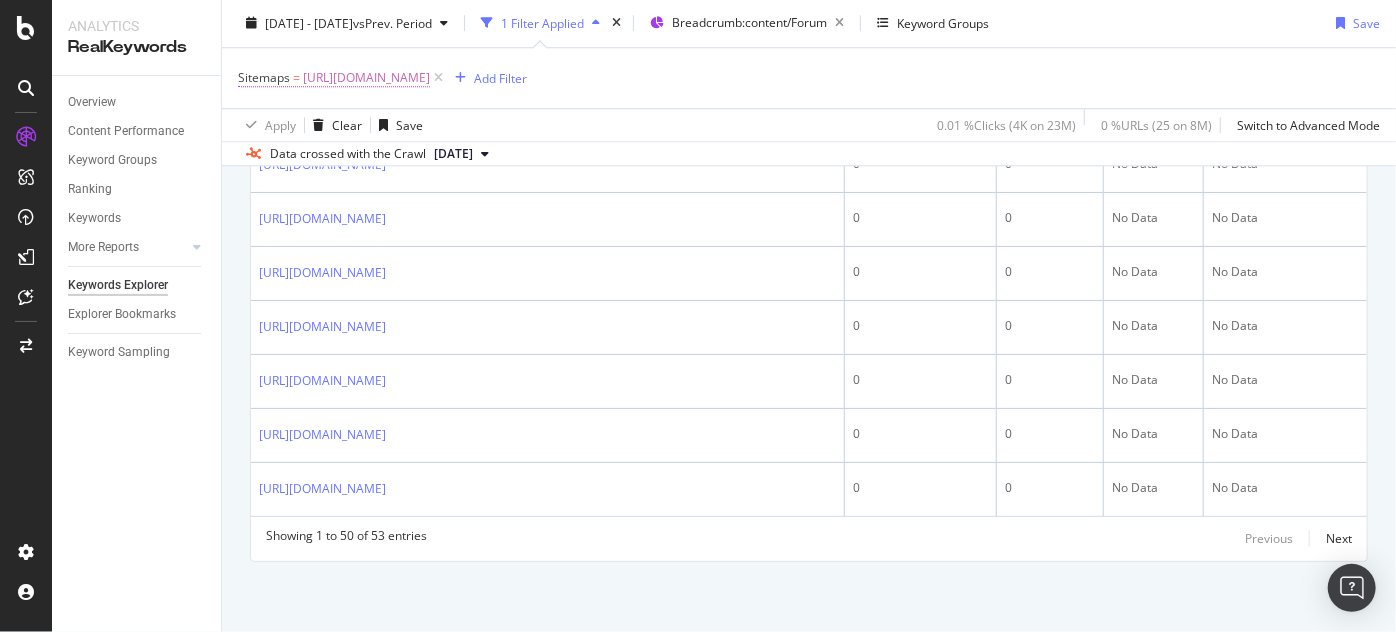 click on "[URL][DOMAIN_NAME]" at bounding box center [366, 79] 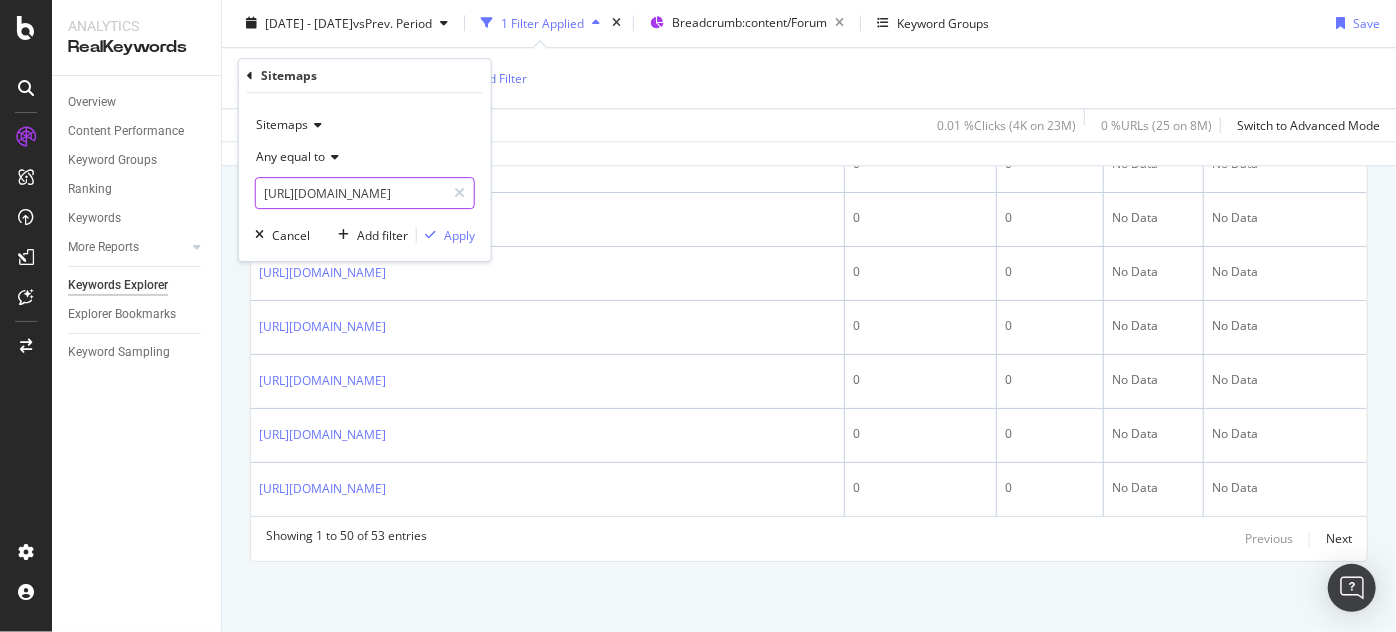 click on "[URL][DOMAIN_NAME]" at bounding box center (350, 193) 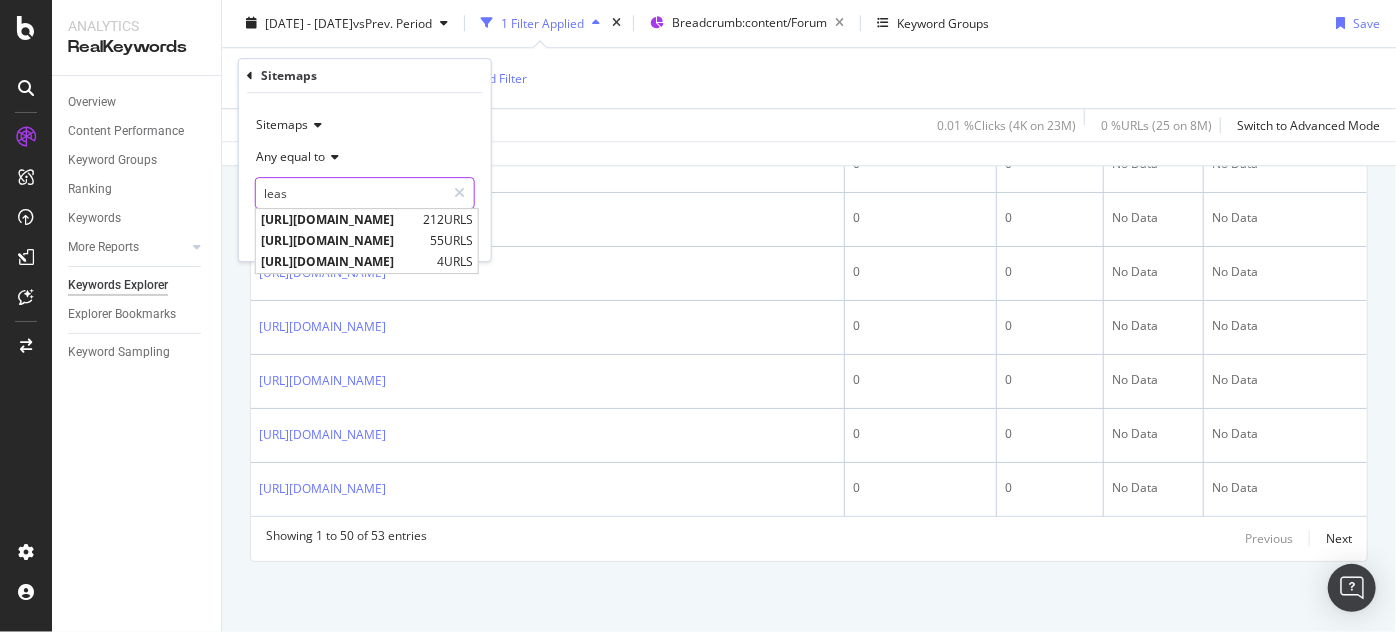 type on "lease" 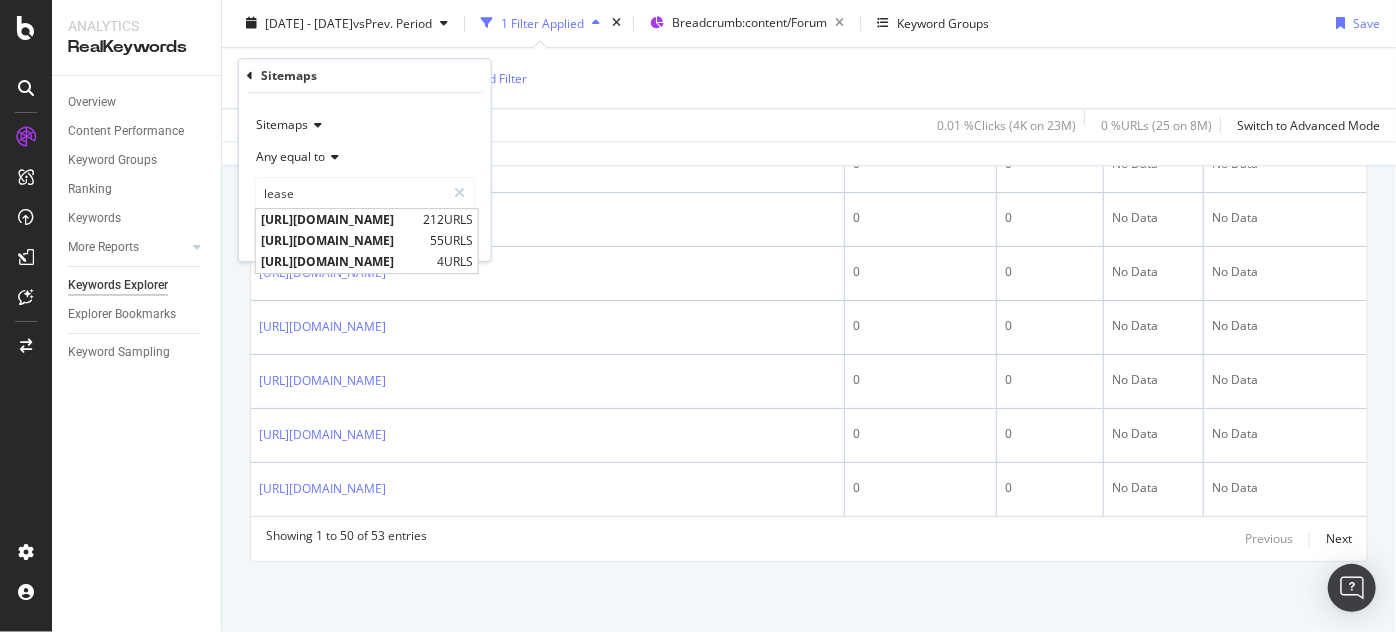 click on "Apply Clear Save 0.01 %  Clicks ( 4K on 23M ) 0 %  URLs ( 25 on 8M ) Switch to Advanced Mode" at bounding box center (809, 125) 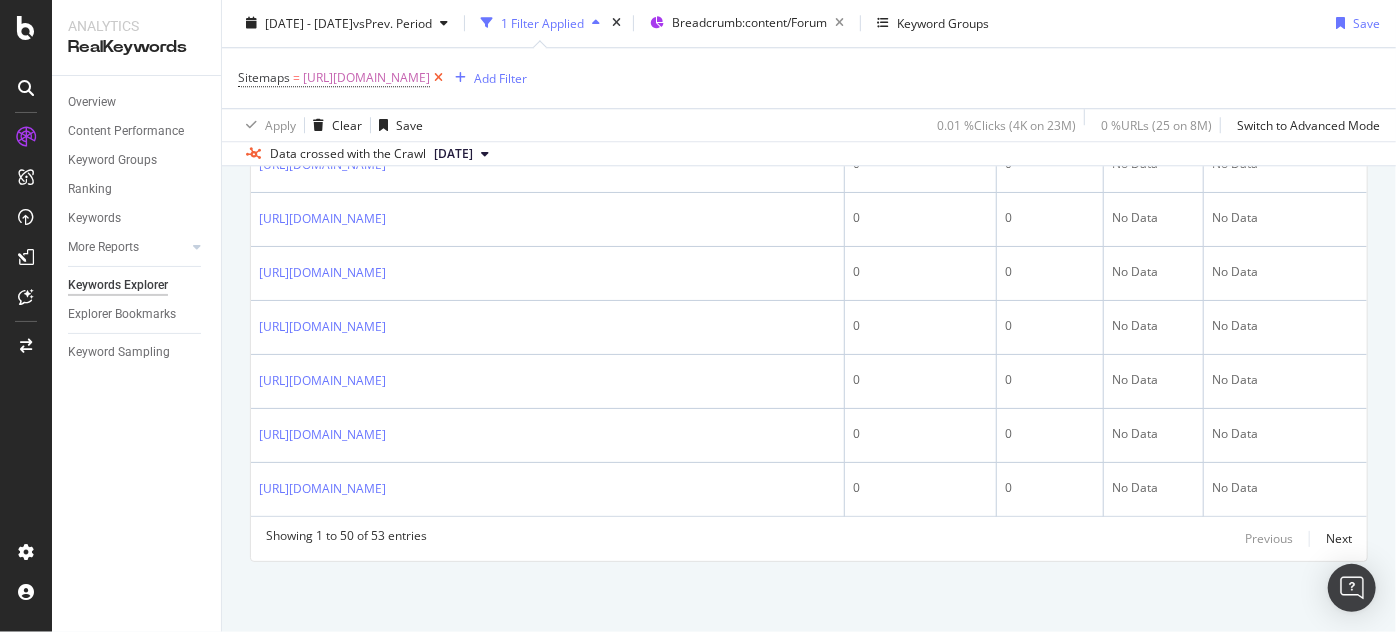 click at bounding box center [438, 79] 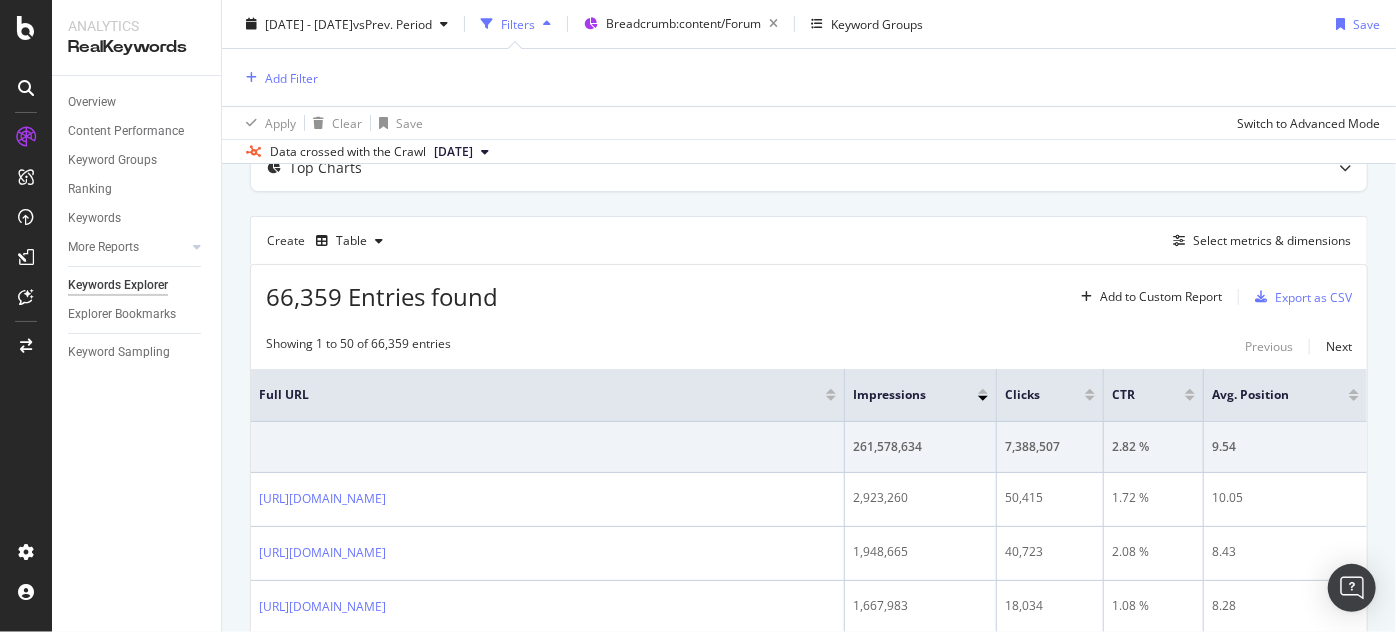 scroll, scrollTop: 2824, scrollLeft: 0, axis: vertical 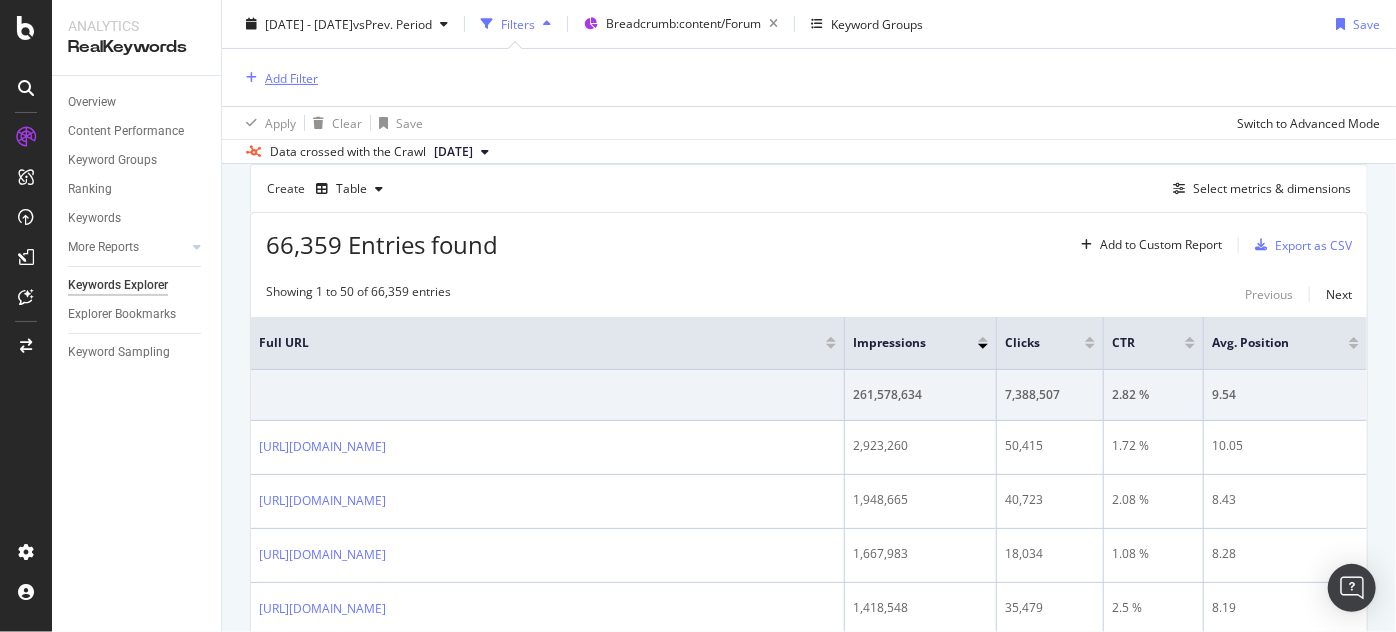 click on "Add Filter" at bounding box center (291, 77) 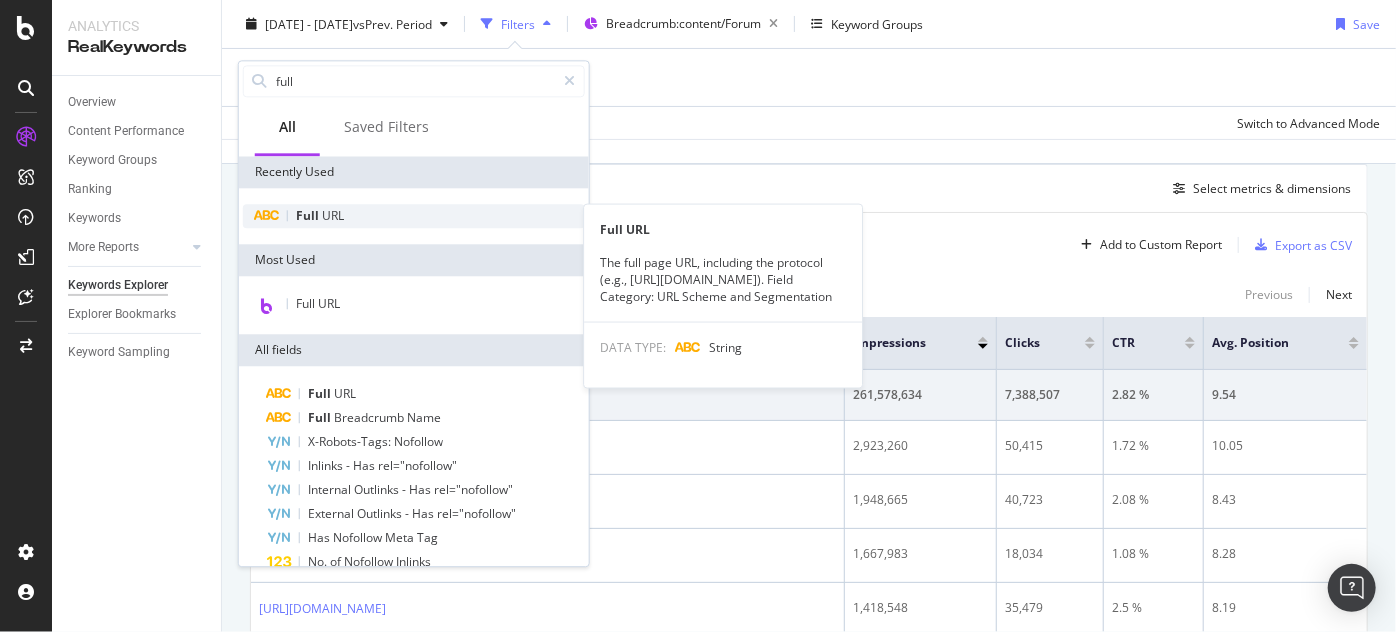 type on "full" 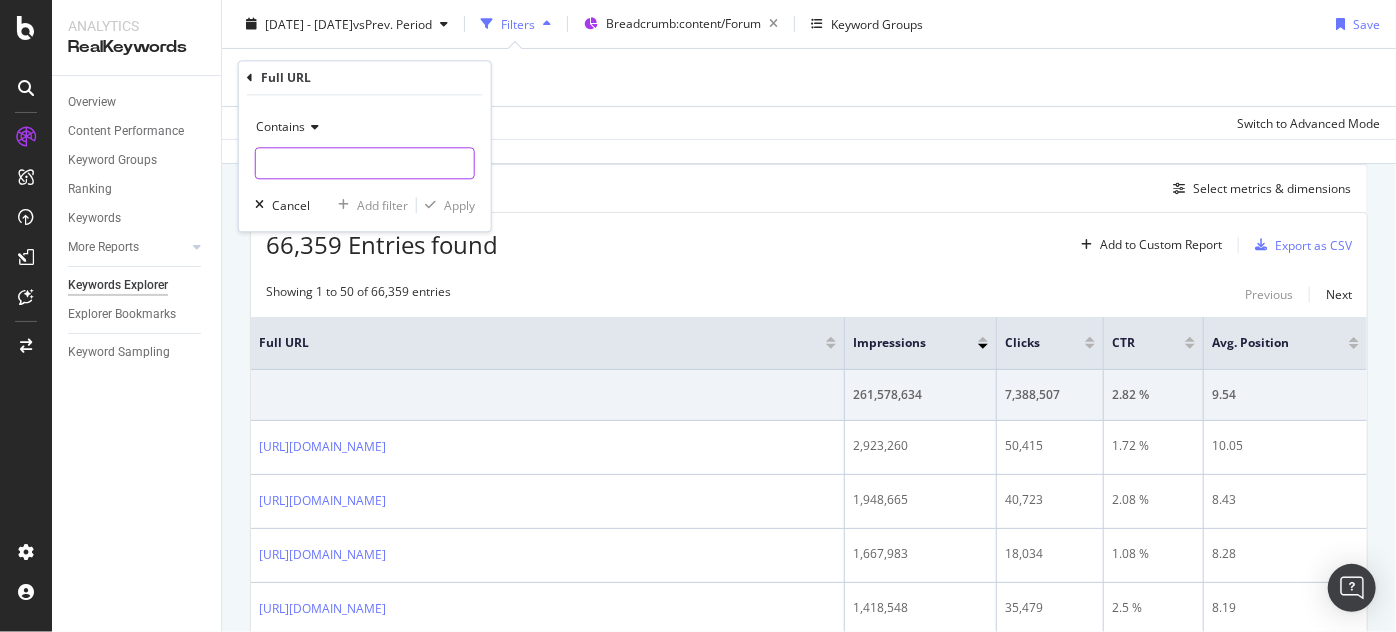 click at bounding box center [365, 164] 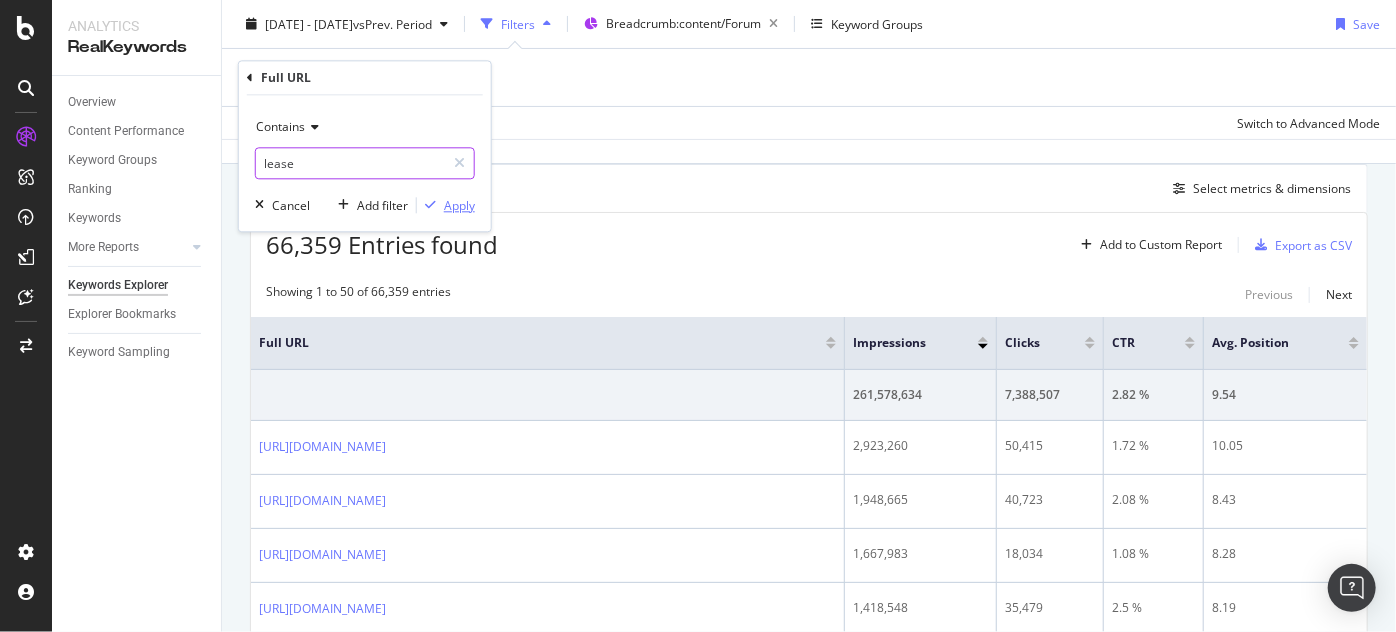 type on "lease" 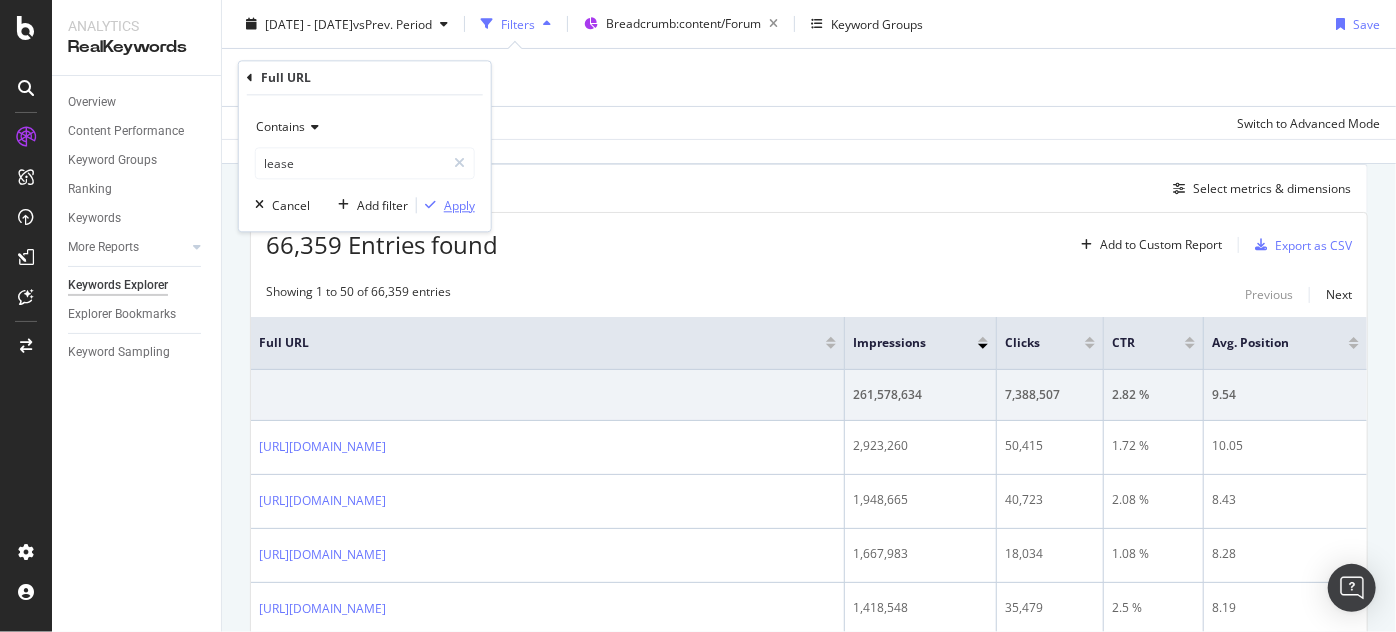 click on "Apply" at bounding box center (459, 205) 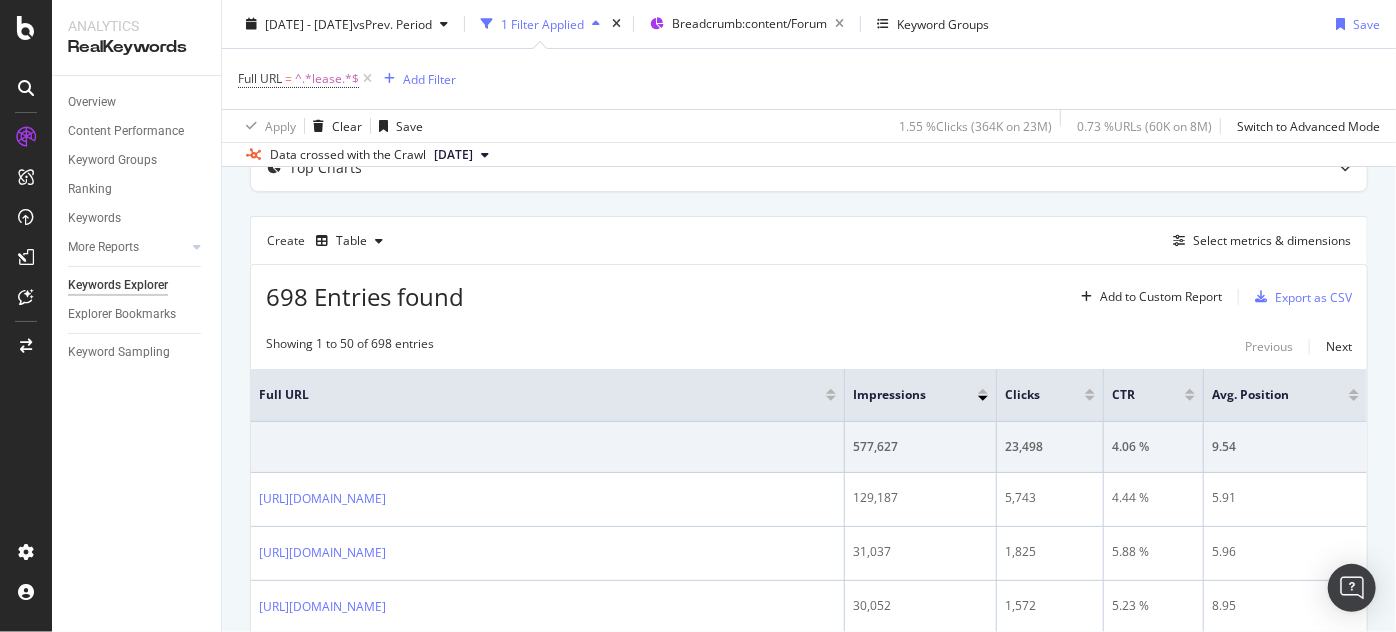 scroll, scrollTop: 183, scrollLeft: 0, axis: vertical 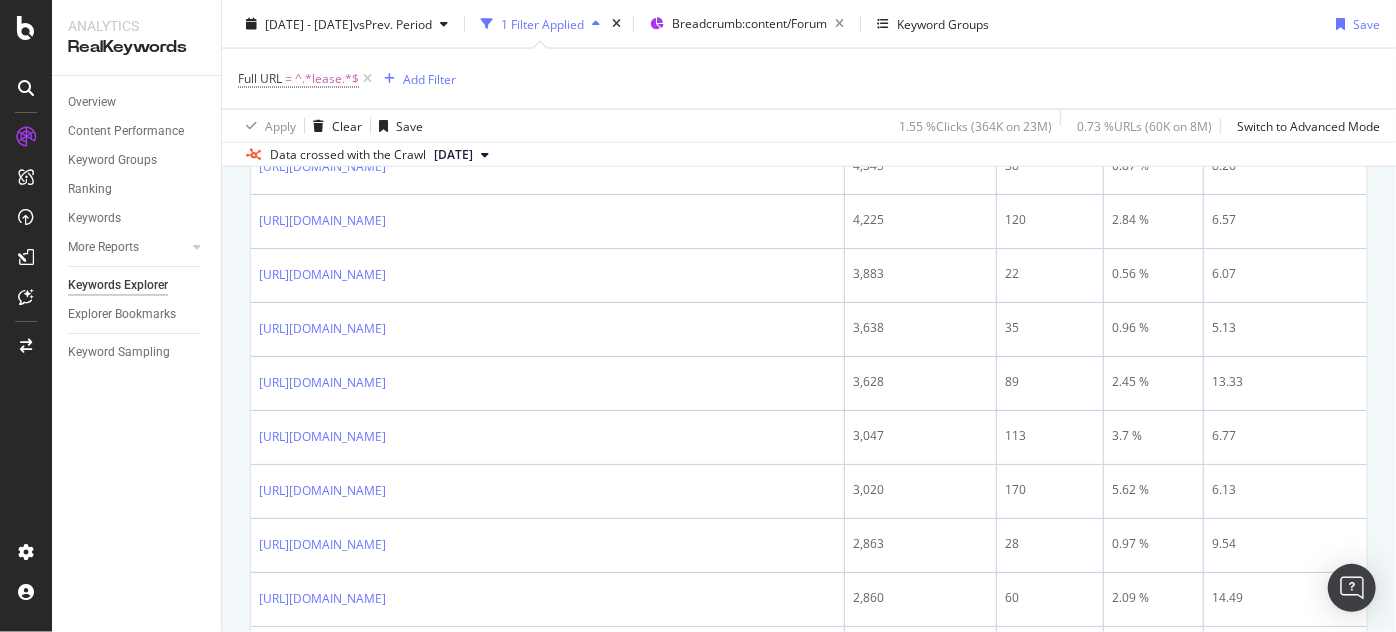 drag, startPoint x: 258, startPoint y: 324, endPoint x: 825, endPoint y: 362, distance: 568.2719 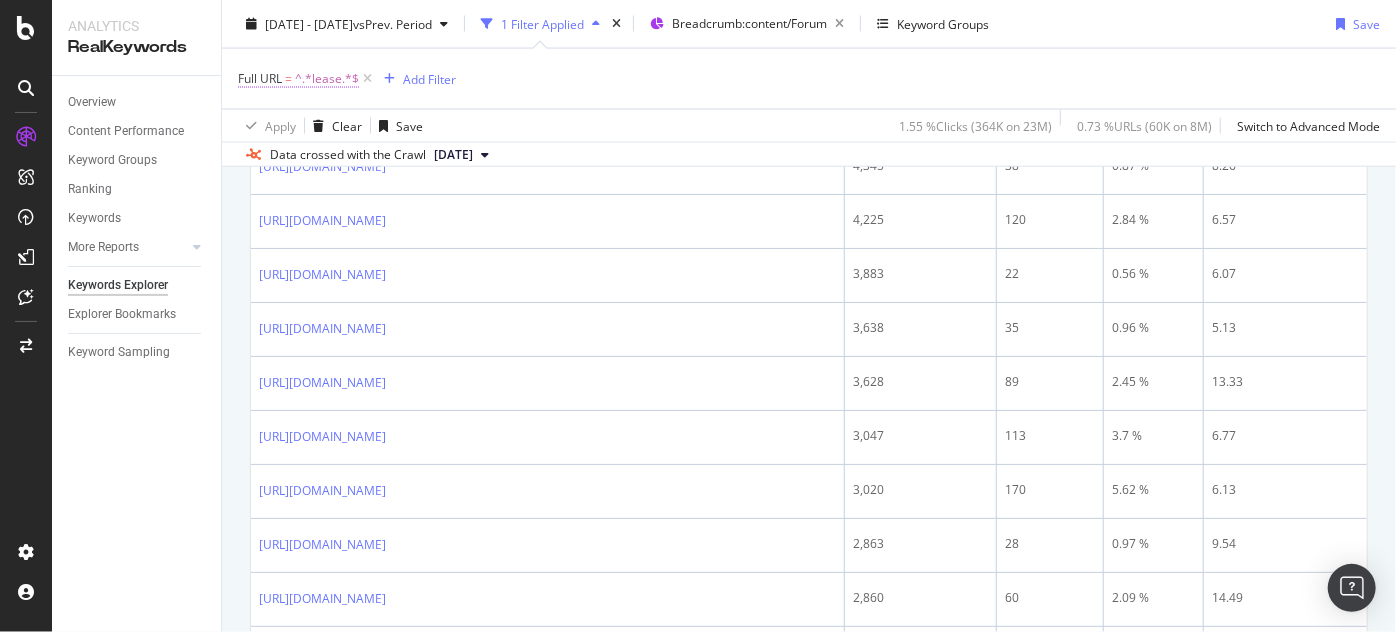 click on "^.*lease.*$" at bounding box center [327, 79] 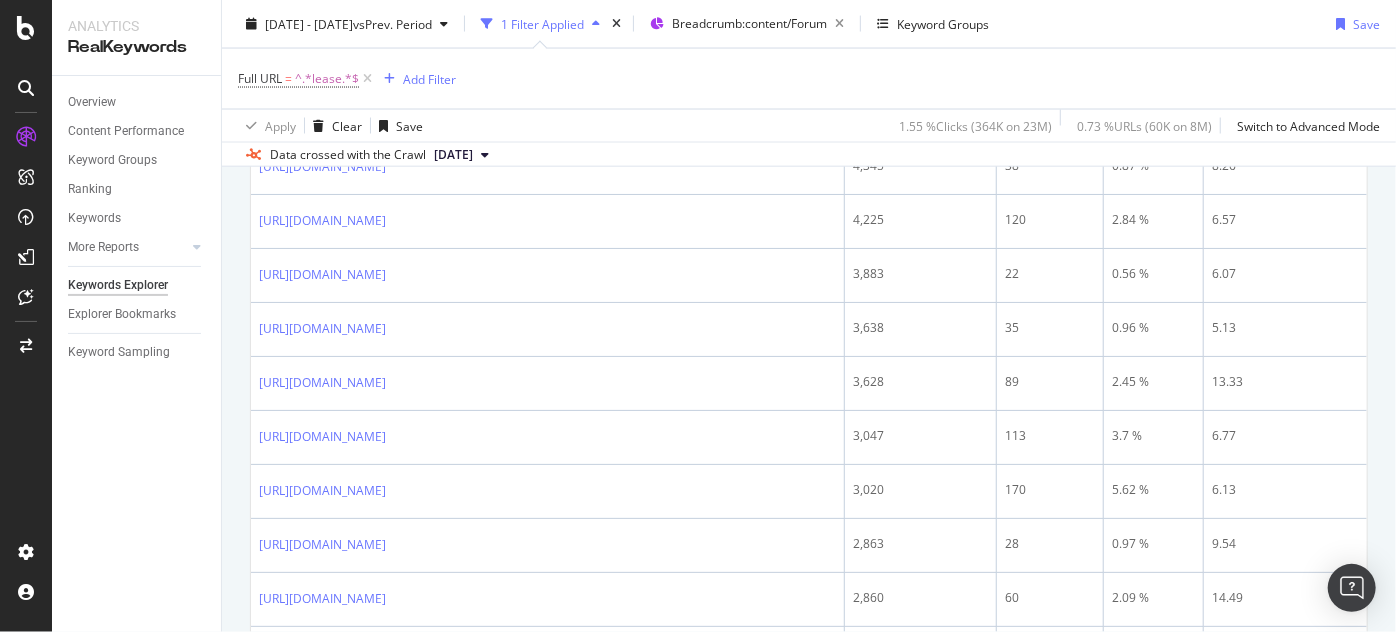 click on "Full URL   =     ^.*lease.*$ Add Filter" at bounding box center (809, 79) 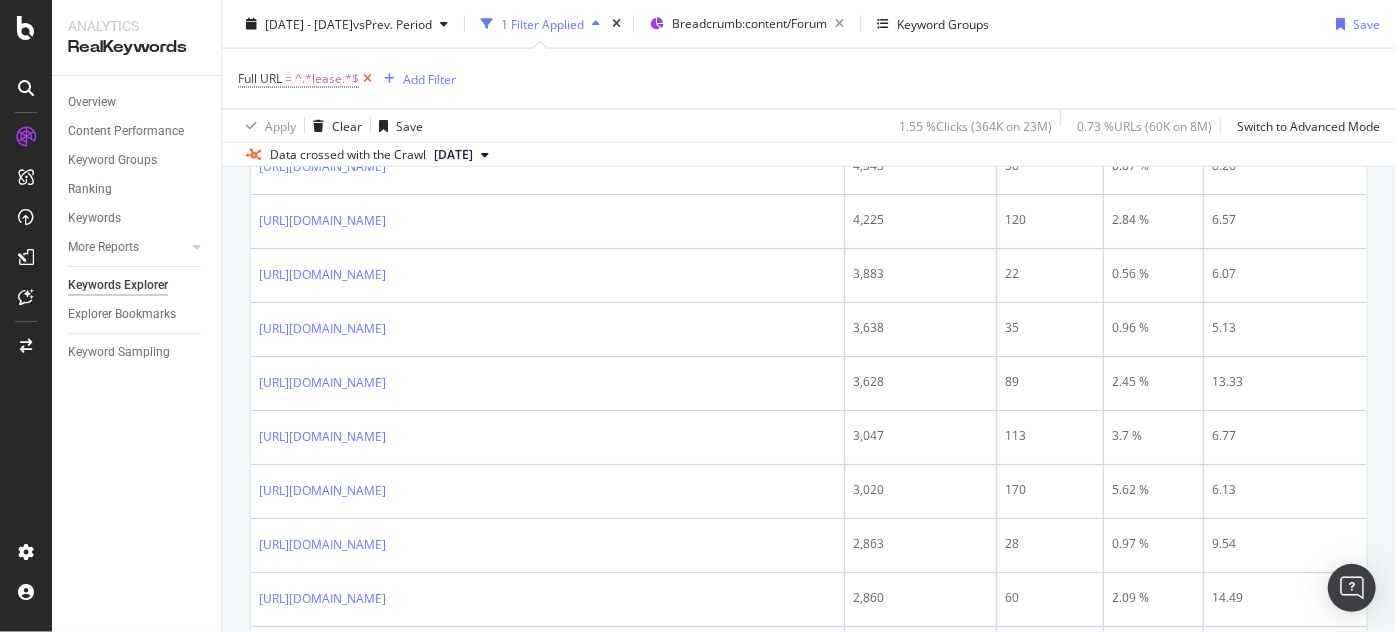 click at bounding box center (367, 79) 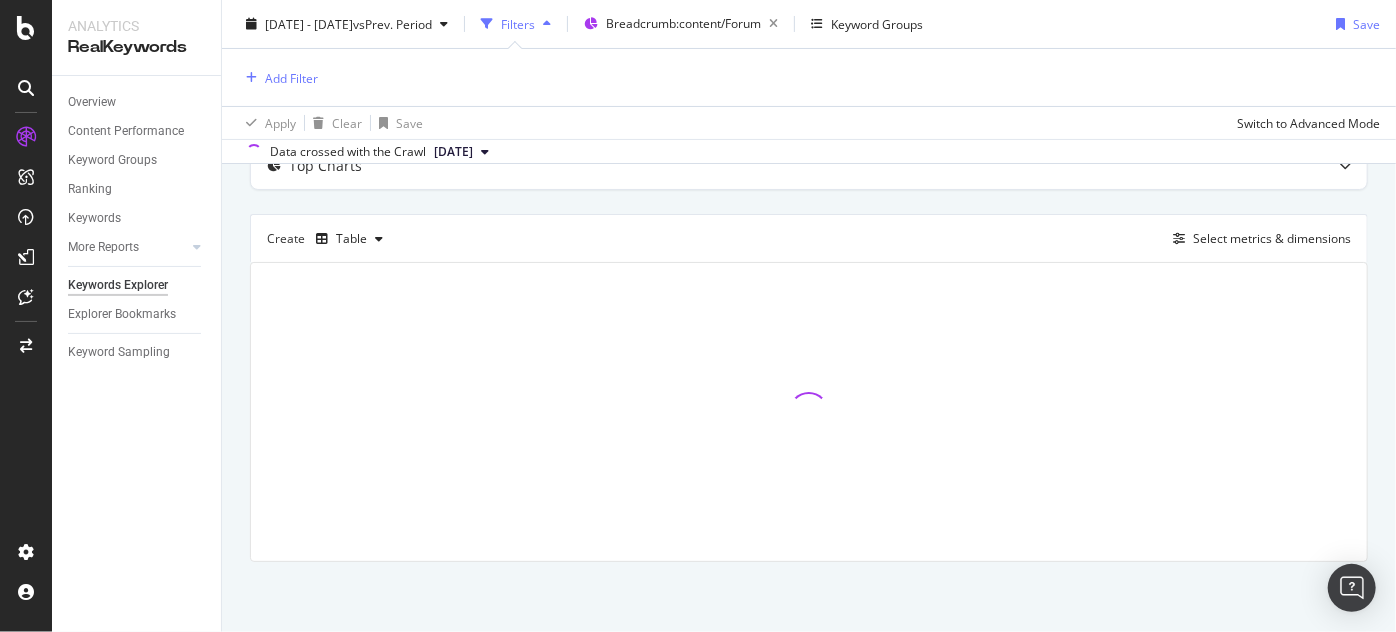 scroll, scrollTop: 128, scrollLeft: 0, axis: vertical 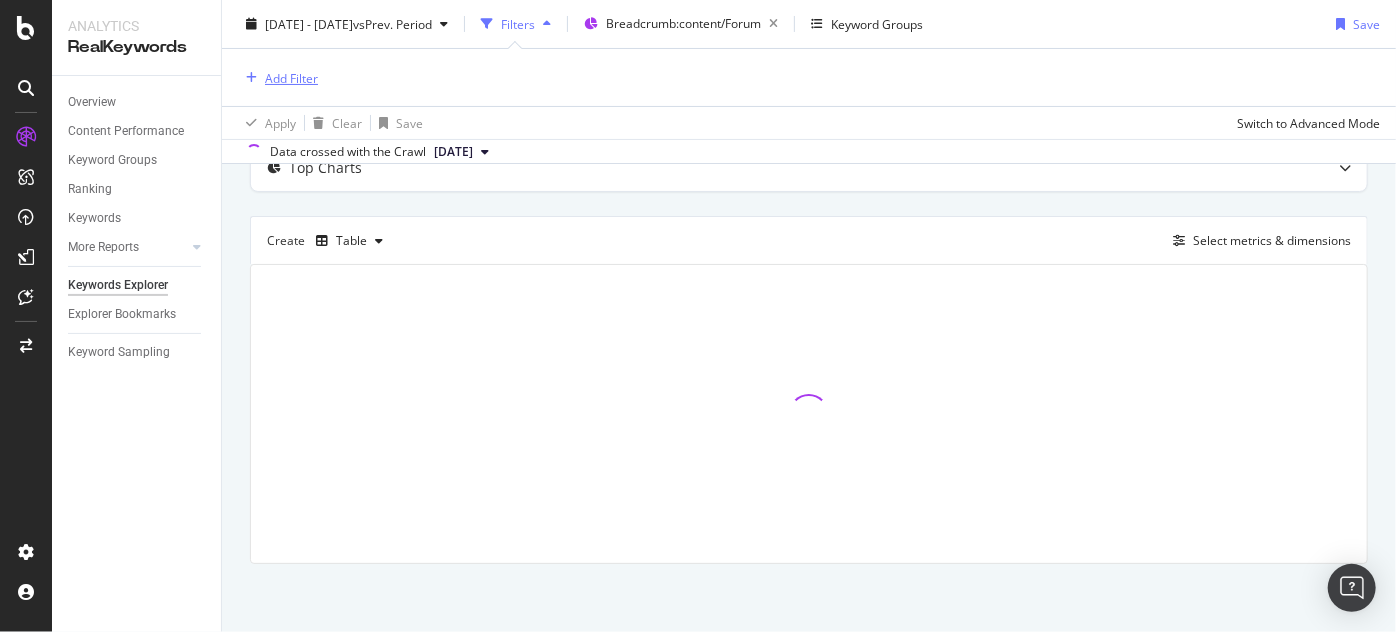 click on "Add Filter" at bounding box center (291, 77) 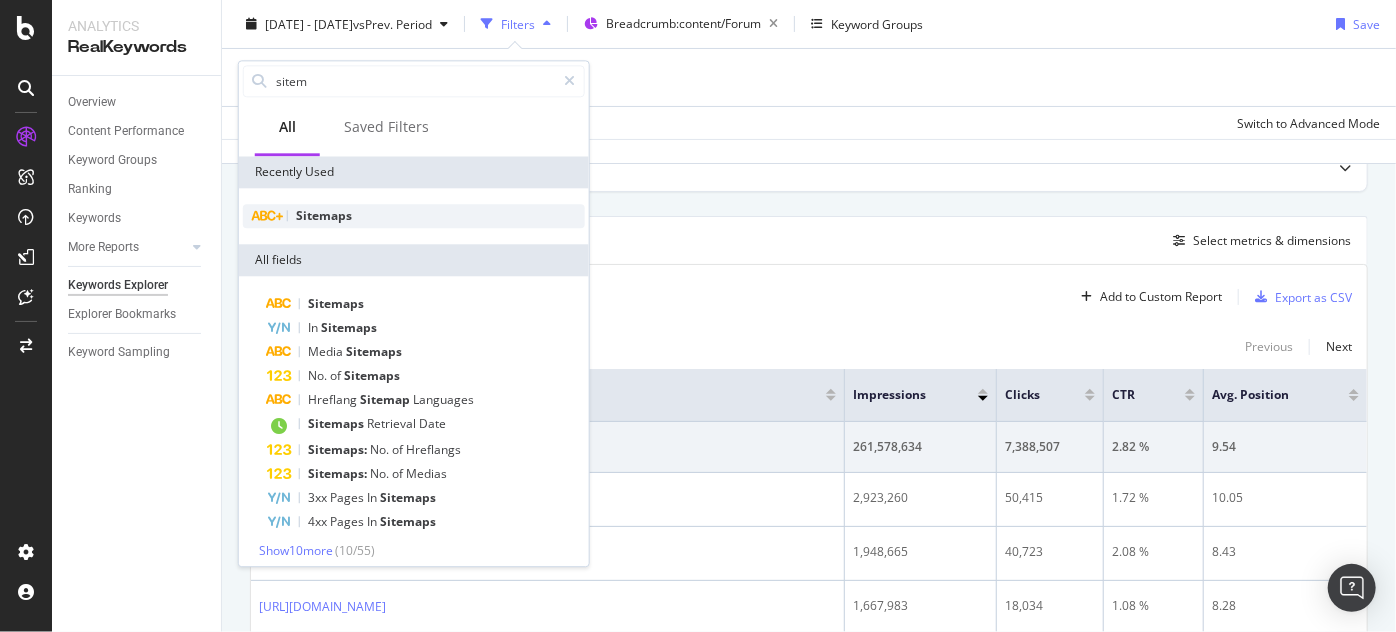 type on "sitem" 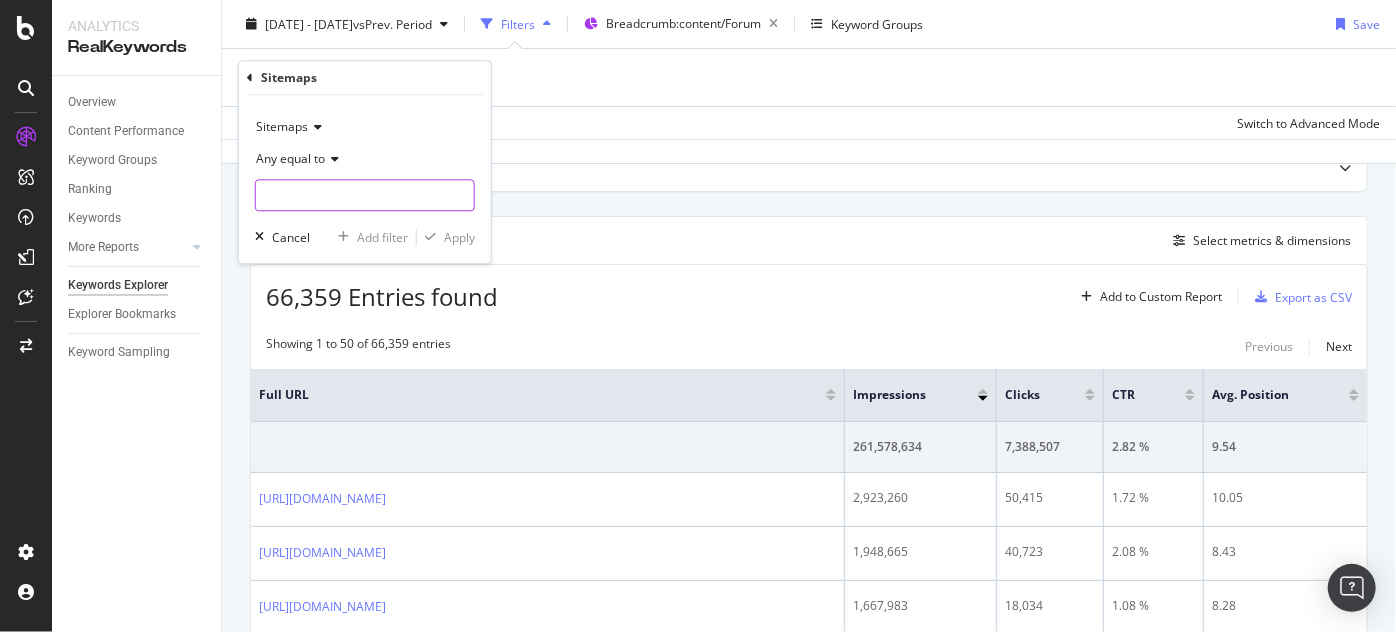 click at bounding box center (365, 196) 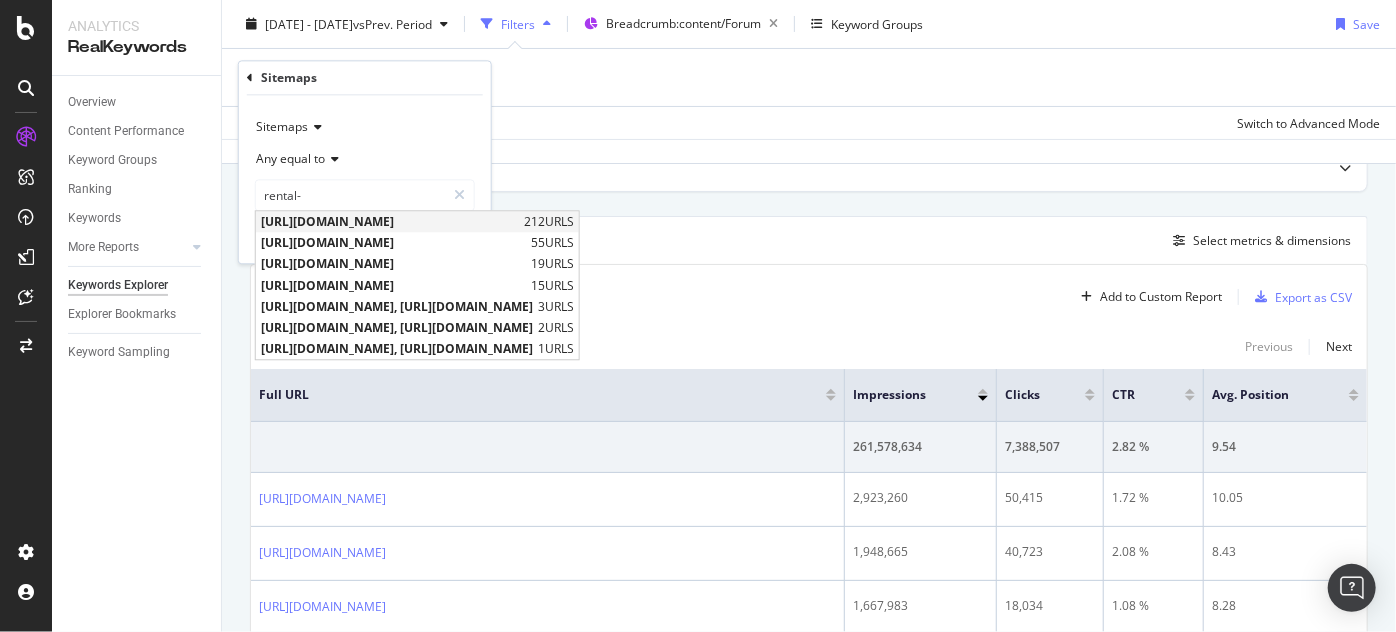 click on "[URL][DOMAIN_NAME]" at bounding box center [390, 222] 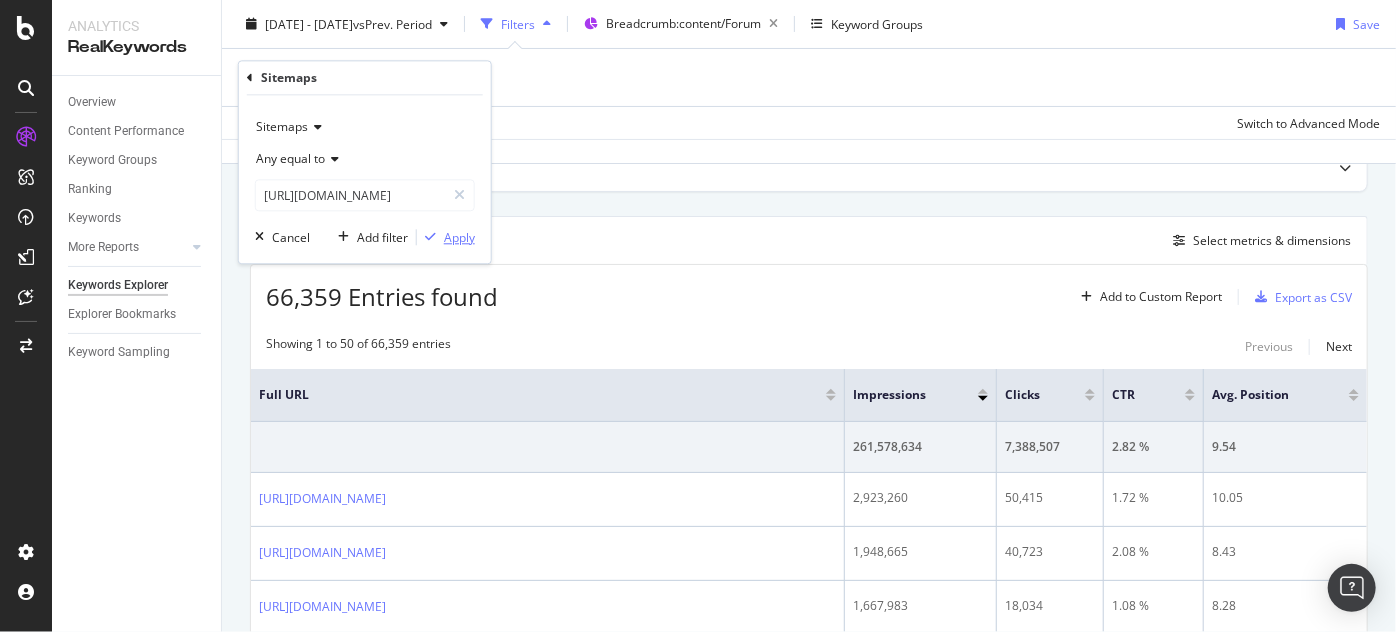 click on "Apply" at bounding box center (459, 237) 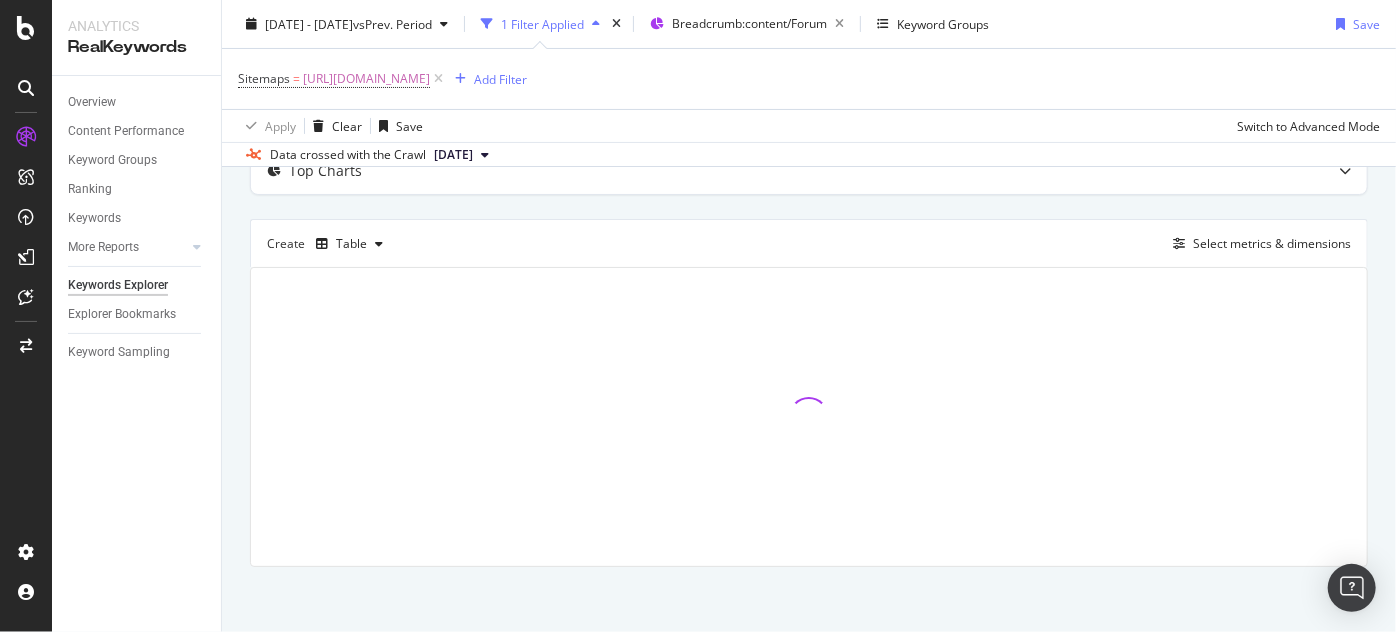 scroll, scrollTop: 131, scrollLeft: 0, axis: vertical 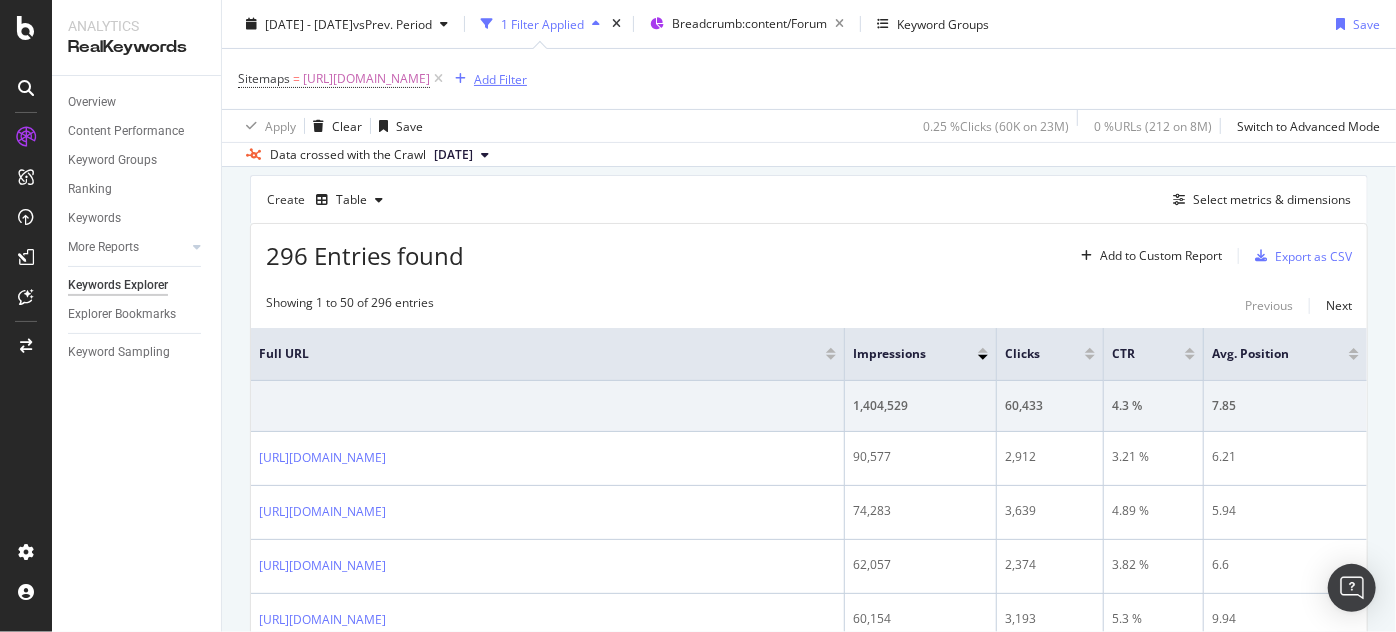 click on "Add Filter" at bounding box center [500, 78] 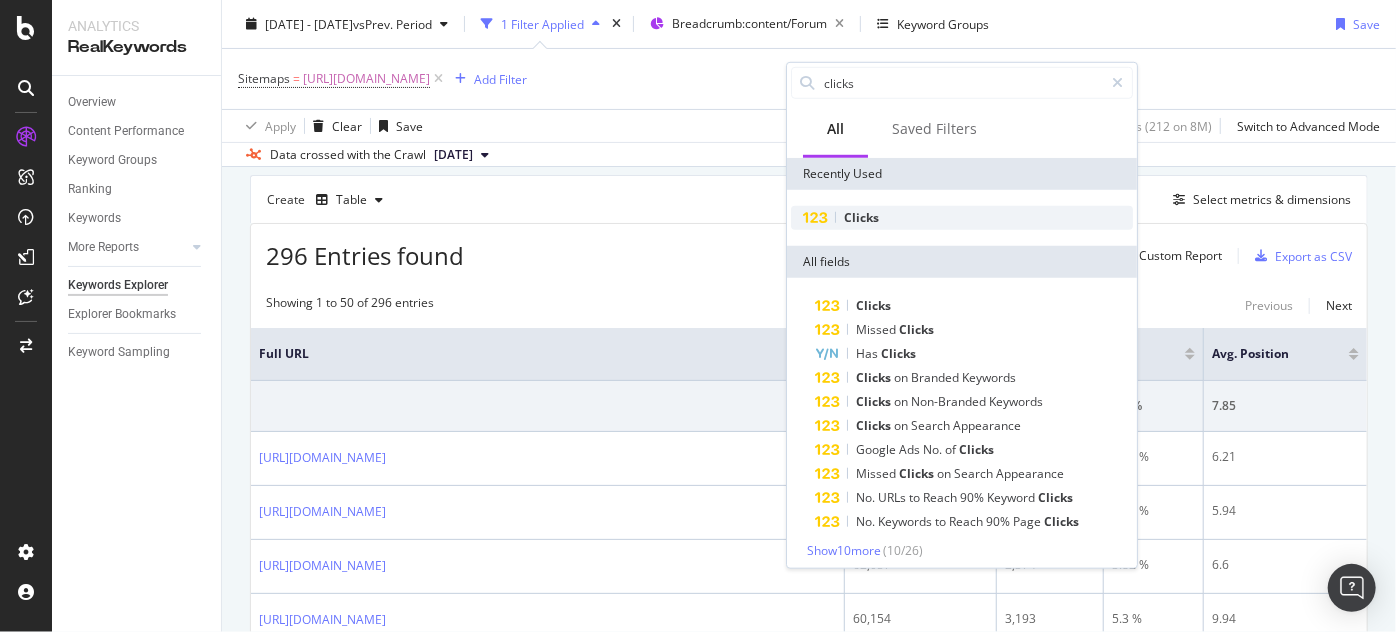 type on "clicks" 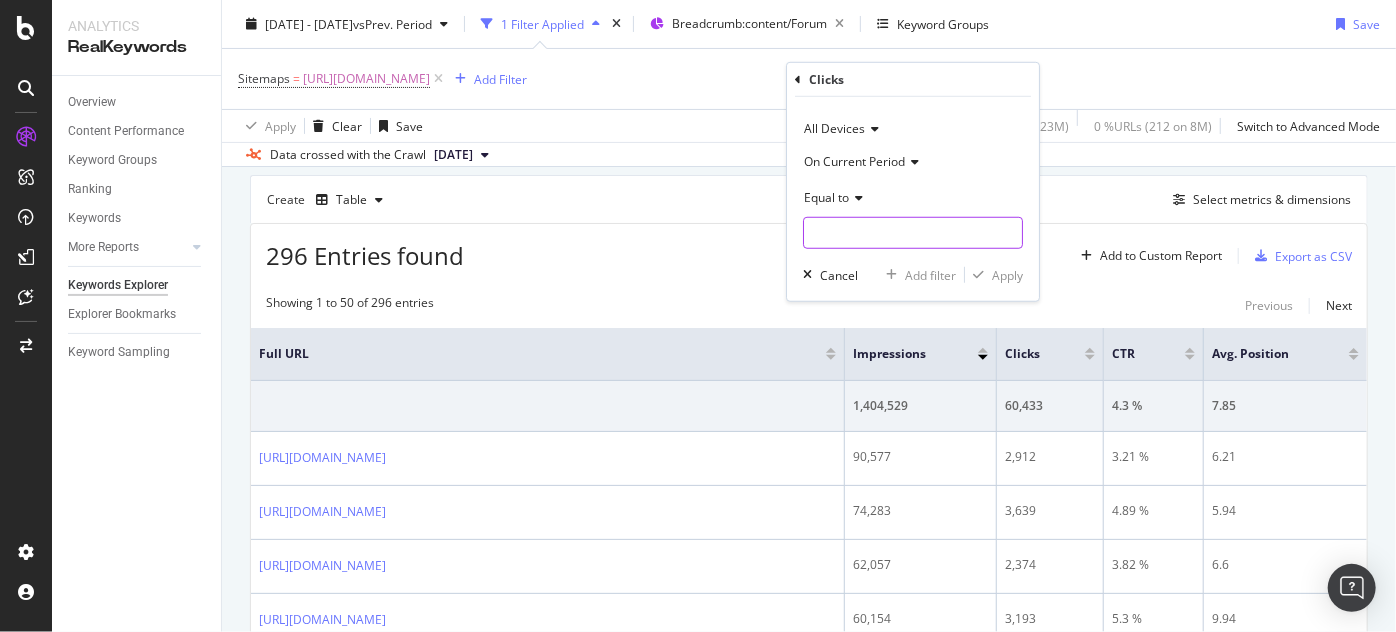 click at bounding box center (913, 233) 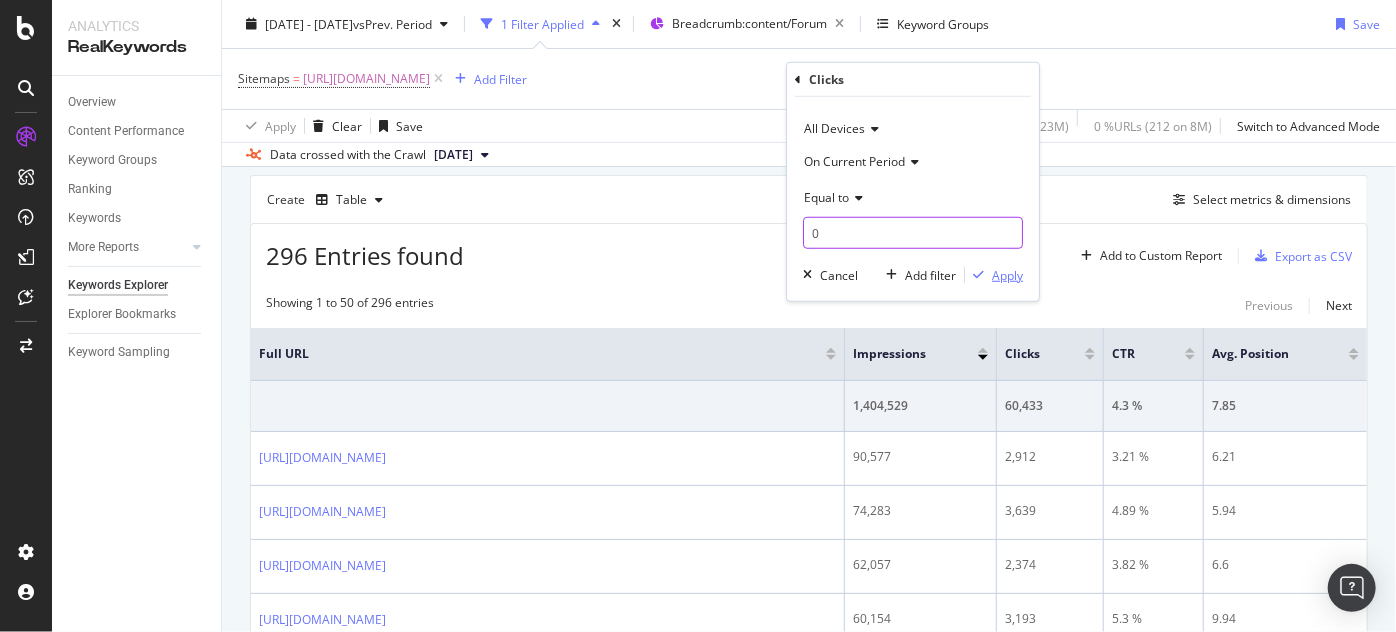 type on "0" 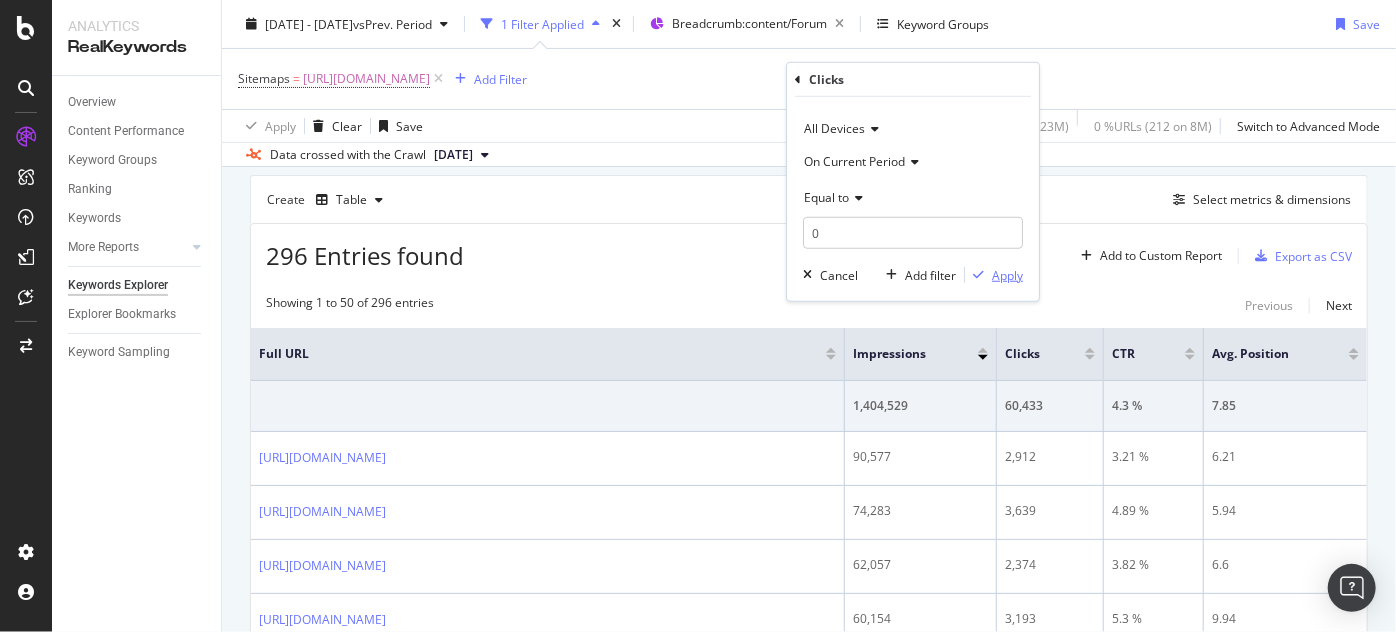 click on "Apply" at bounding box center (1007, 274) 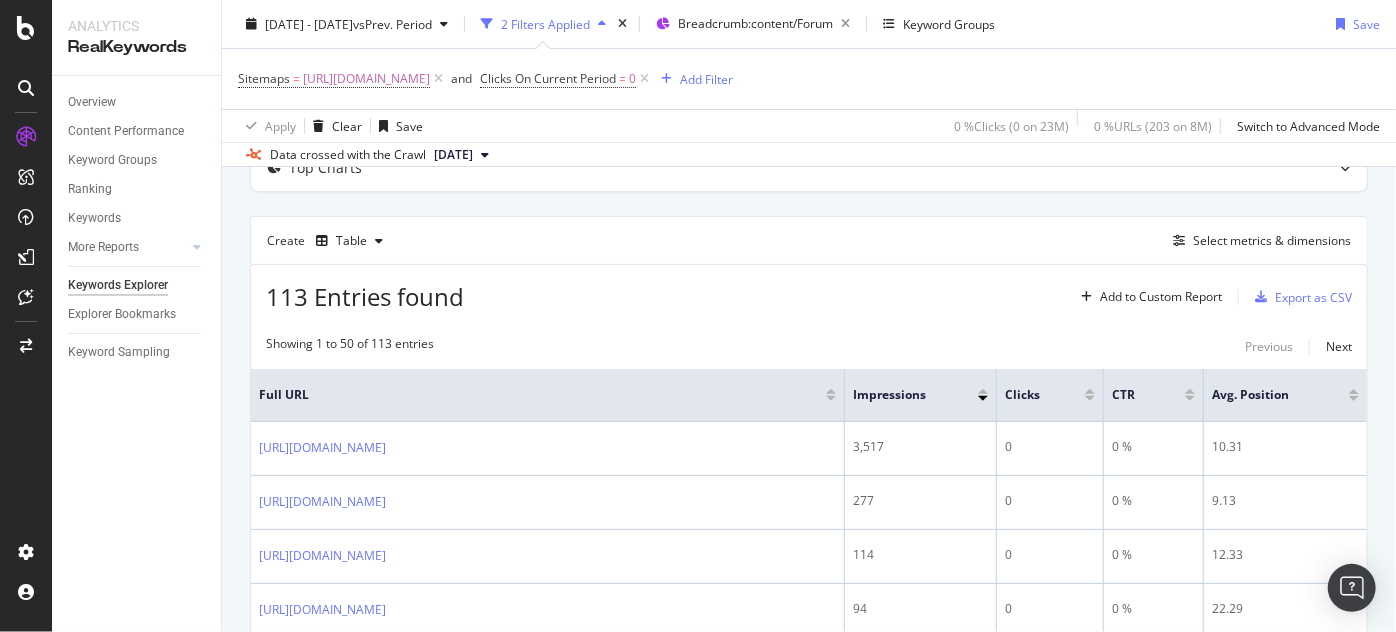 scroll, scrollTop: 172, scrollLeft: 0, axis: vertical 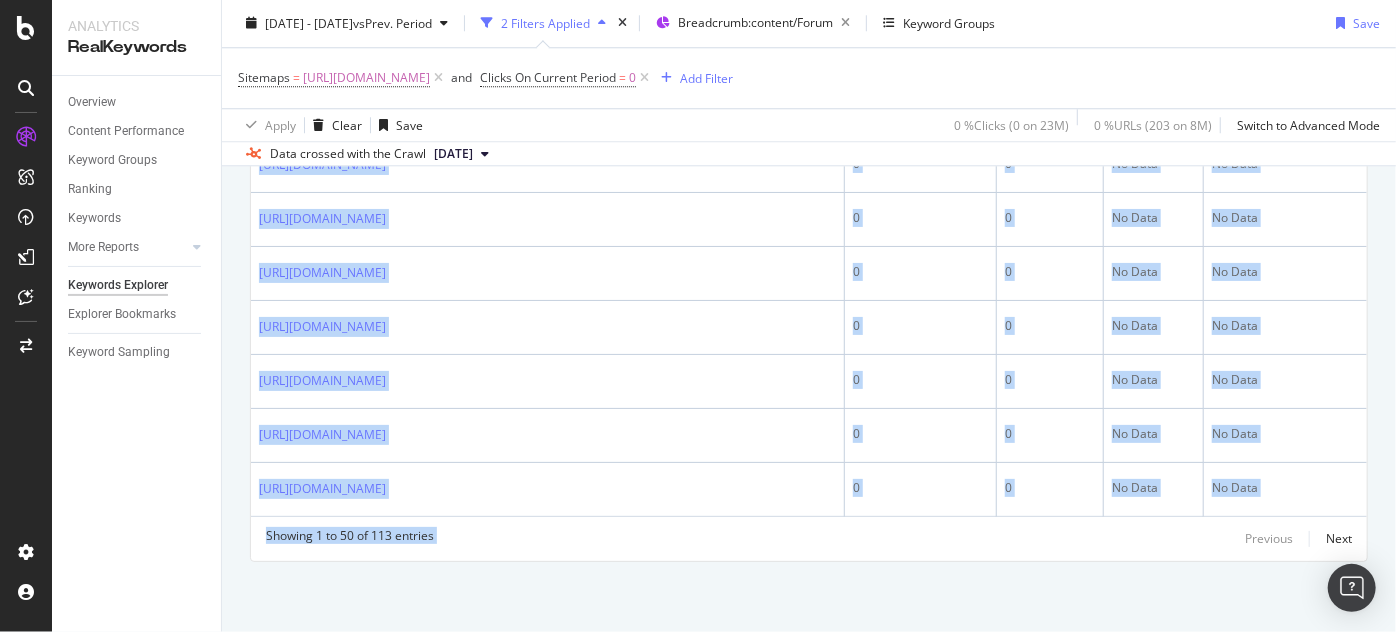 drag, startPoint x: 383, startPoint y: 386, endPoint x: 1056, endPoint y: 674, distance: 732.03345 